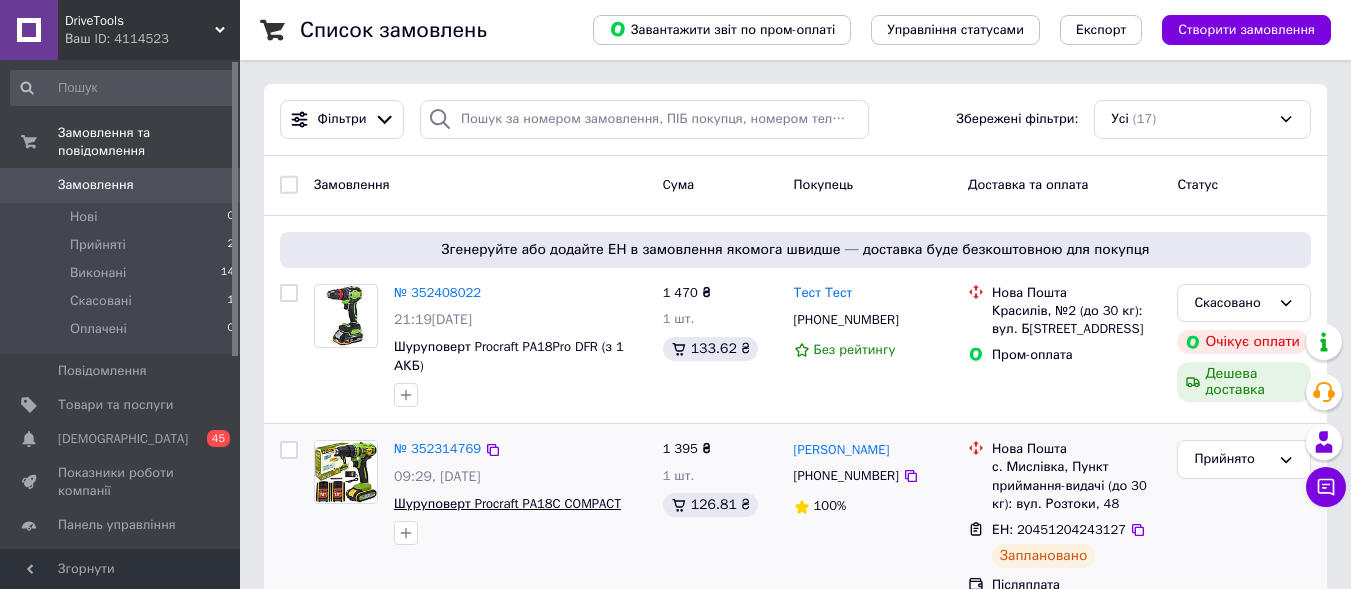 scroll, scrollTop: 100, scrollLeft: 0, axis: vertical 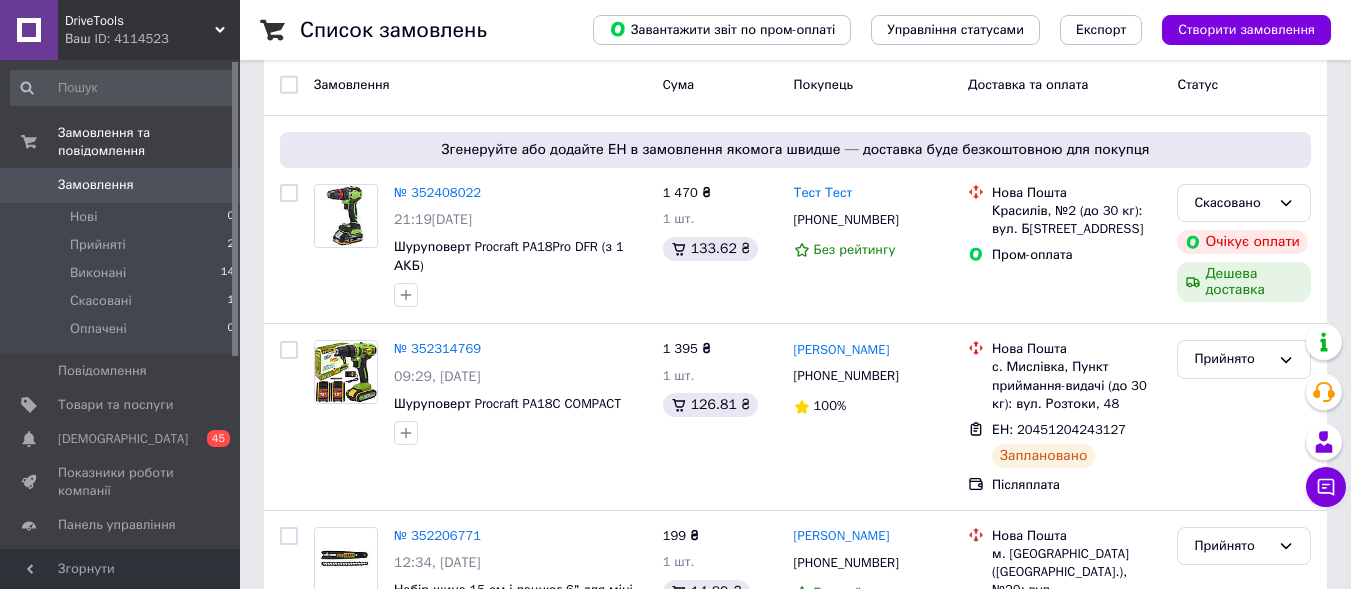 click on "Показники роботи компанії" at bounding box center (121, 482) 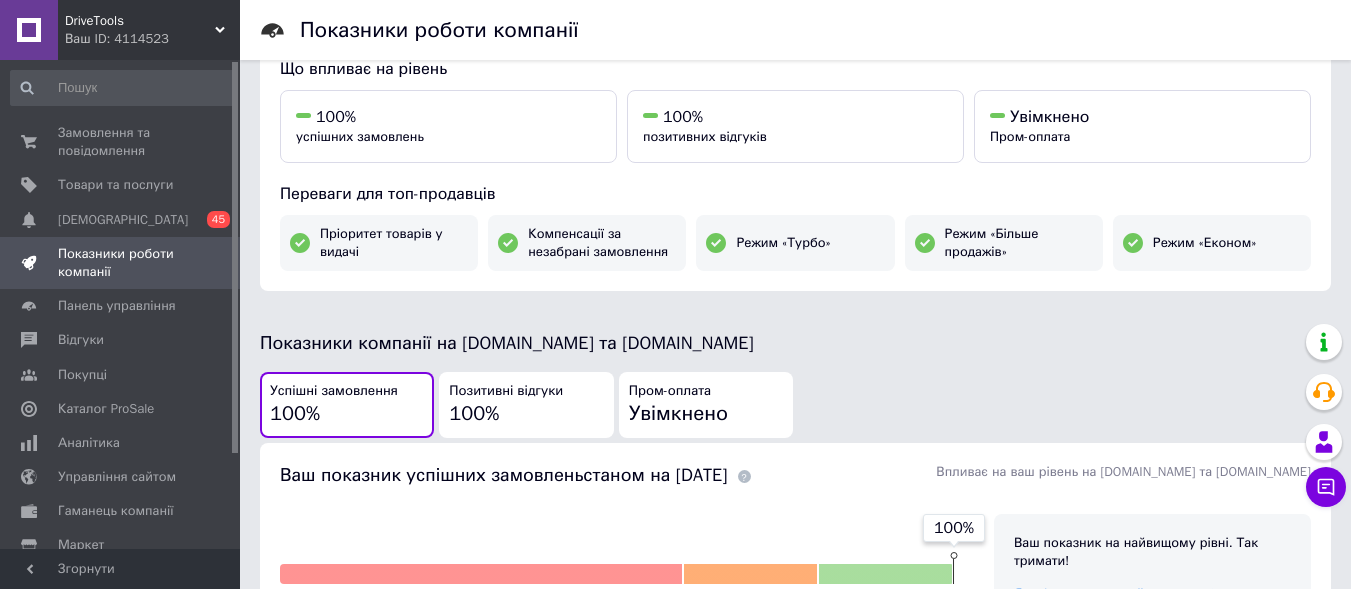 scroll, scrollTop: 101, scrollLeft: 0, axis: vertical 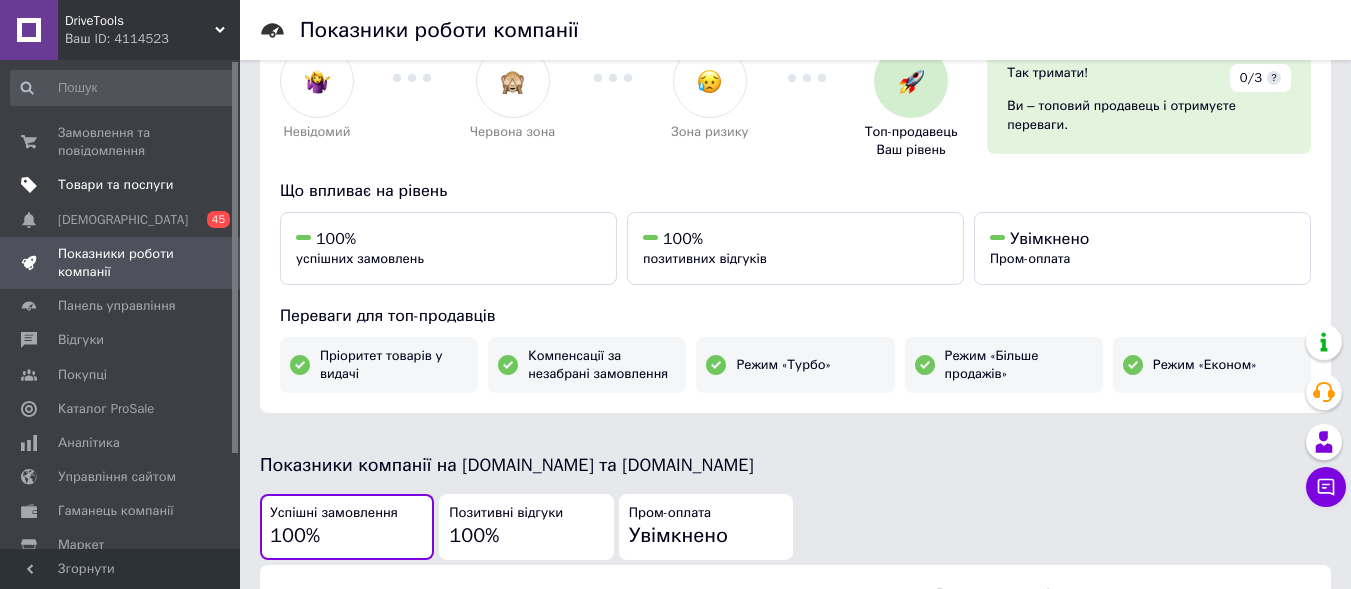 click on "Товари та послуги" at bounding box center (115, 185) 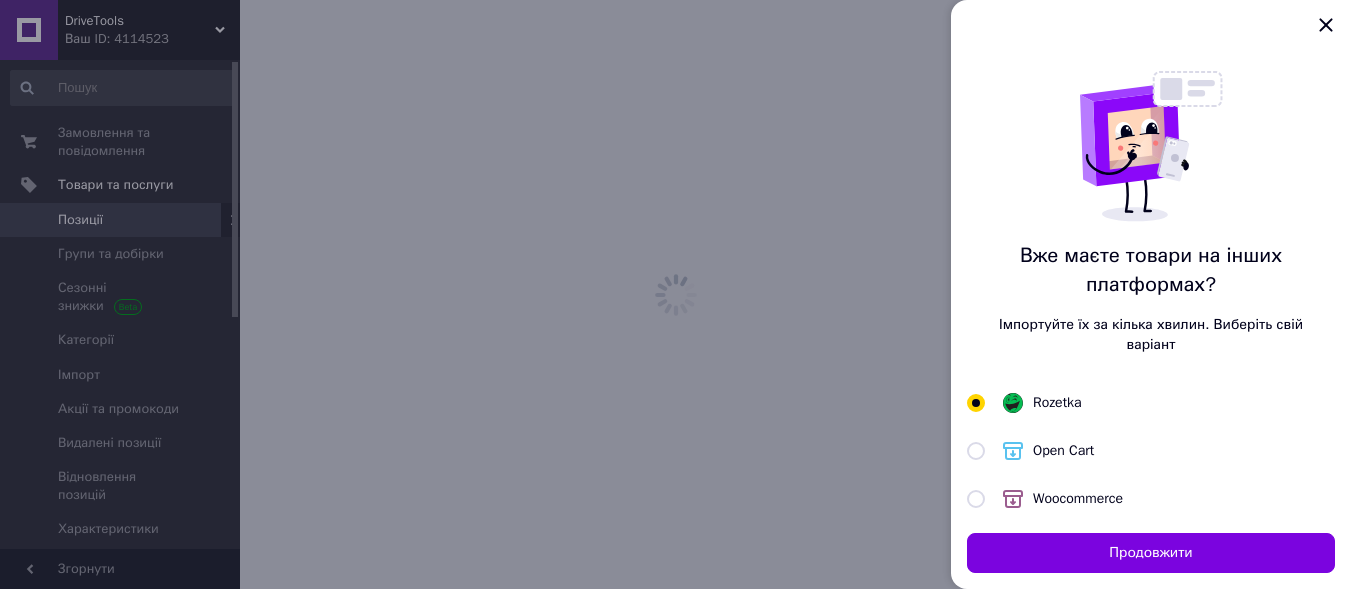 scroll, scrollTop: 0, scrollLeft: 0, axis: both 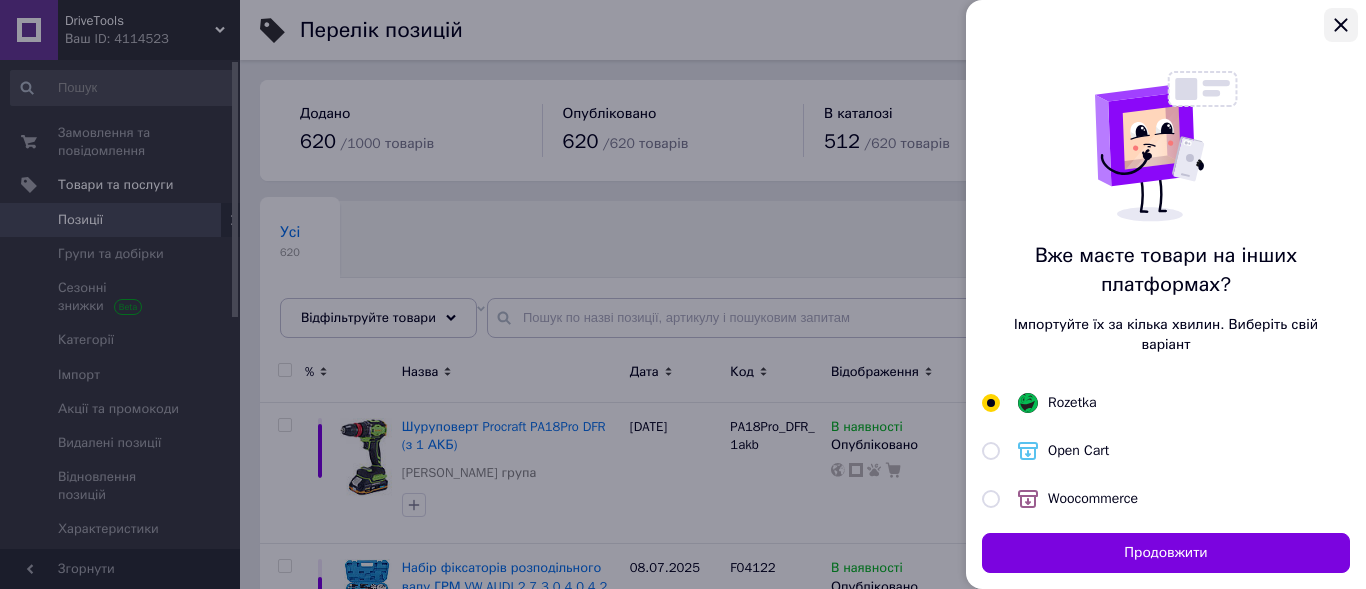 click at bounding box center [1341, 25] 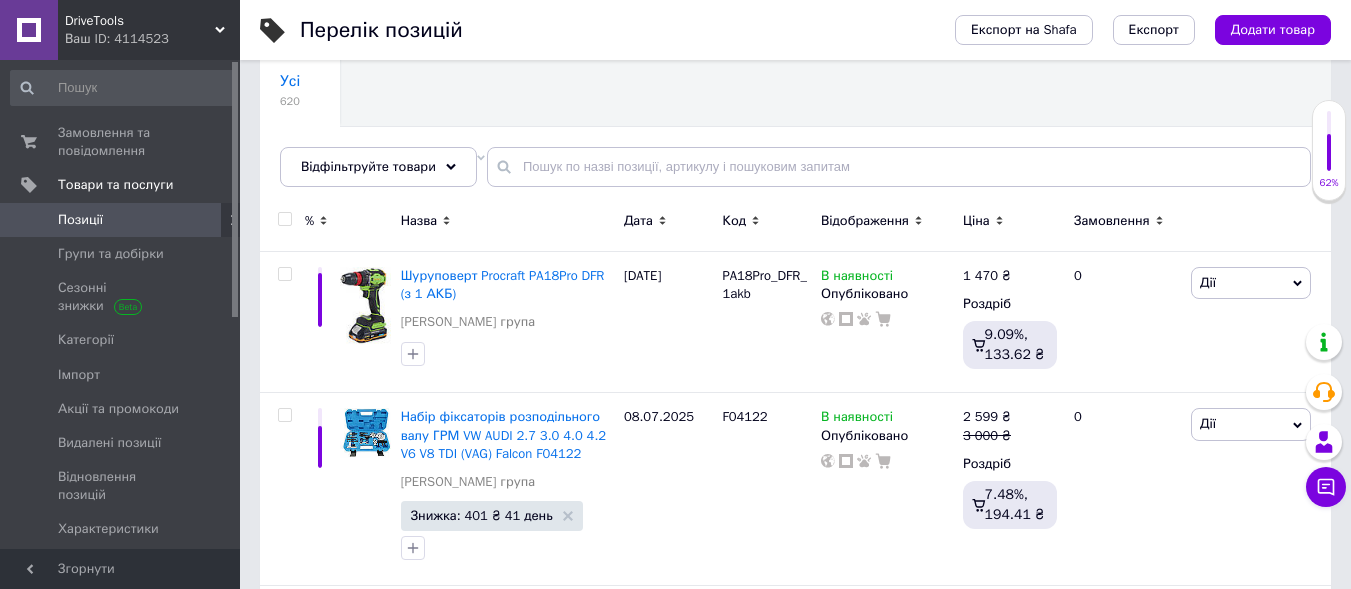 scroll, scrollTop: 200, scrollLeft: 0, axis: vertical 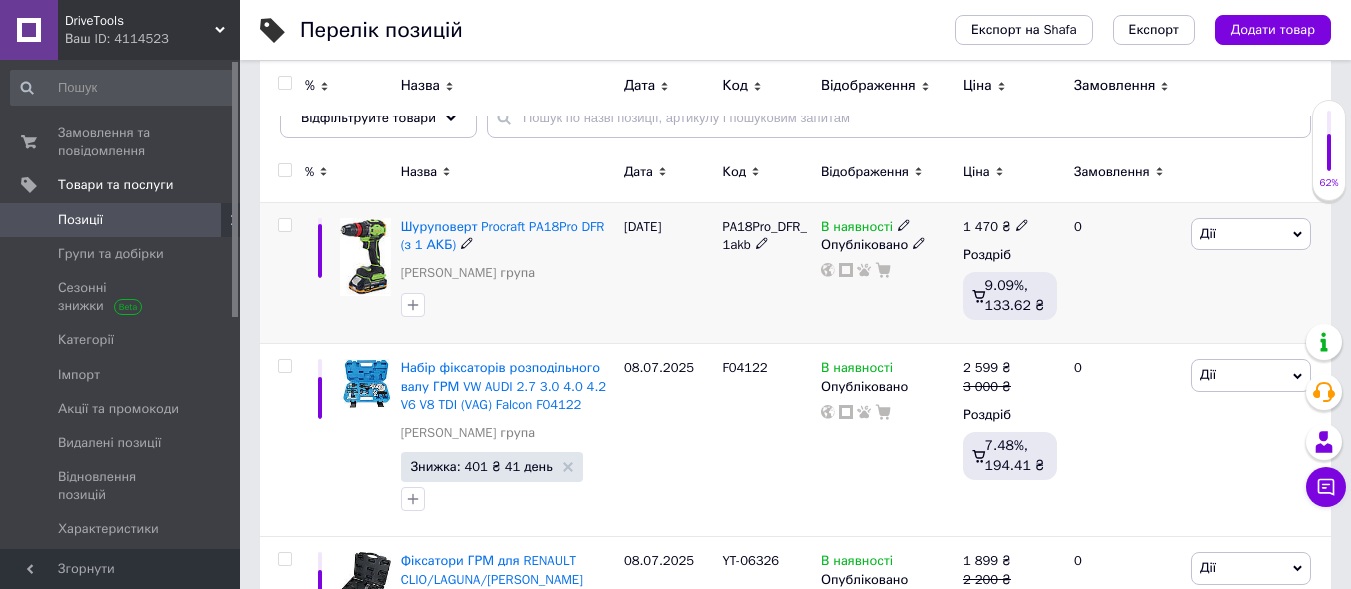 click 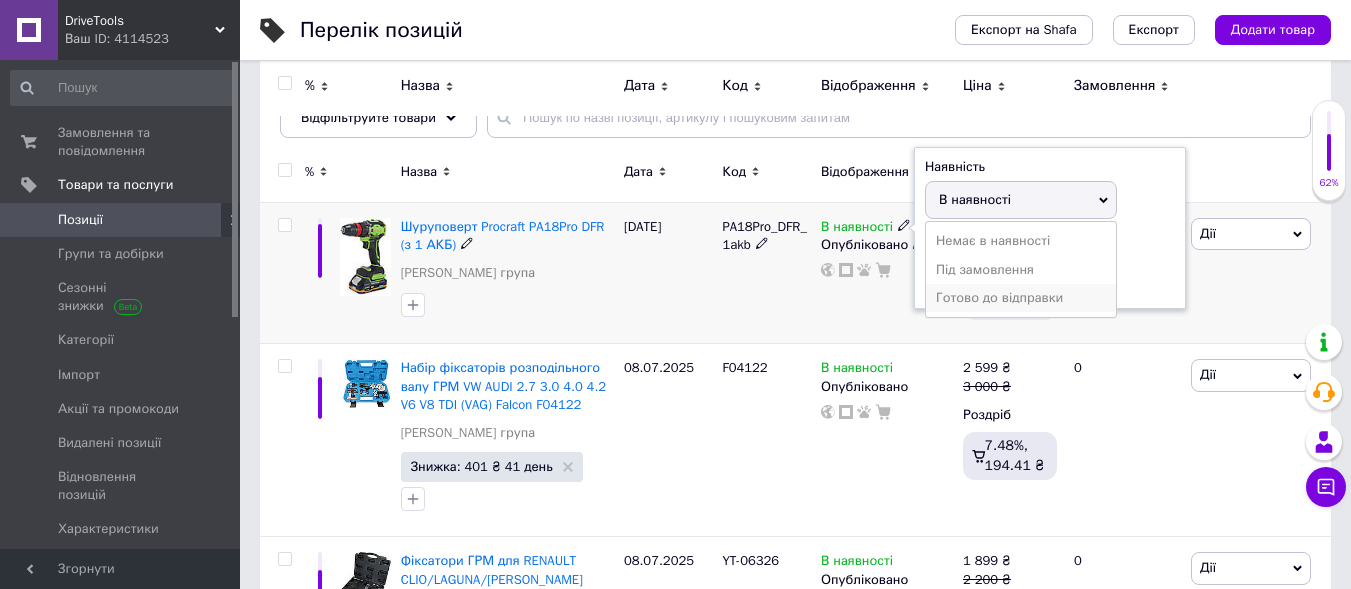 click on "Готово до відправки" at bounding box center (1021, 298) 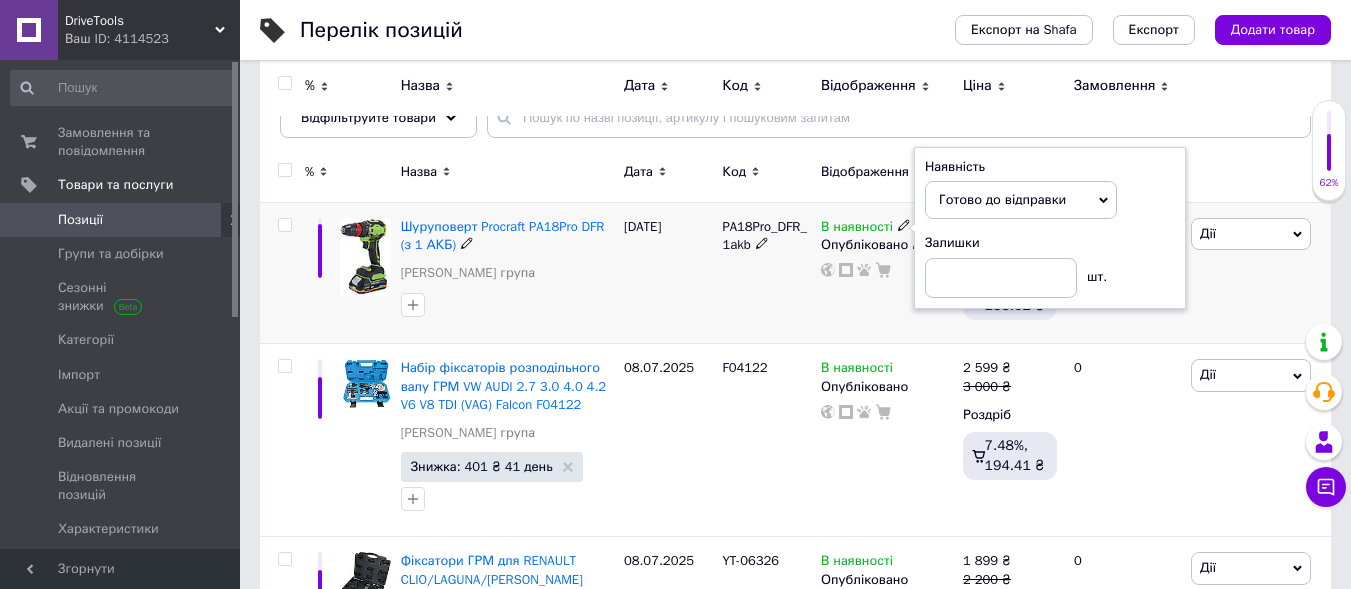 click on "В наявності Наявність [PERSON_NAME] до відправки В наявності Немає в наявності Під замовлення Залишки шт. Опубліковано" at bounding box center (887, 273) 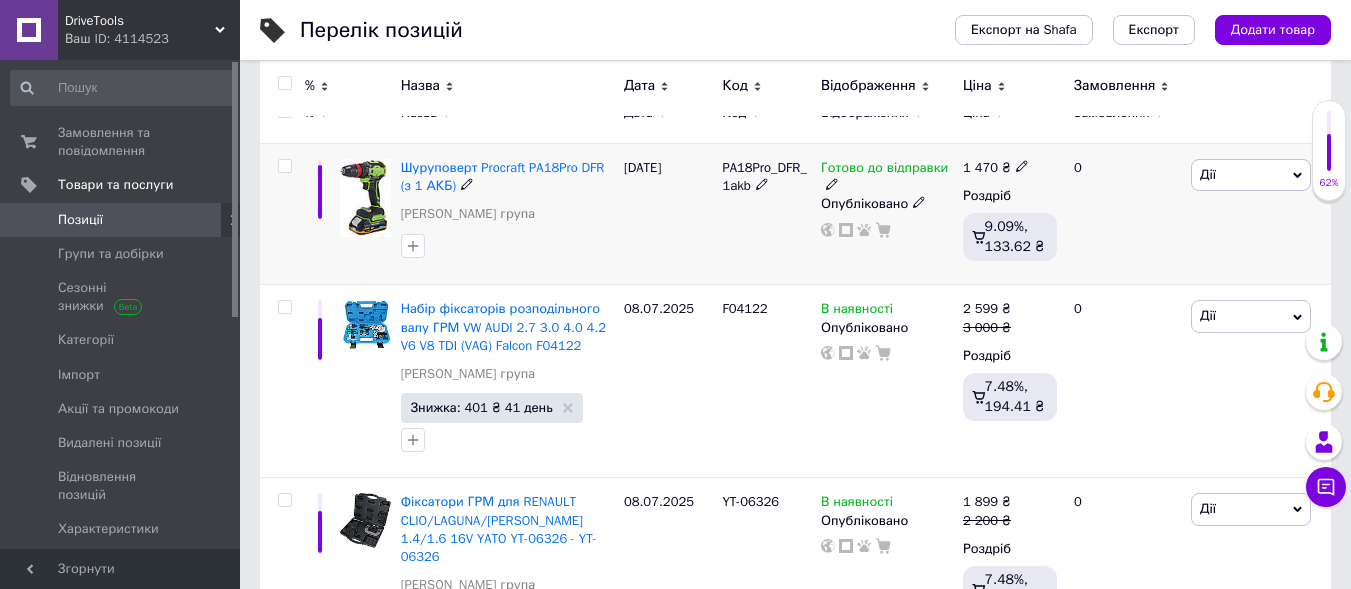 scroll, scrollTop: 300, scrollLeft: 0, axis: vertical 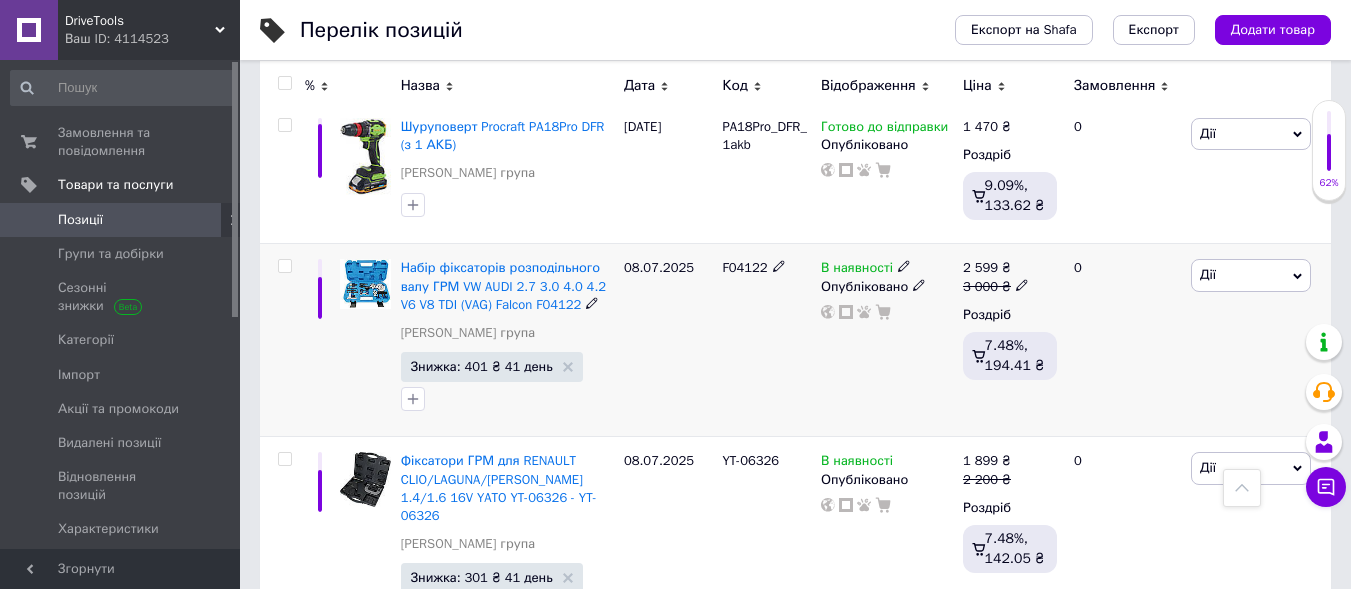 click 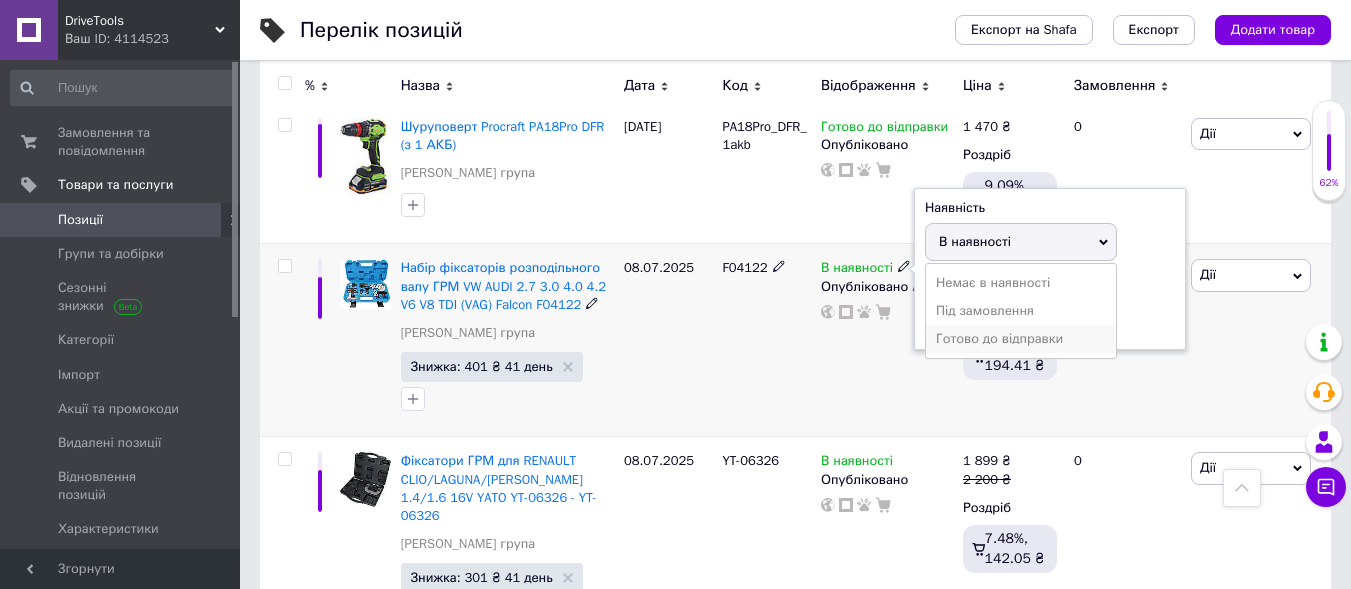 click on "Готово до відправки" at bounding box center (1021, 339) 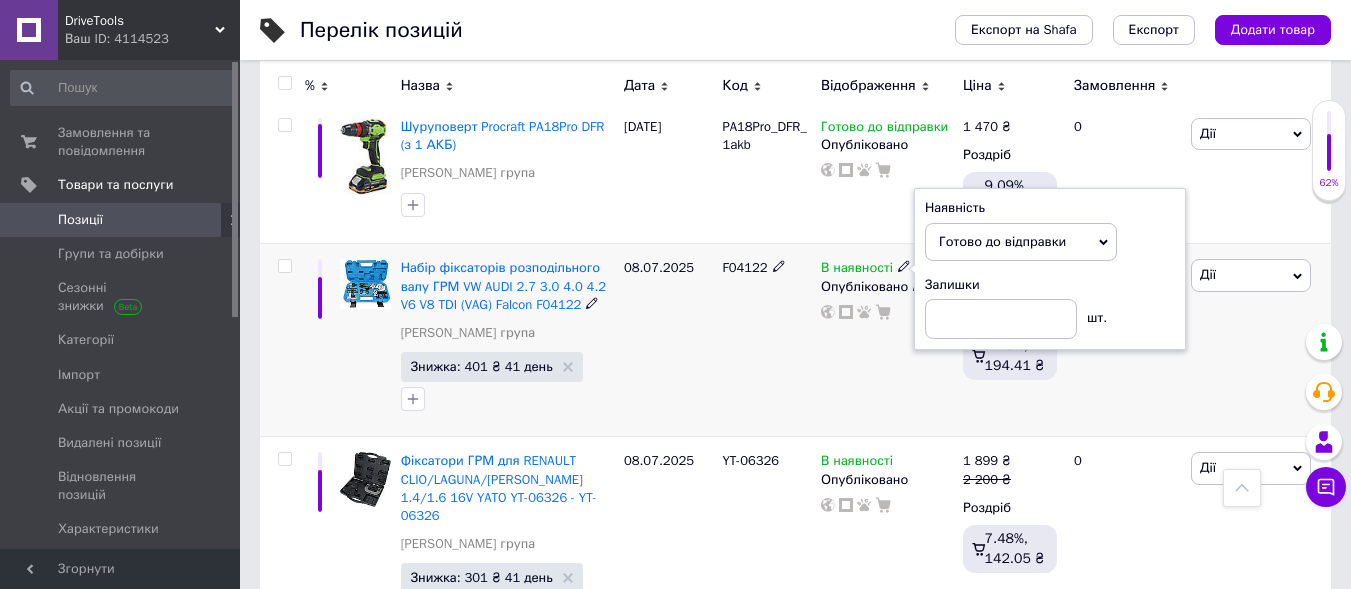 click on "08.07.2025" at bounding box center (668, 340) 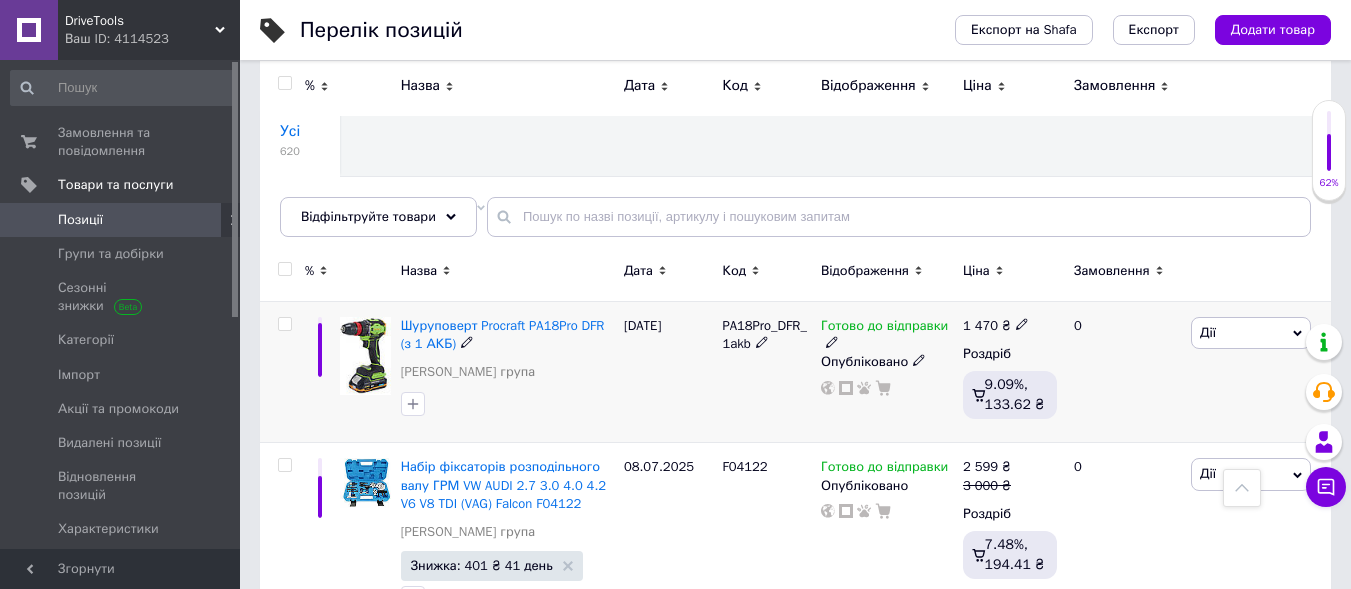 scroll, scrollTop: 100, scrollLeft: 0, axis: vertical 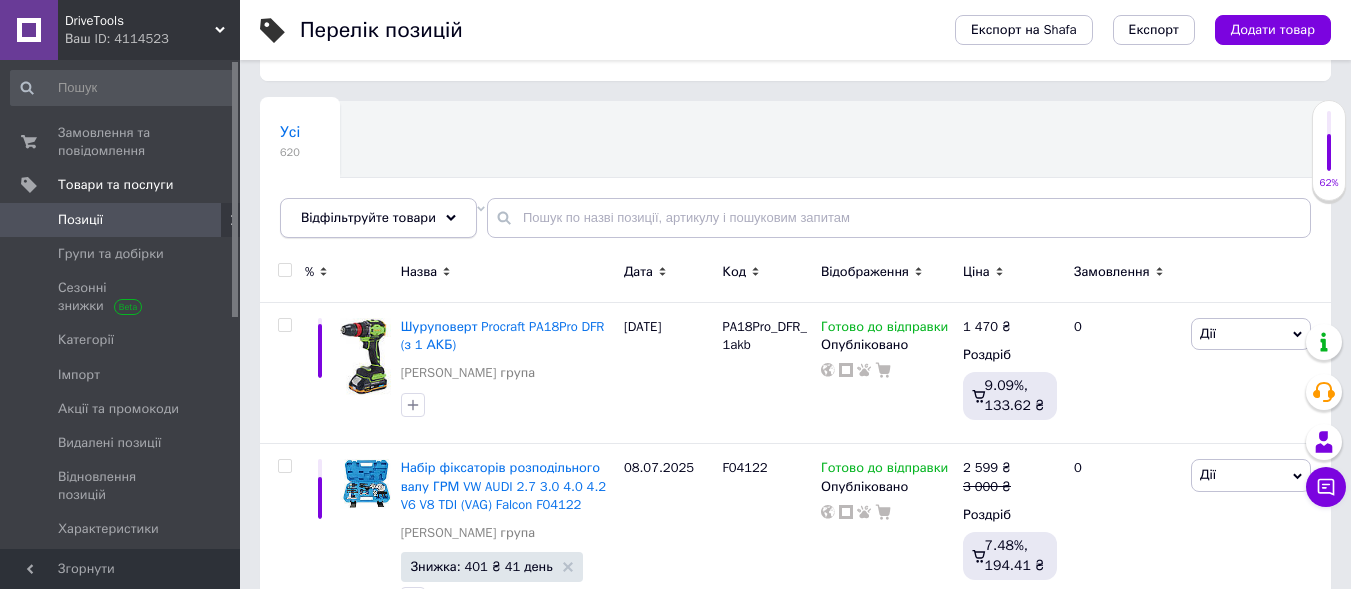 click on "Відфільтруйте товари" at bounding box center (378, 218) 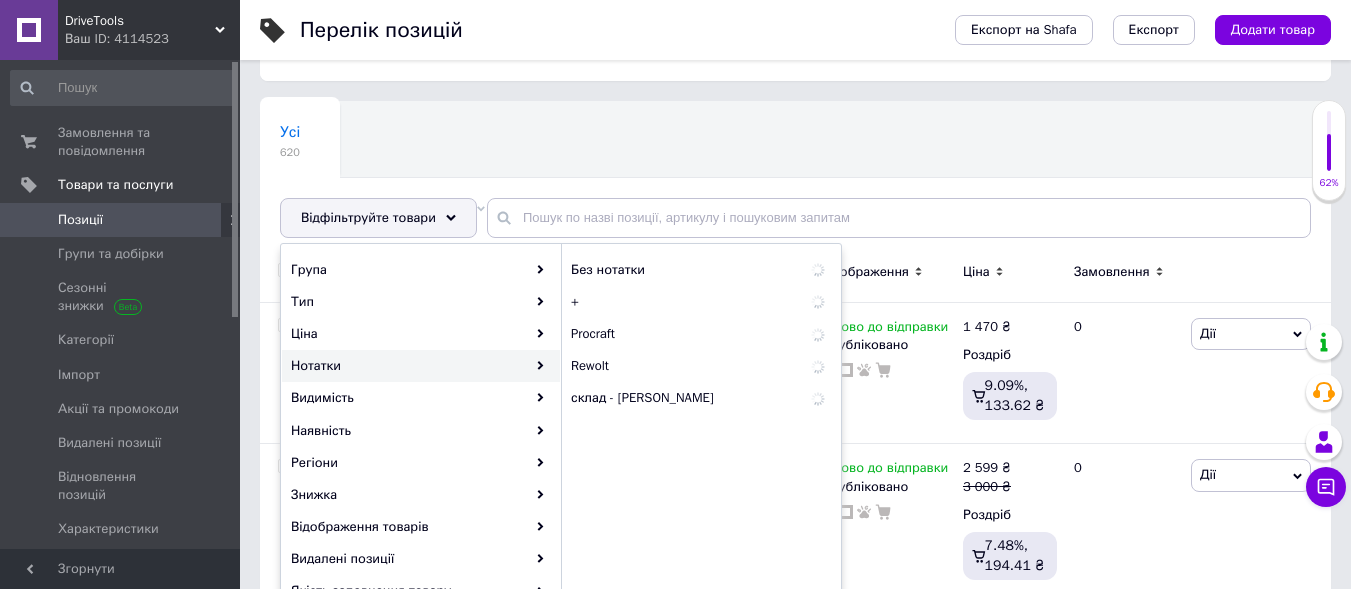 click on "Нотатки" at bounding box center [421, 366] 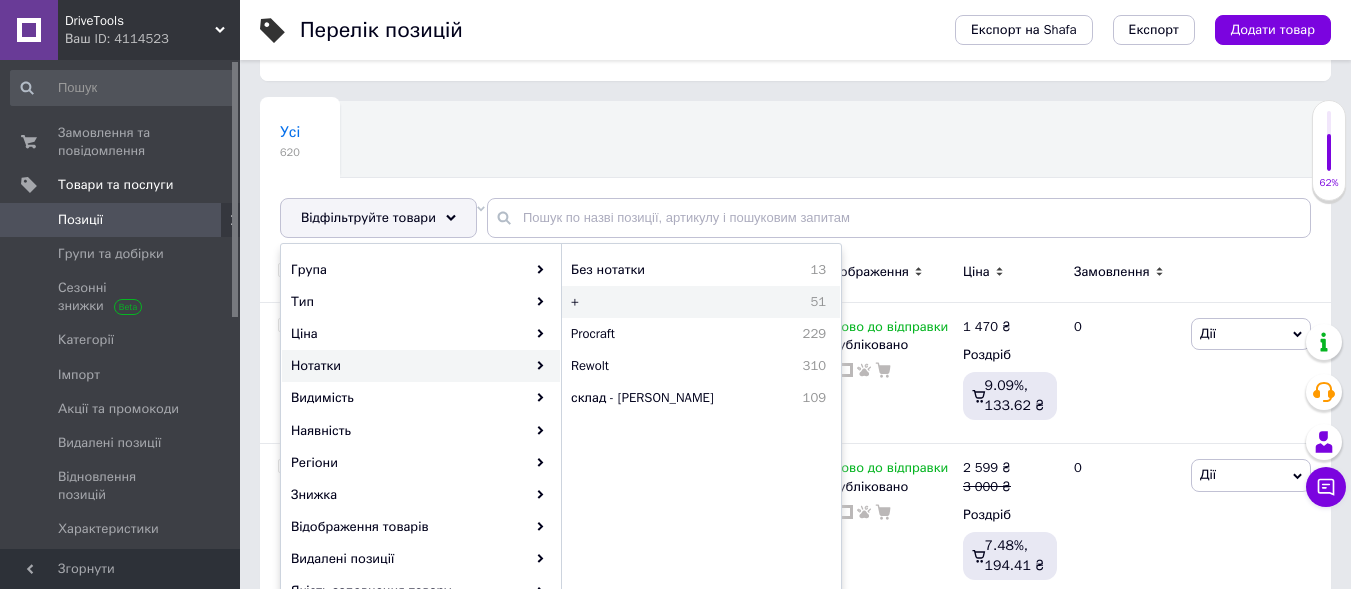 click on "+" at bounding box center [601, 302] 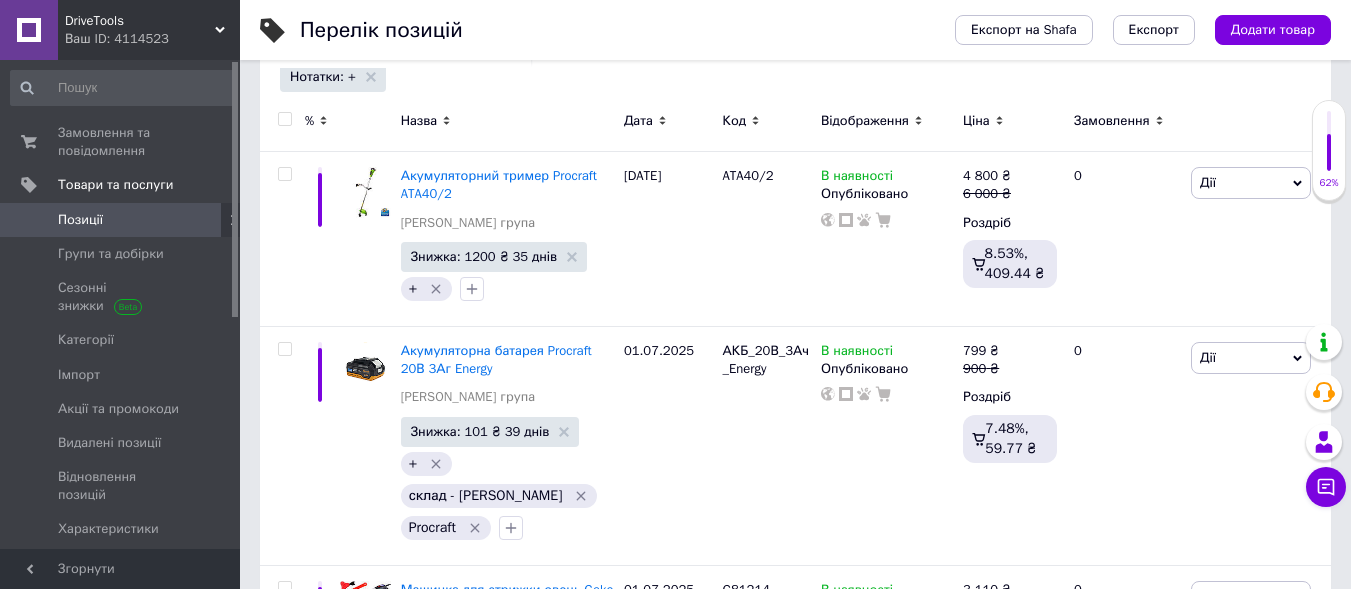 scroll, scrollTop: 300, scrollLeft: 0, axis: vertical 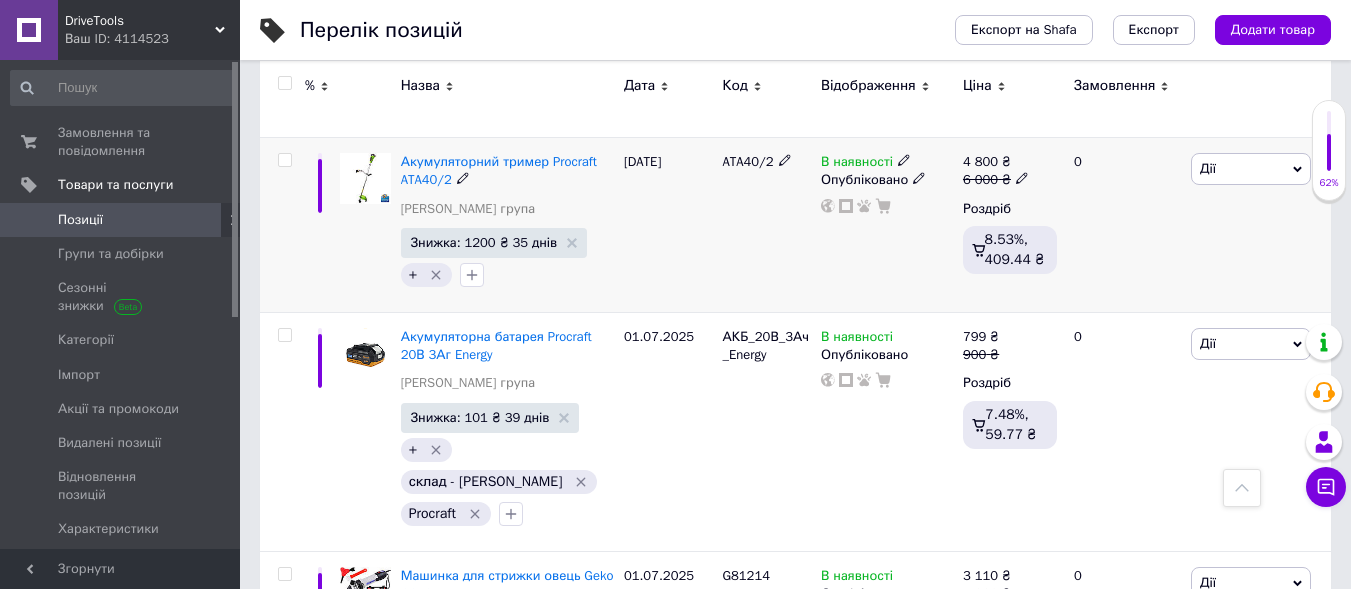 click 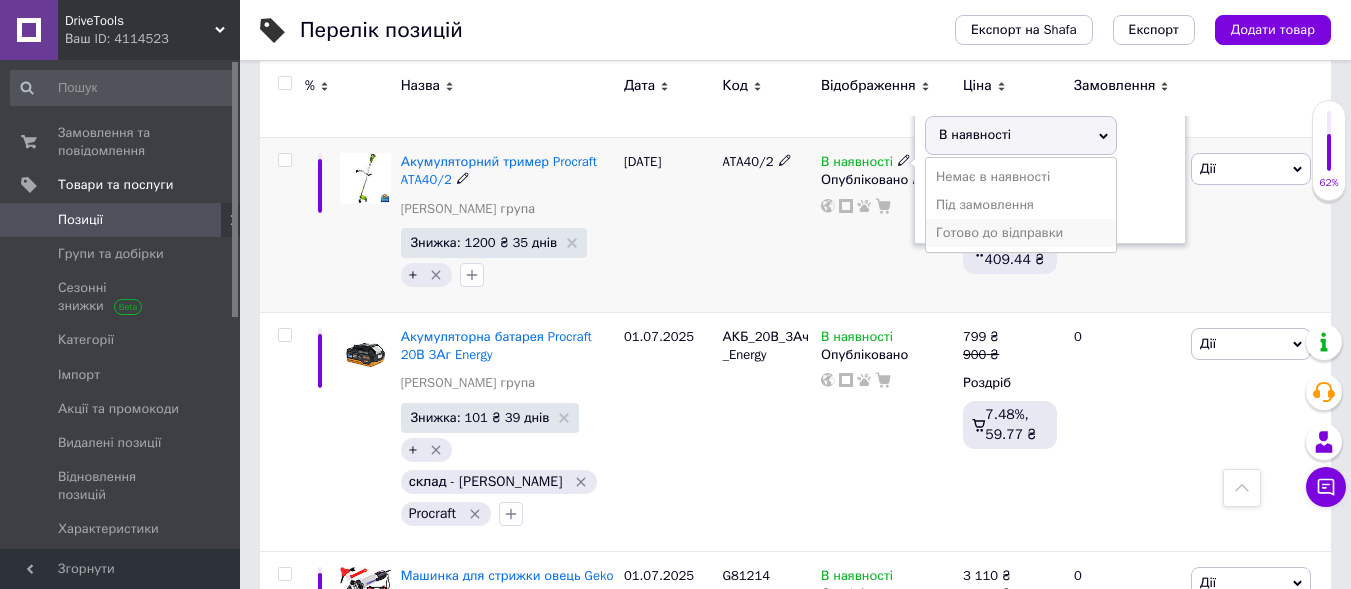 click on "Готово до відправки" at bounding box center (1021, 233) 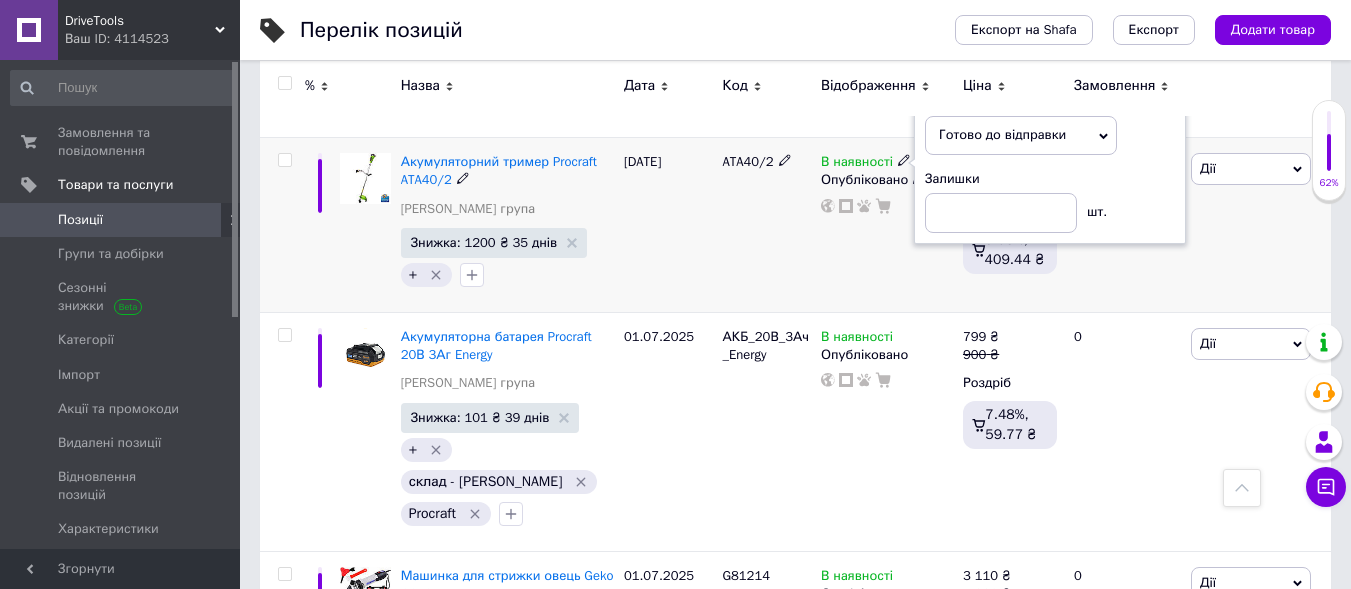 click on "ATA40/2" at bounding box center (766, 225) 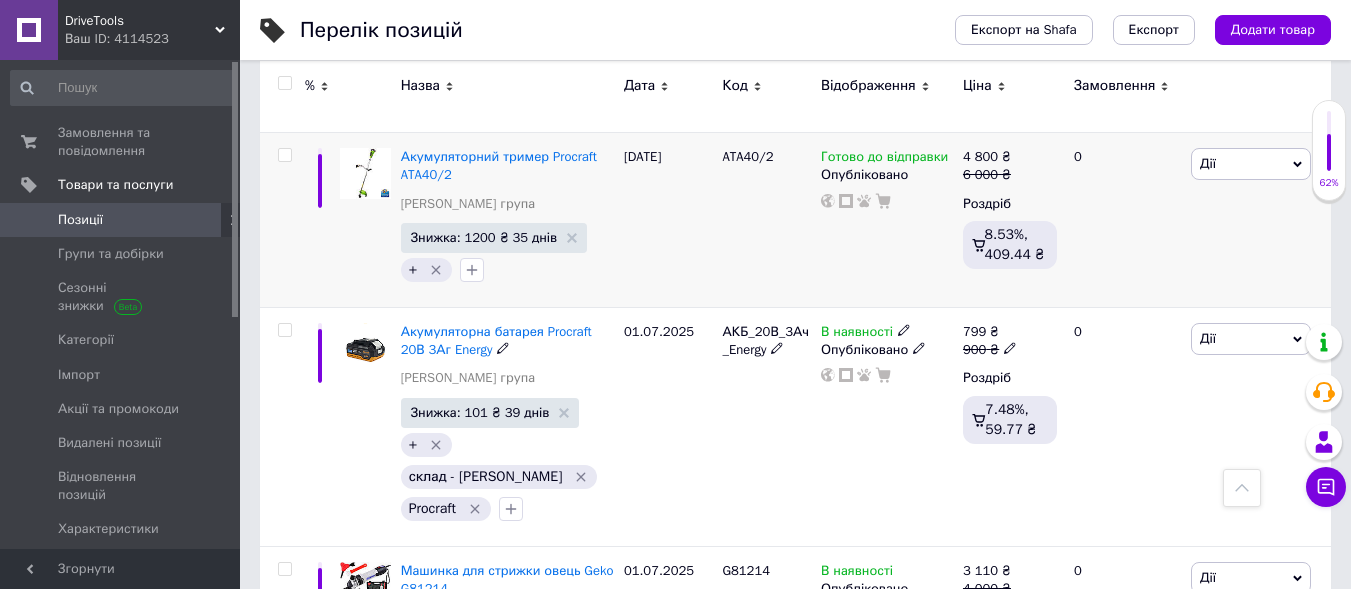 scroll, scrollTop: 300, scrollLeft: 0, axis: vertical 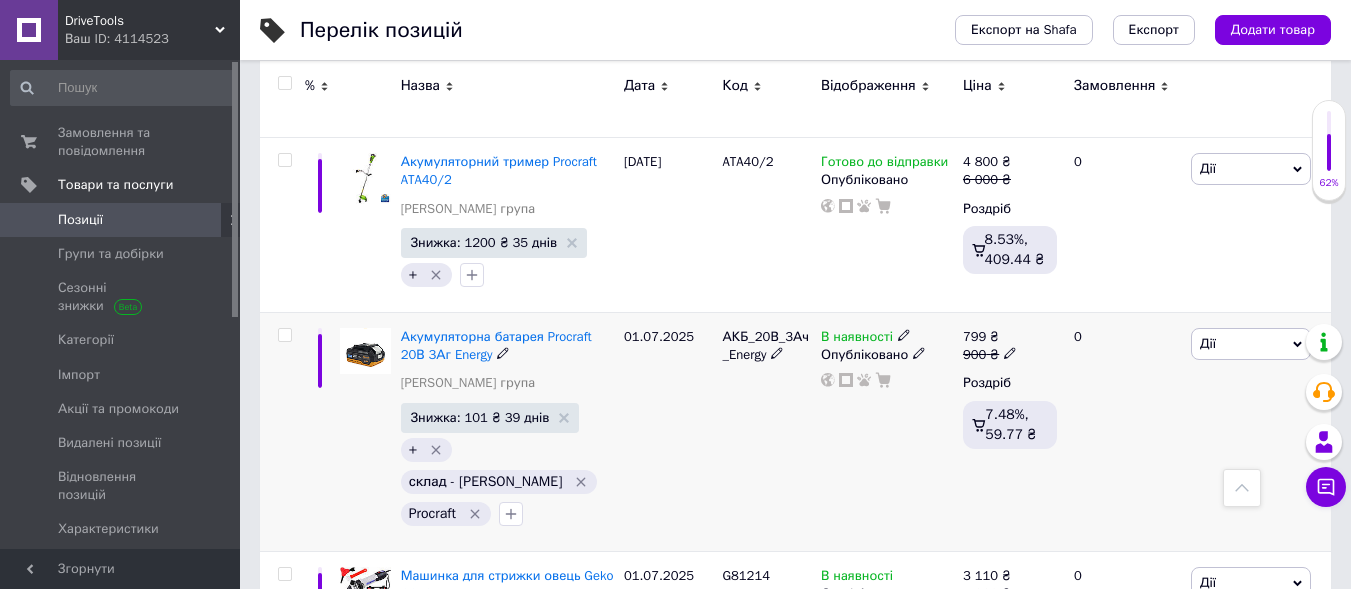 click 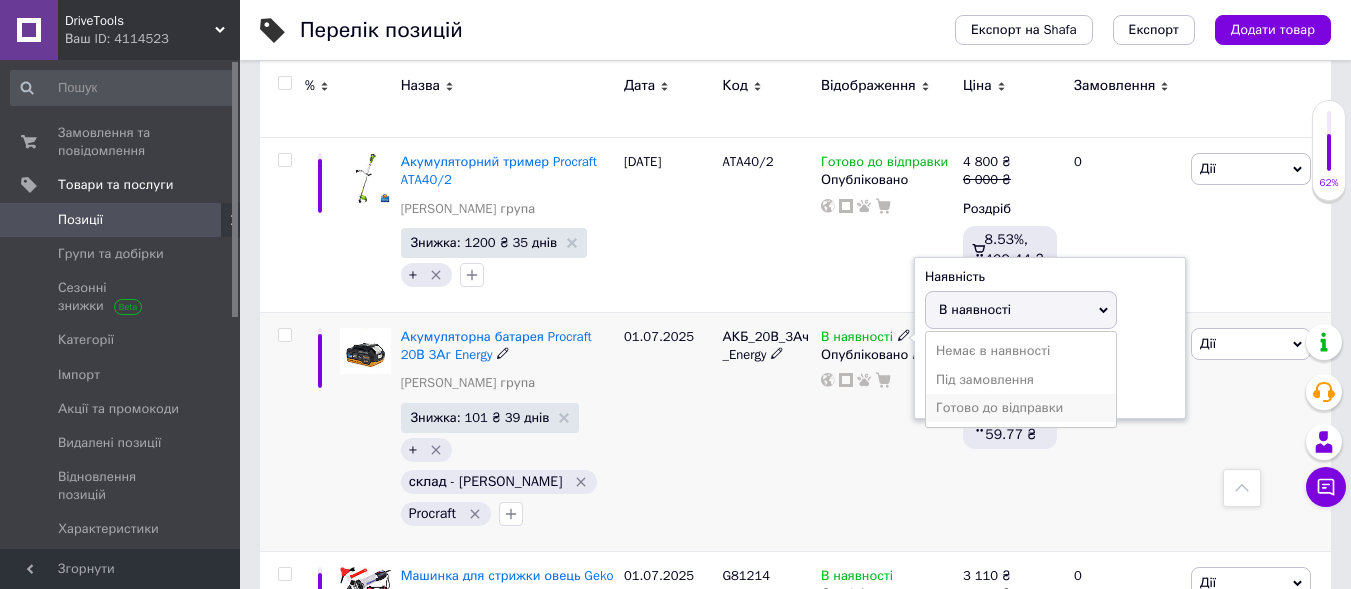 click on "Готово до відправки" at bounding box center [1021, 408] 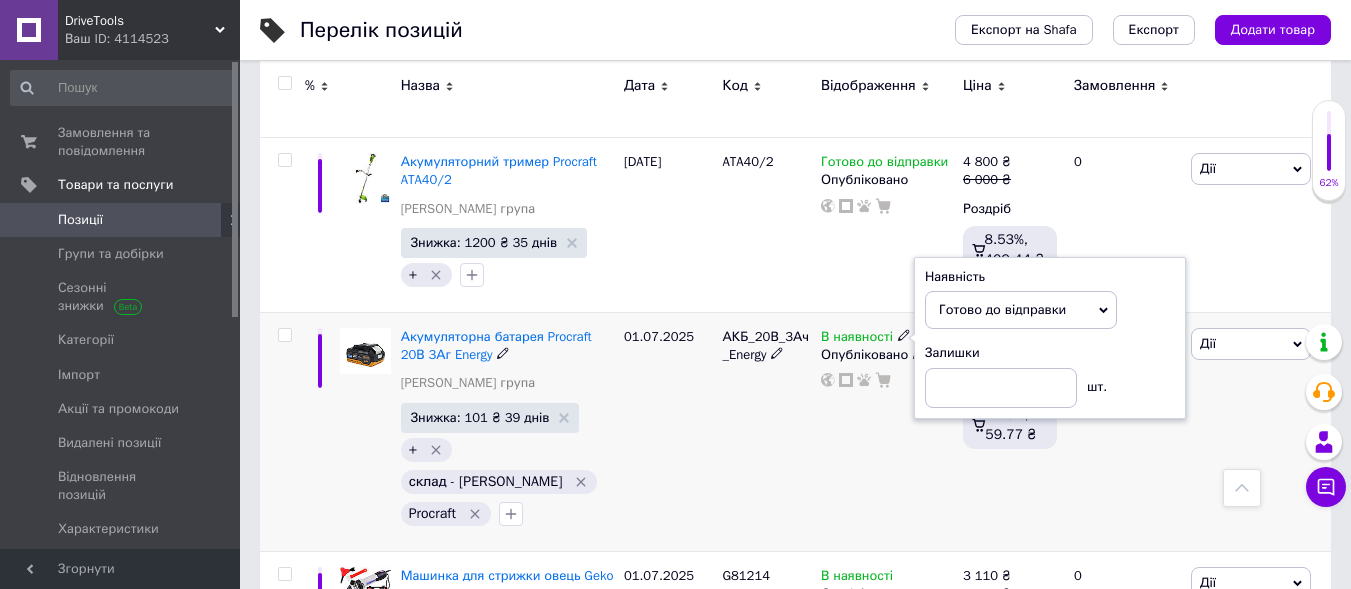 click on "АКБ_20В_3Ач_Energy" at bounding box center (766, 432) 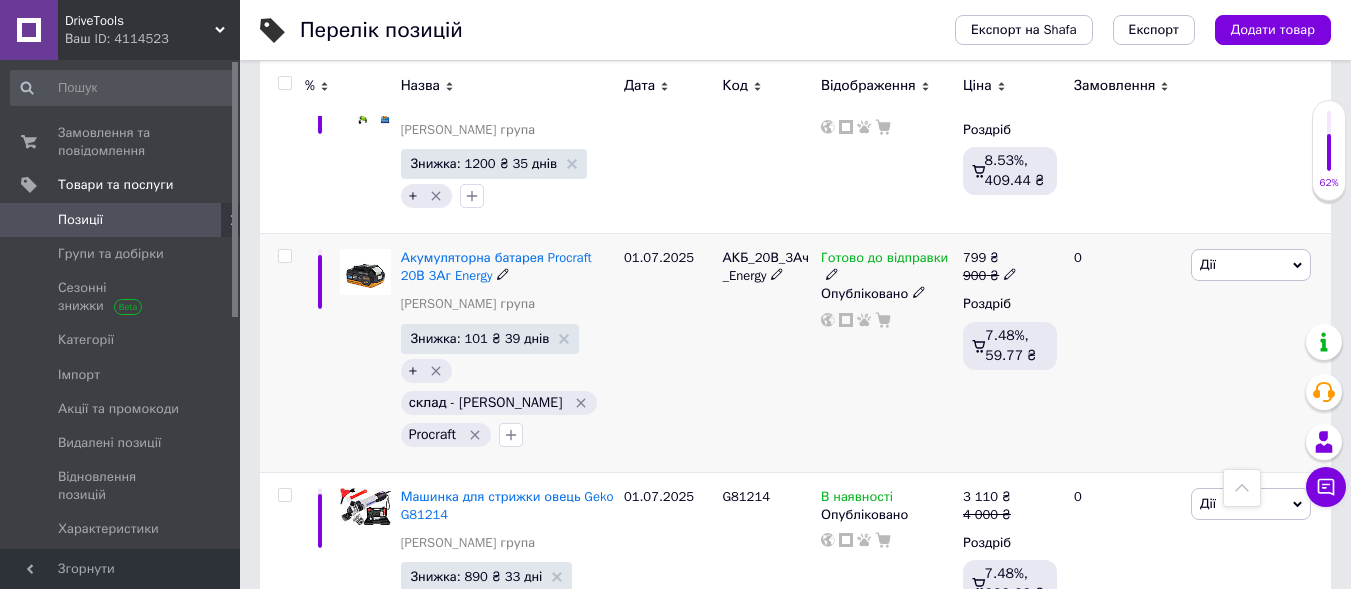 scroll, scrollTop: 500, scrollLeft: 0, axis: vertical 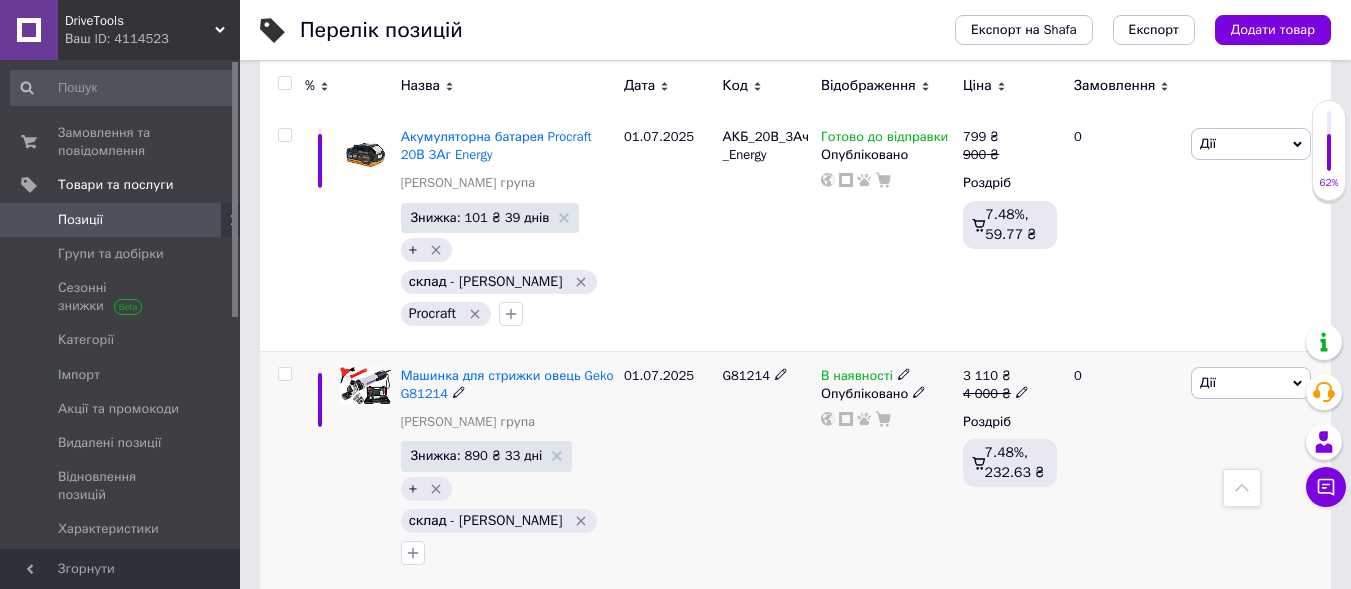click 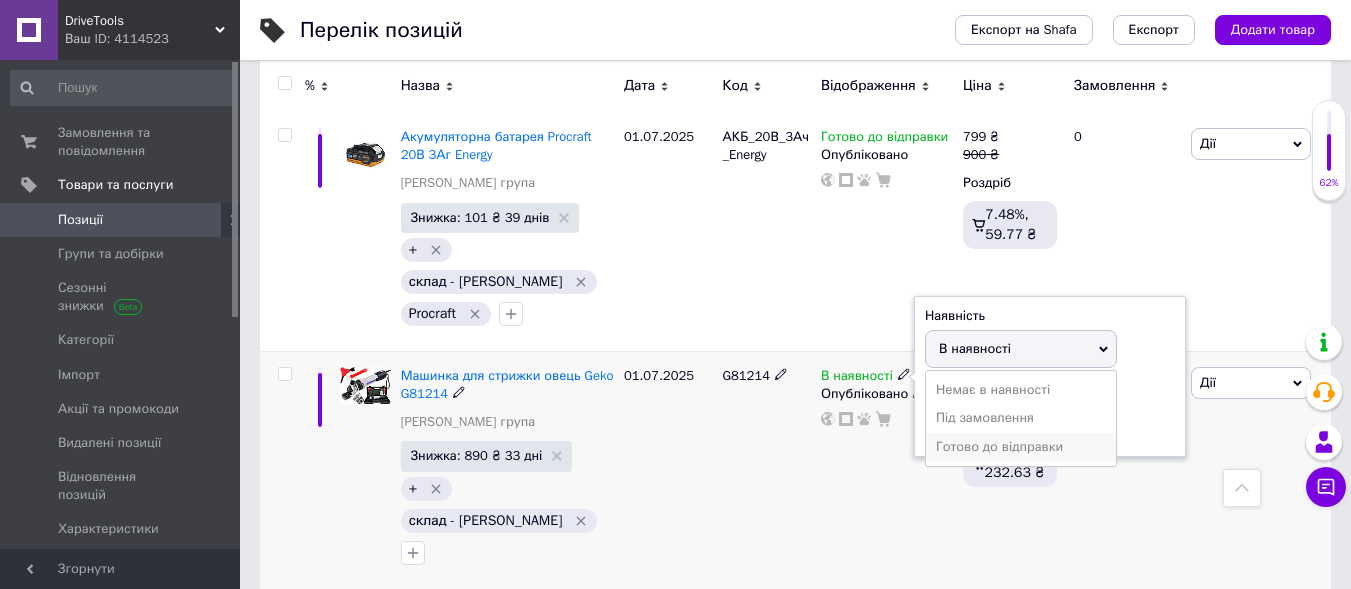 click on "Готово до відправки" at bounding box center (1021, 447) 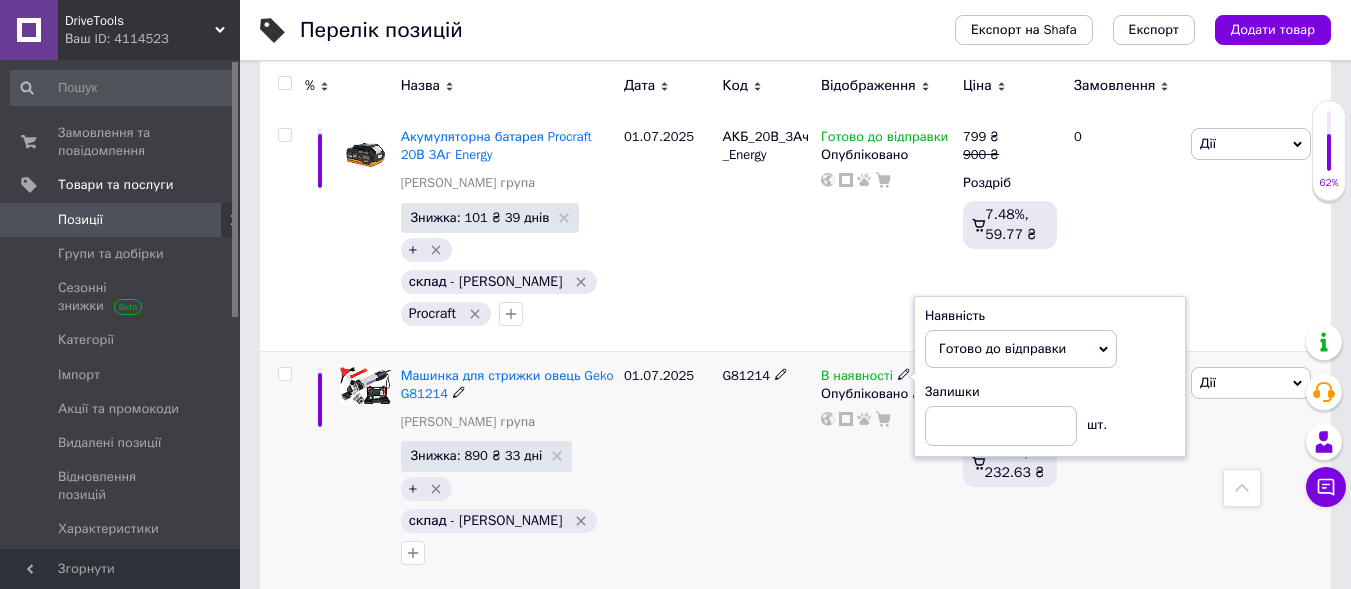 click on "G81214" at bounding box center [766, 470] 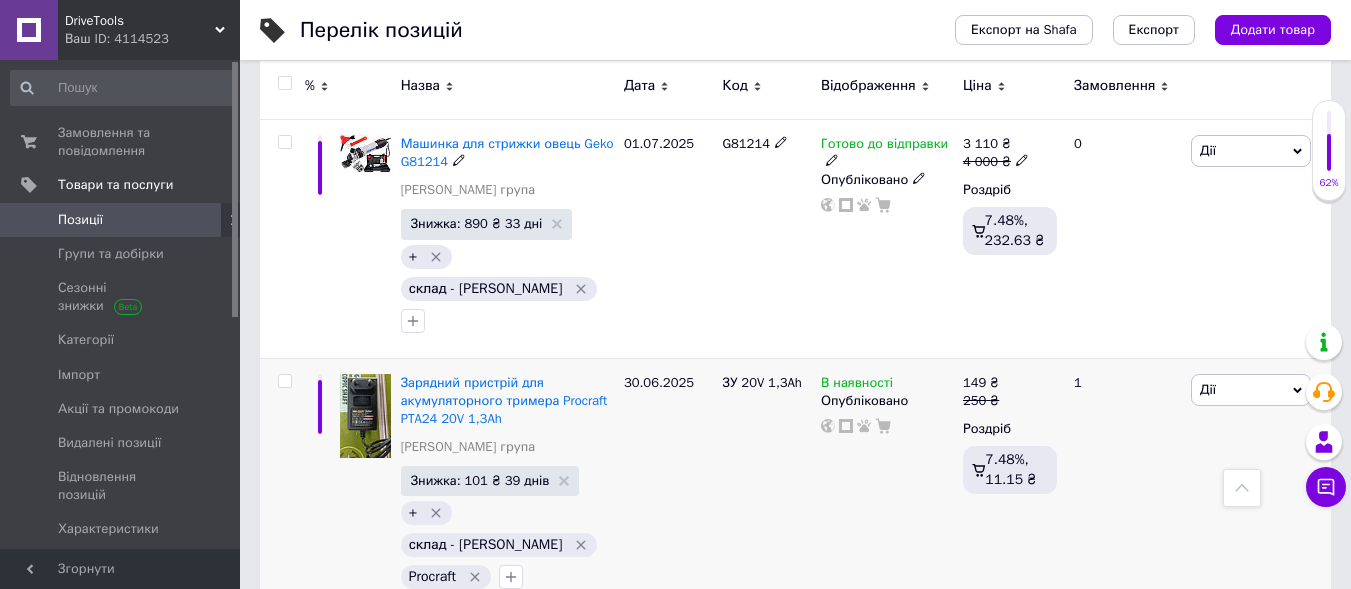 scroll, scrollTop: 800, scrollLeft: 0, axis: vertical 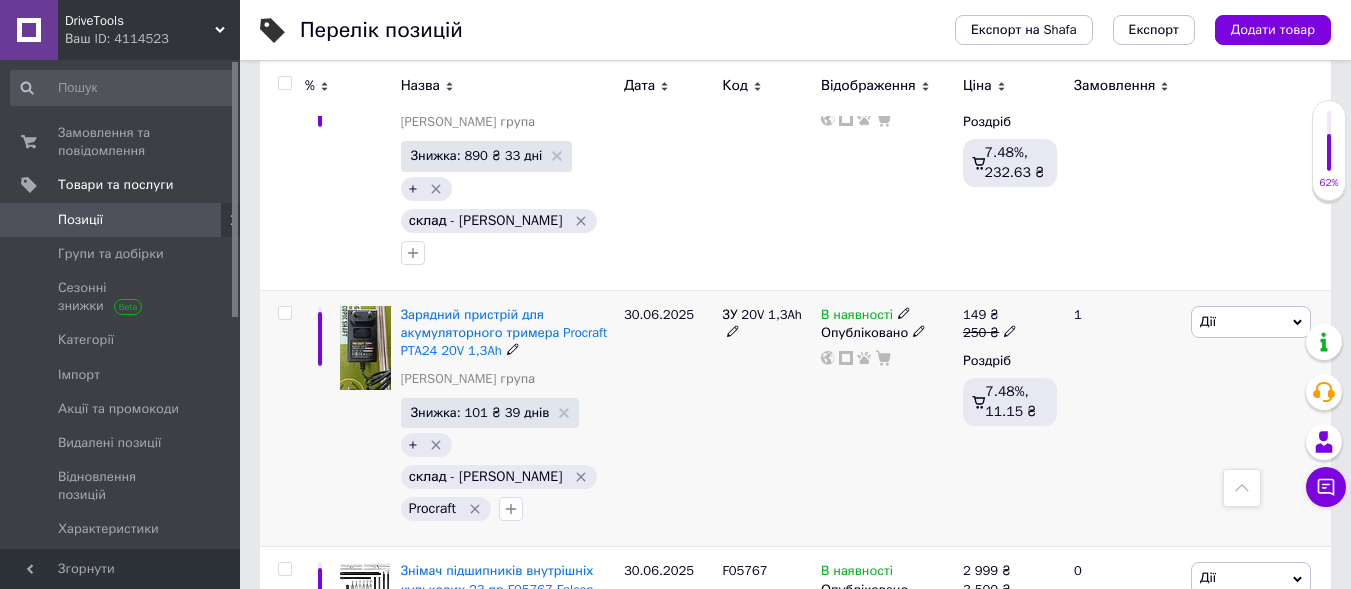 click 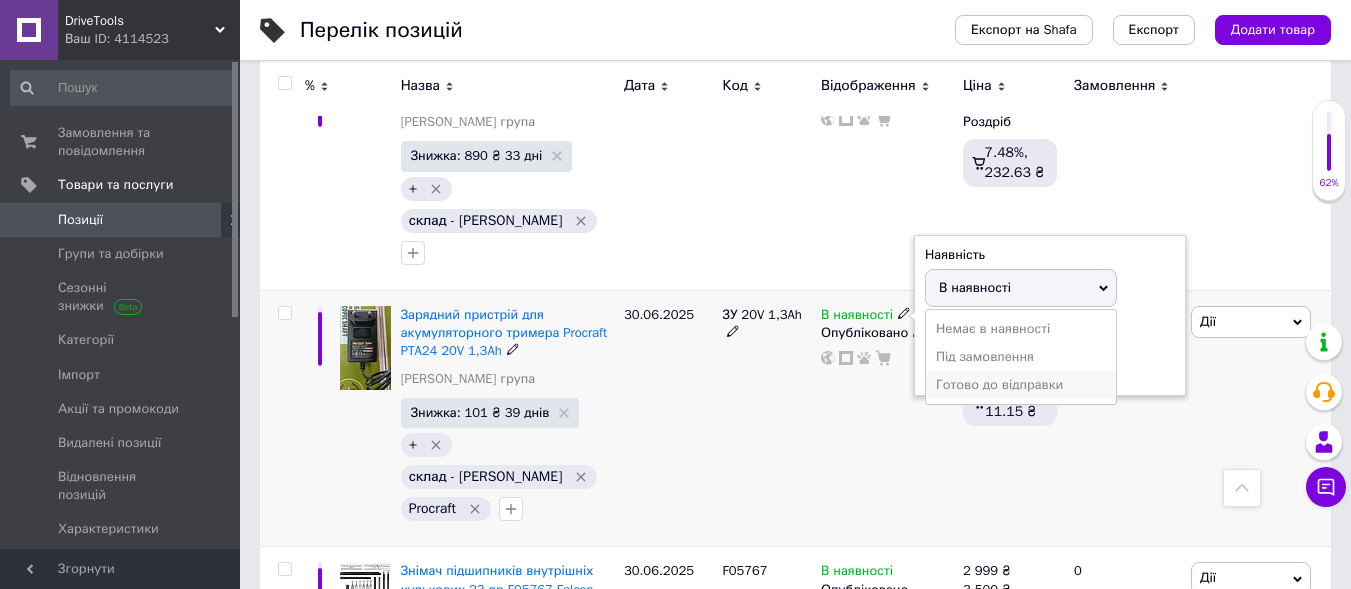 click on "Готово до відправки" at bounding box center [1021, 385] 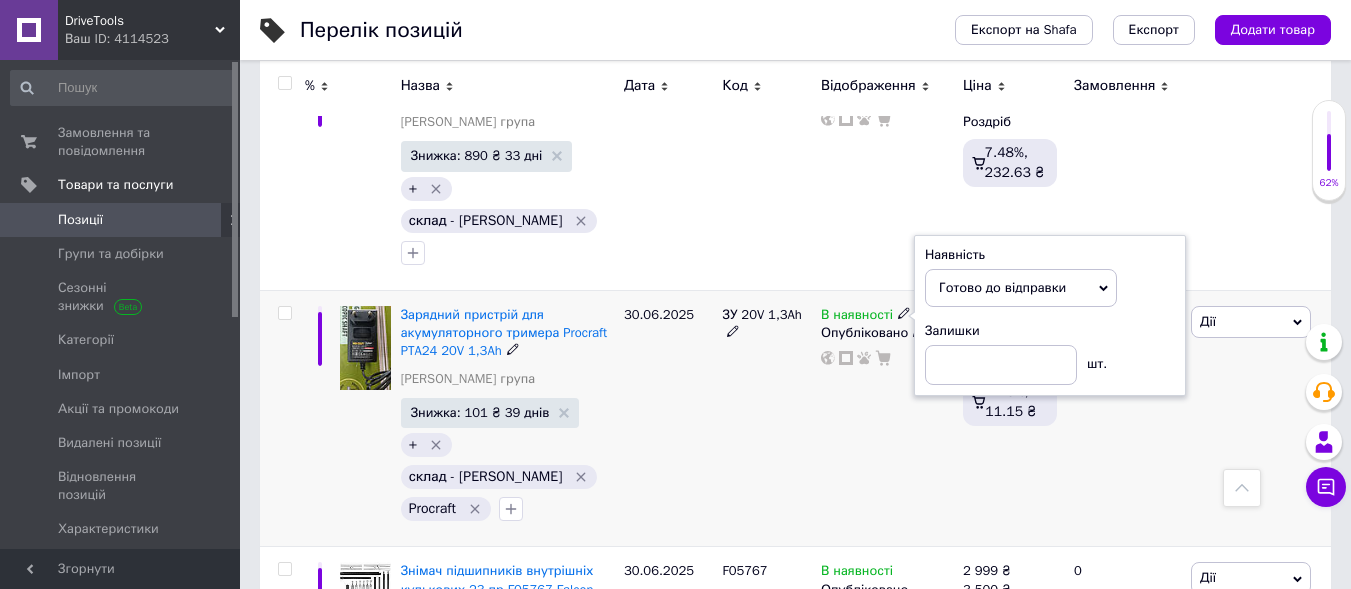click on "ЗУ 20V 1,3Ah" at bounding box center [766, 418] 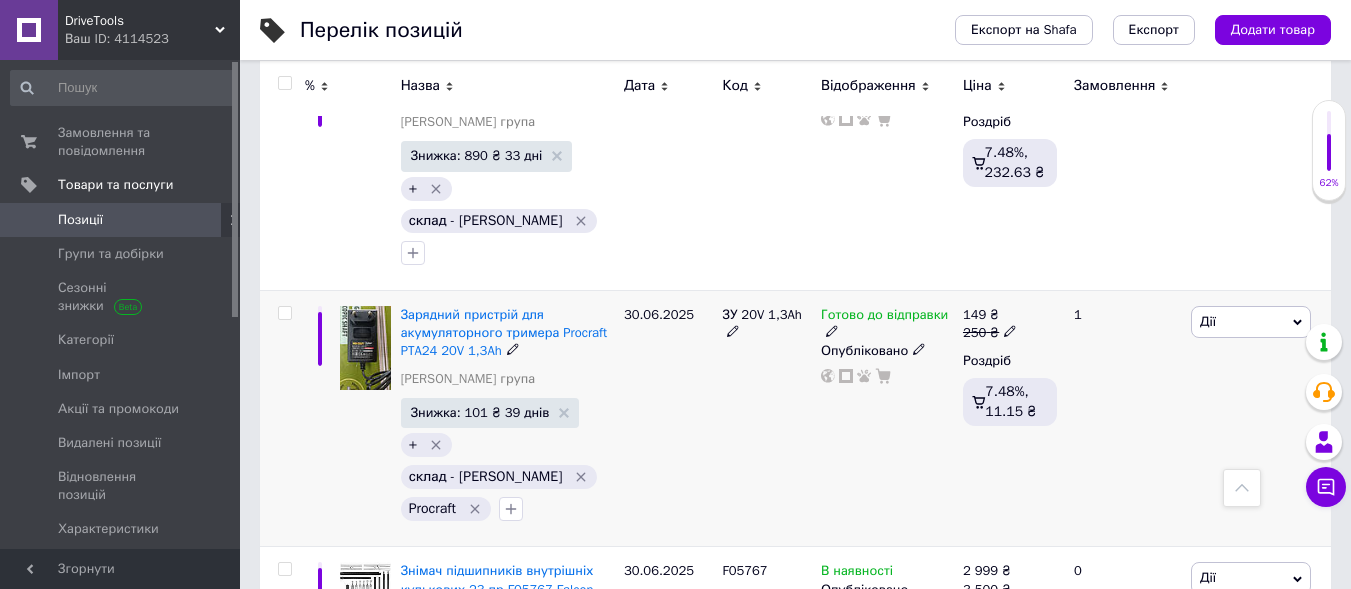 scroll, scrollTop: 900, scrollLeft: 0, axis: vertical 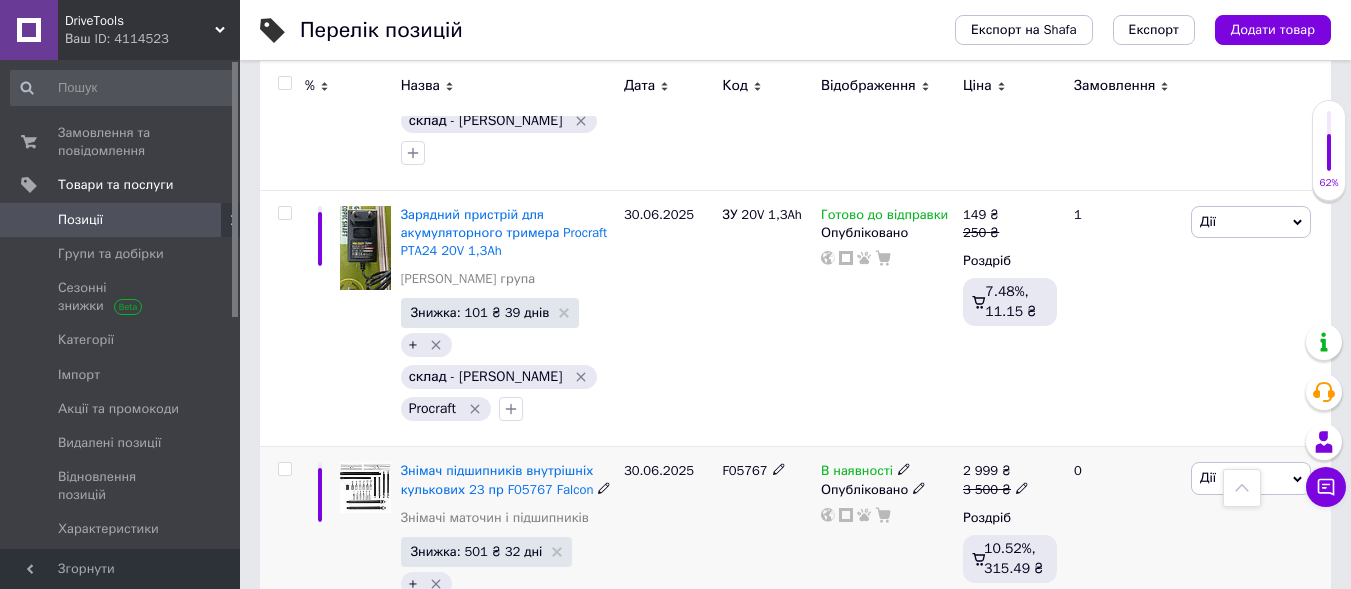 click 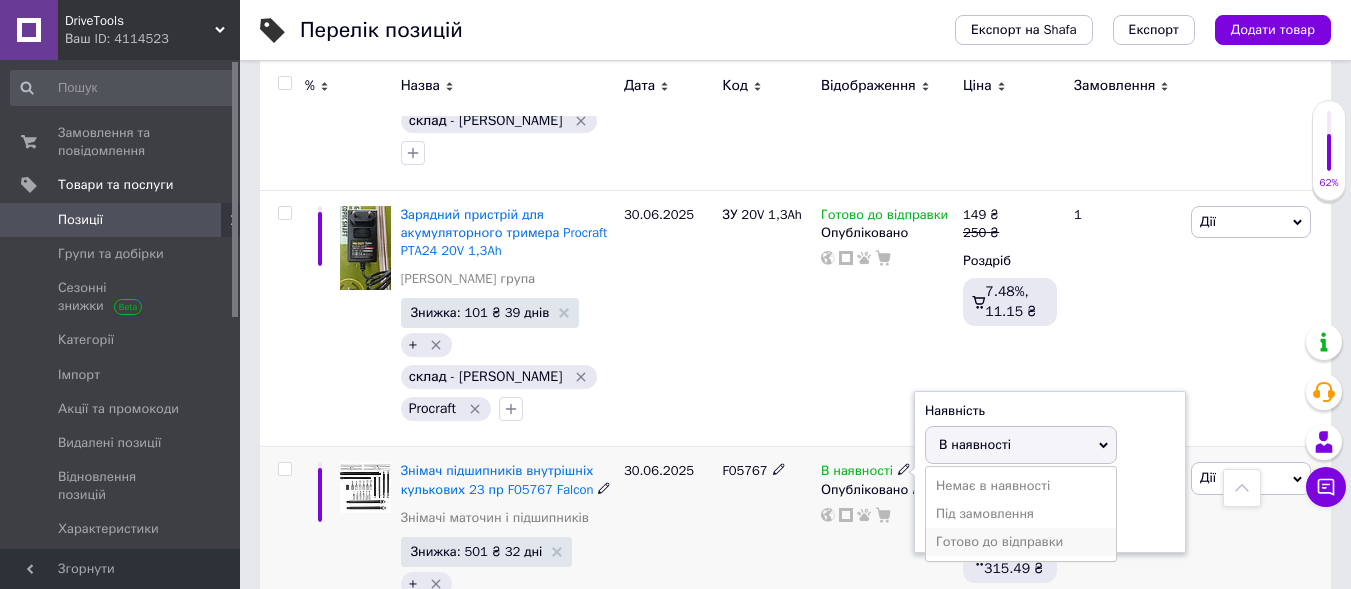 click on "Готово до відправки" at bounding box center (1021, 542) 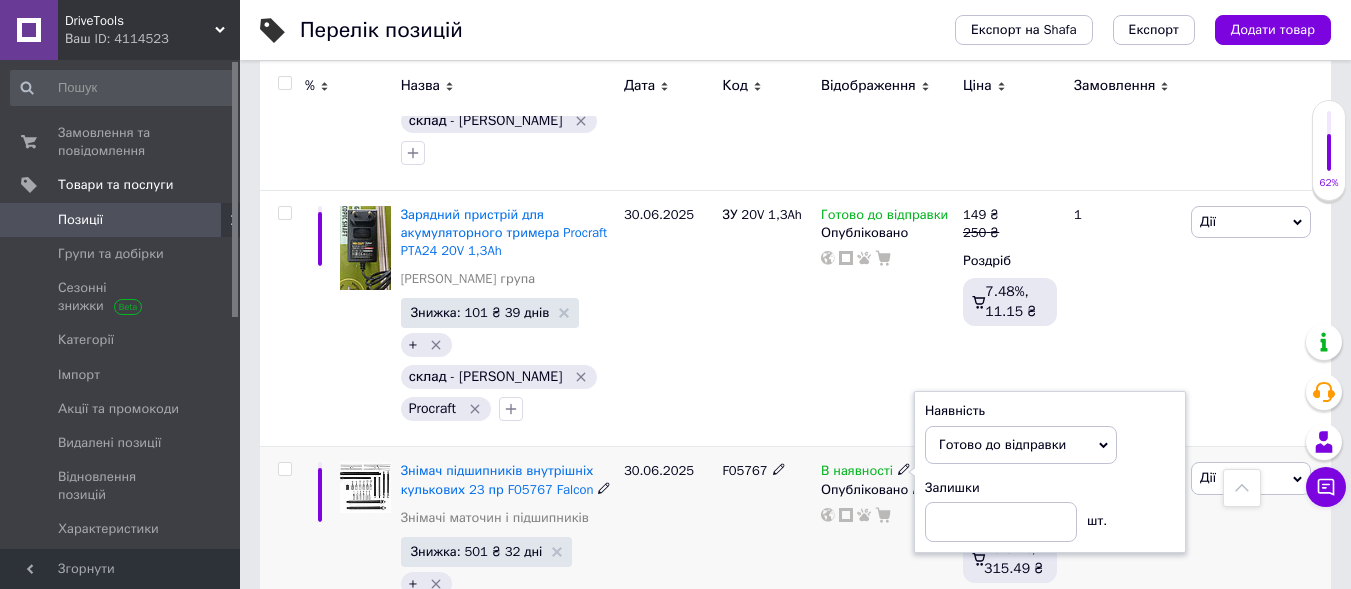click on "F05767" at bounding box center [766, 566] 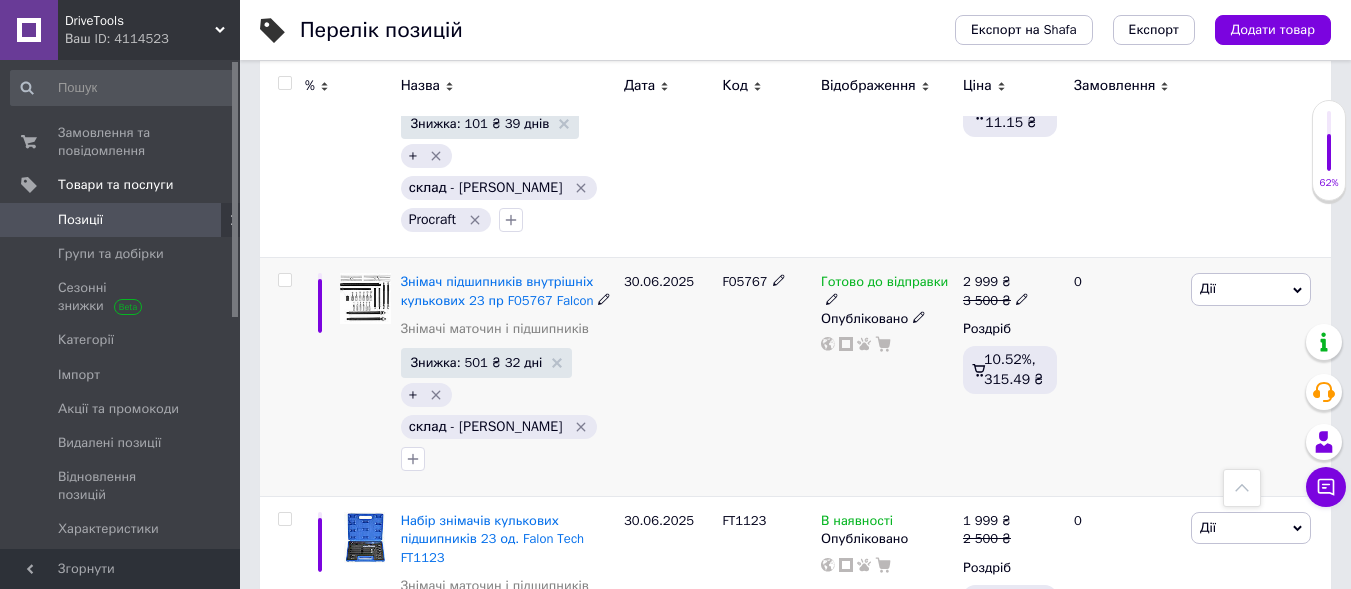 scroll, scrollTop: 1100, scrollLeft: 0, axis: vertical 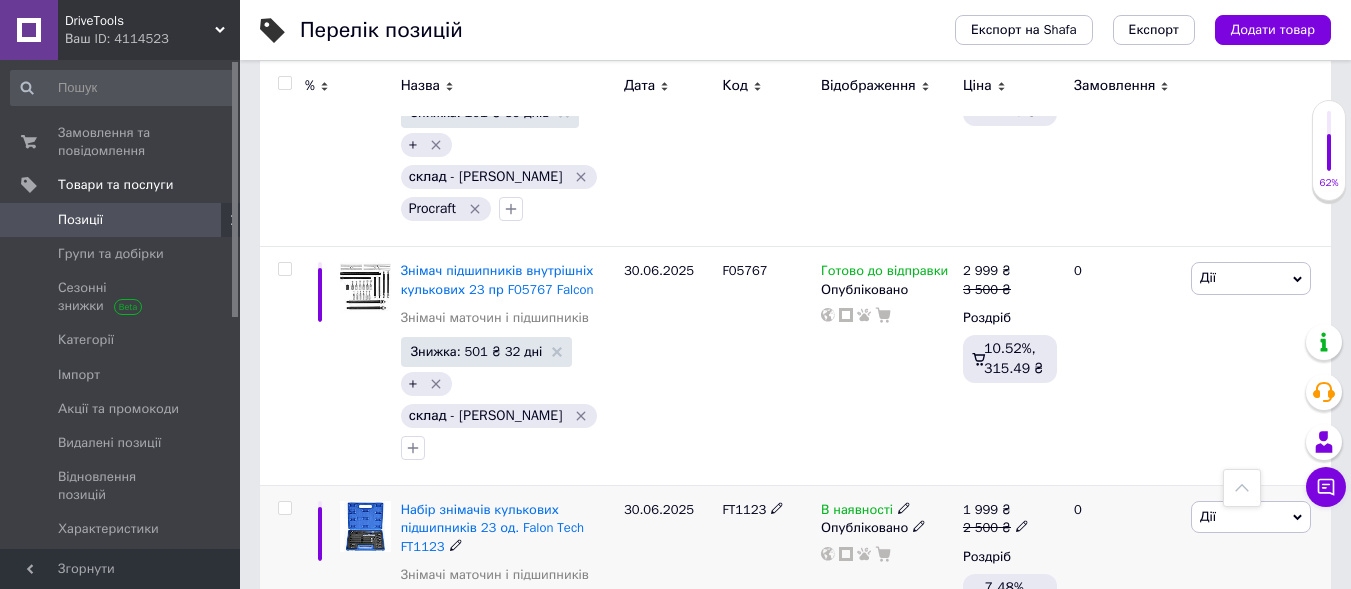 click 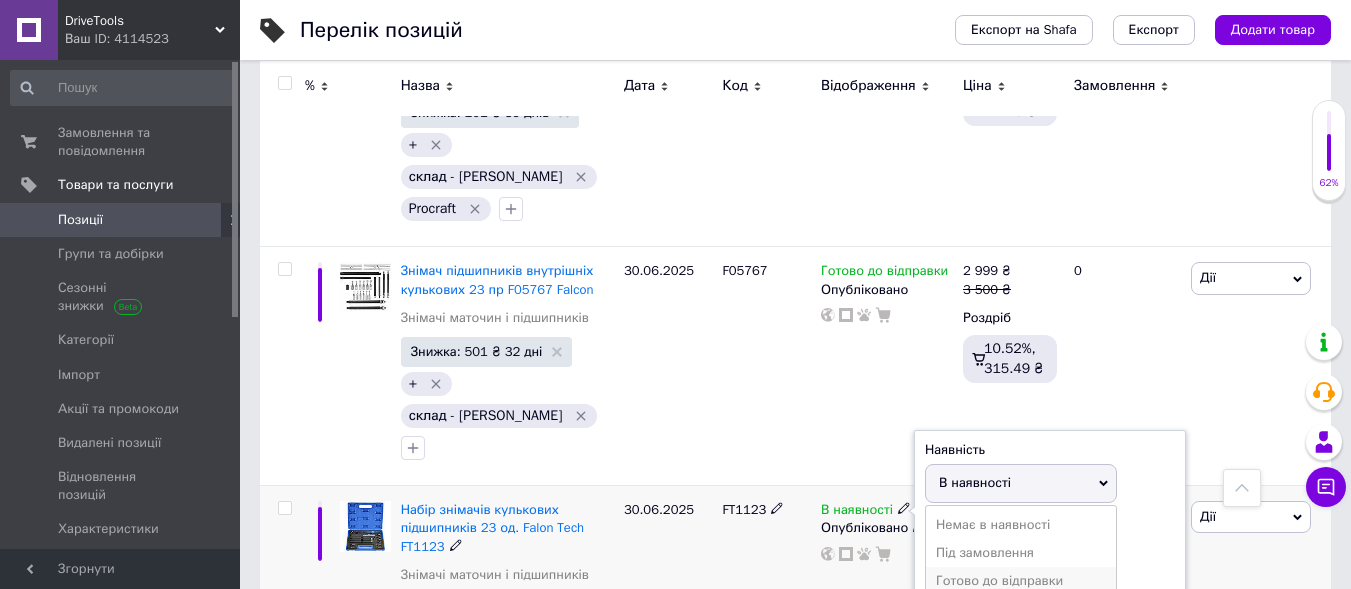 click on "Готово до відправки" at bounding box center [1021, 581] 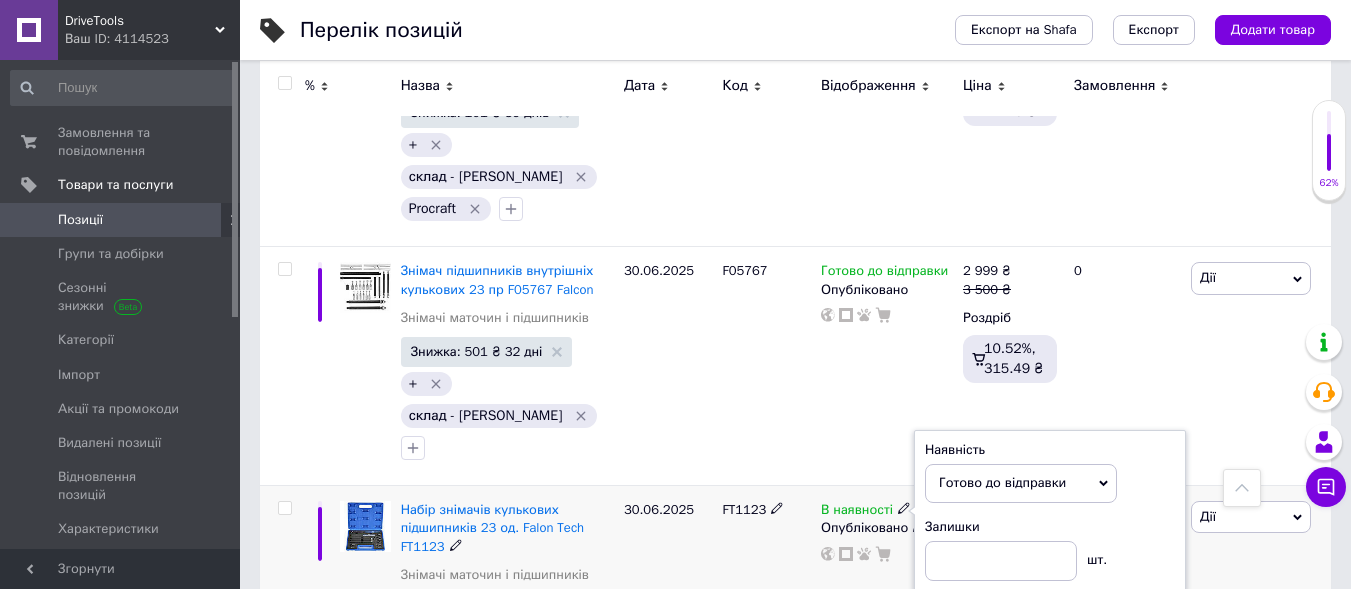 click on "В наявності Наявність [PERSON_NAME] до відправки В наявності Немає в наявності Під замовлення Залишки шт. Опубліковано" at bounding box center [887, 614] 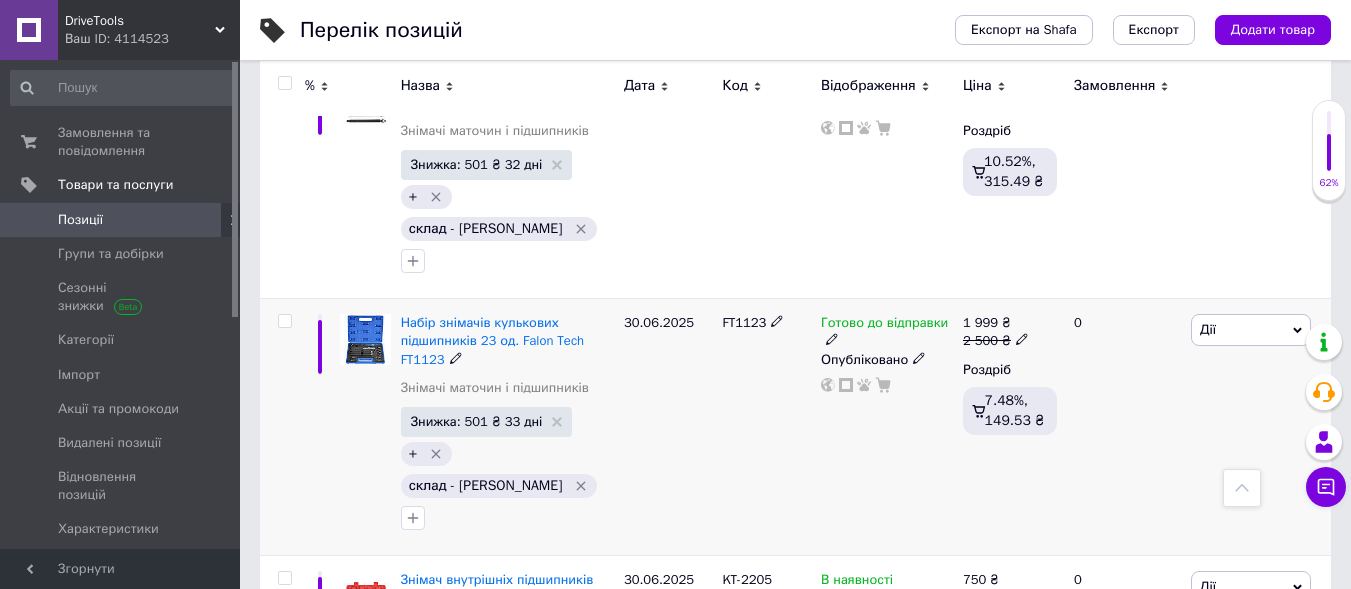 scroll, scrollTop: 1300, scrollLeft: 0, axis: vertical 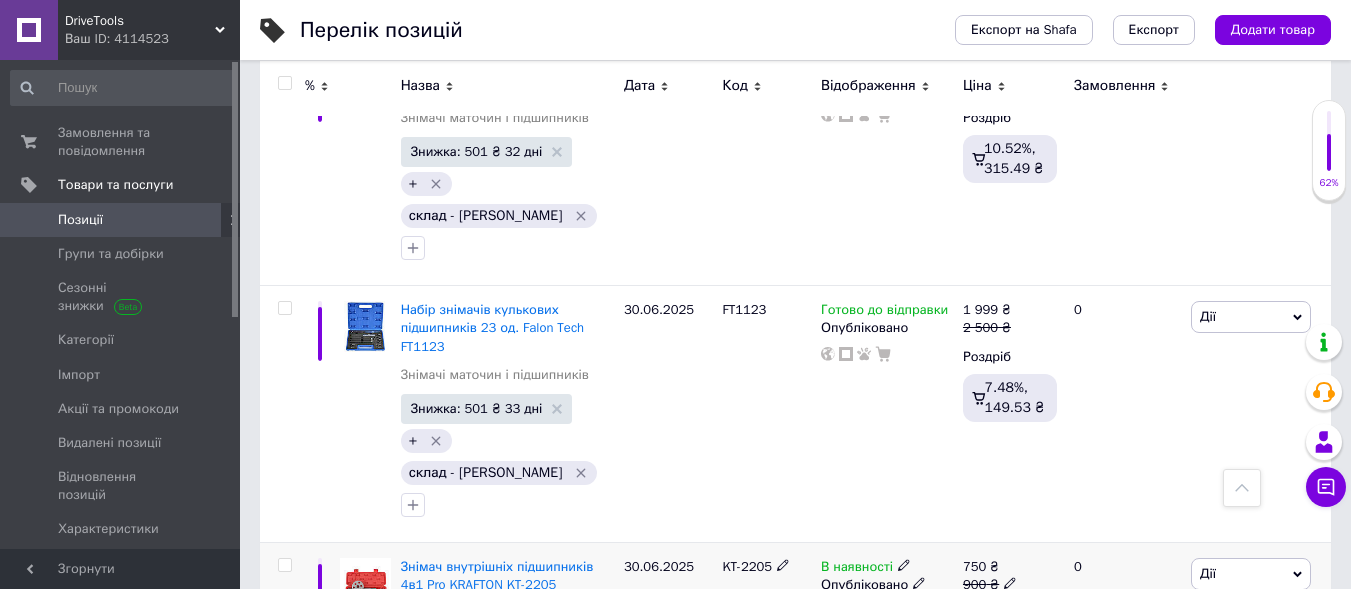 click 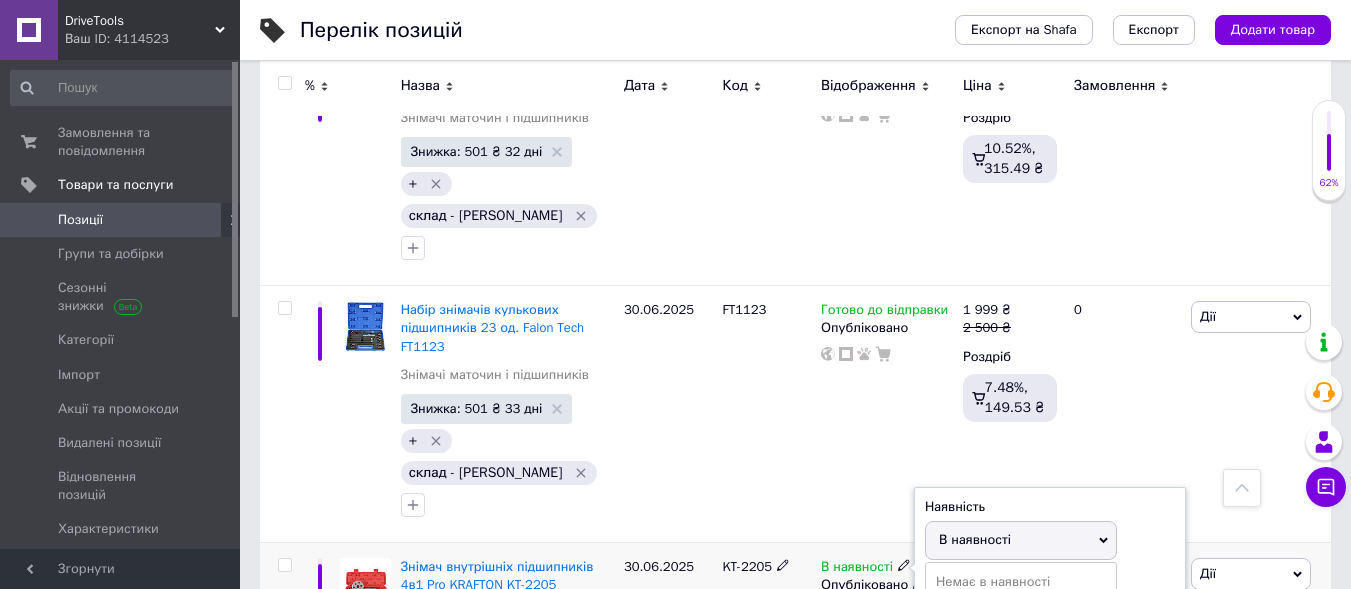 click on "Готово до відправки" at bounding box center (1021, 638) 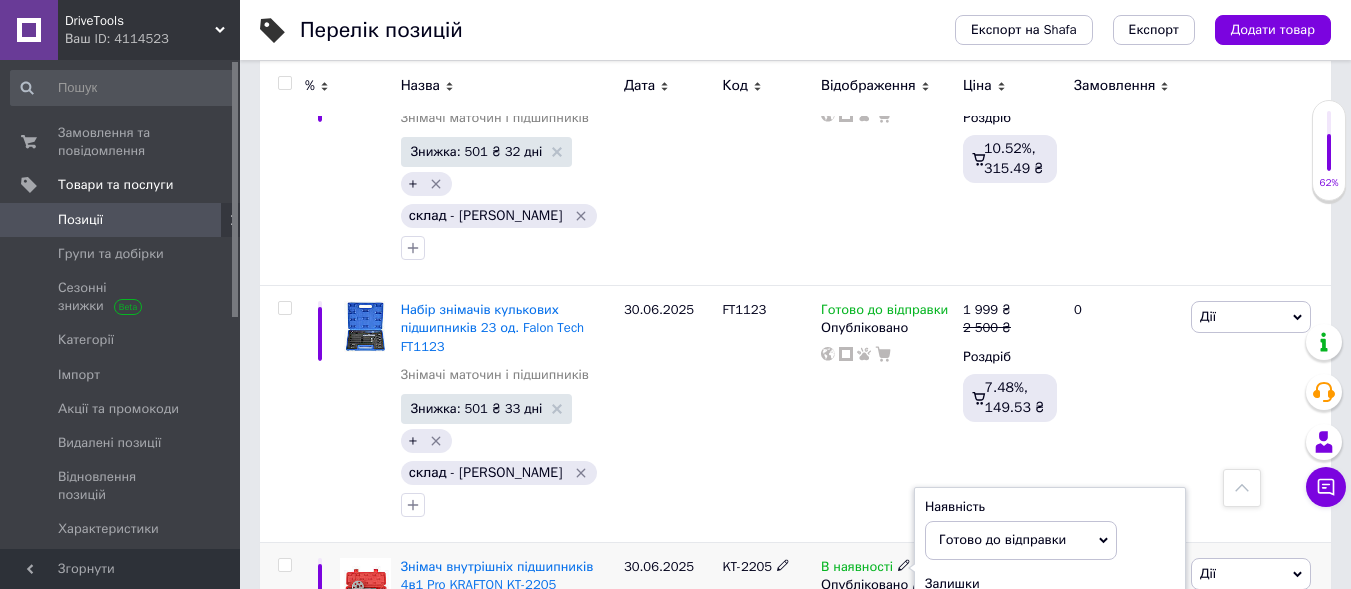 click on "KT-2205" at bounding box center (766, 655) 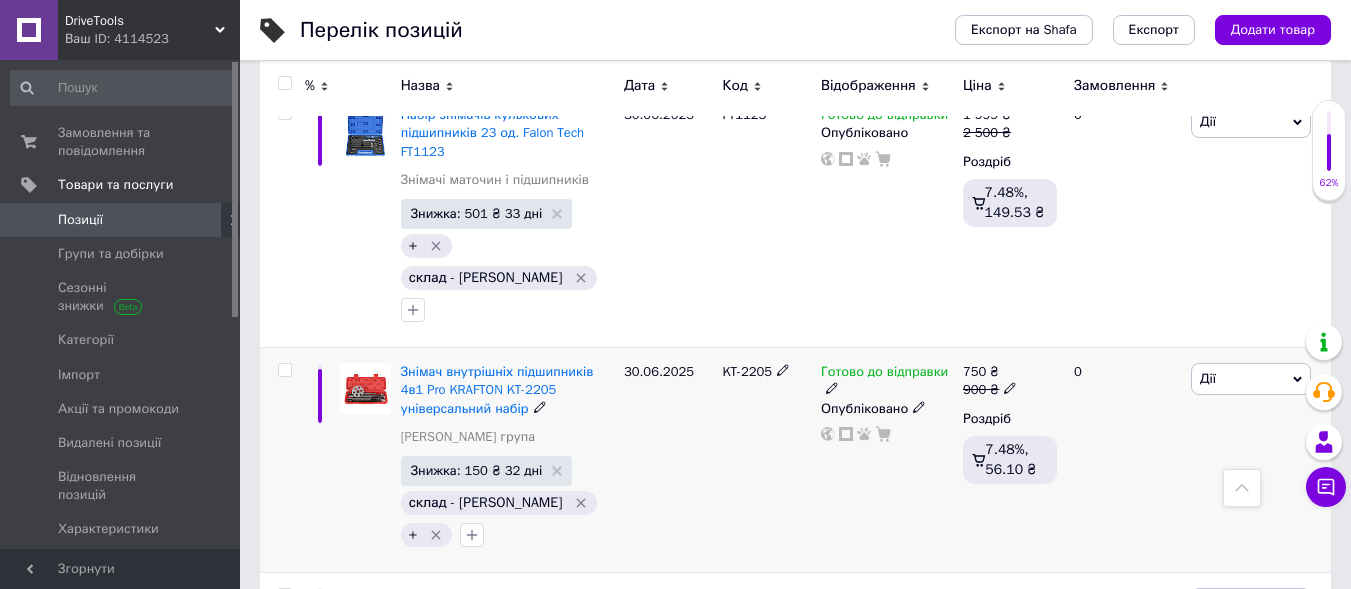 scroll, scrollTop: 1500, scrollLeft: 0, axis: vertical 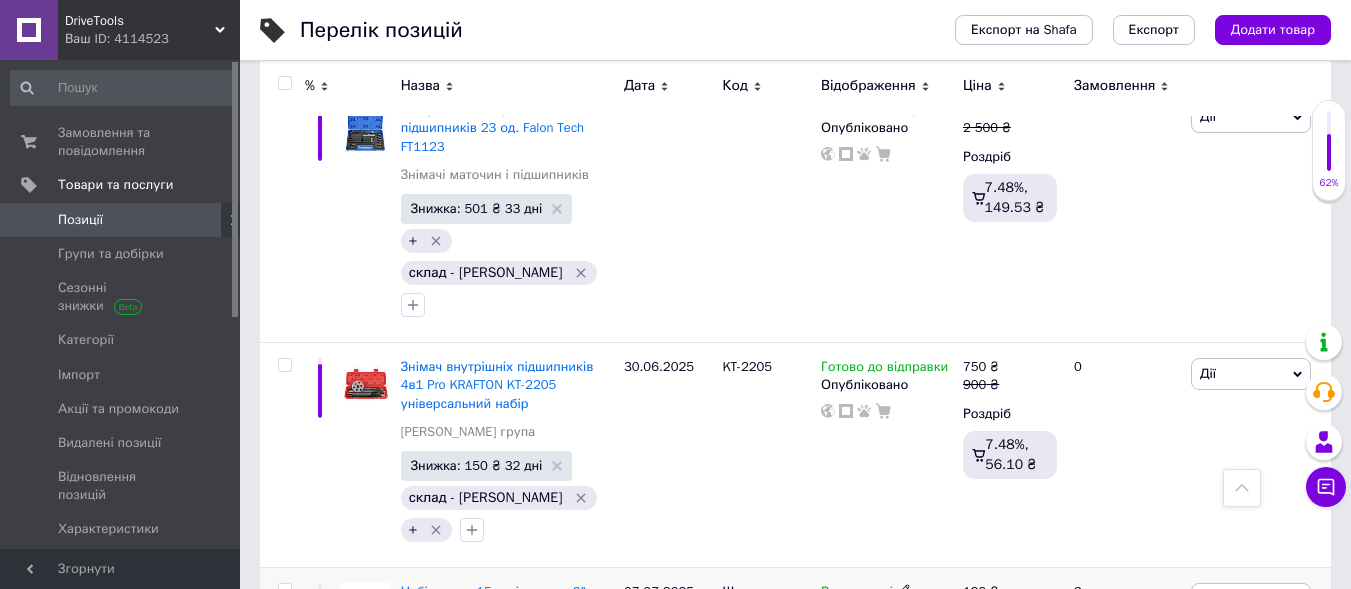 click 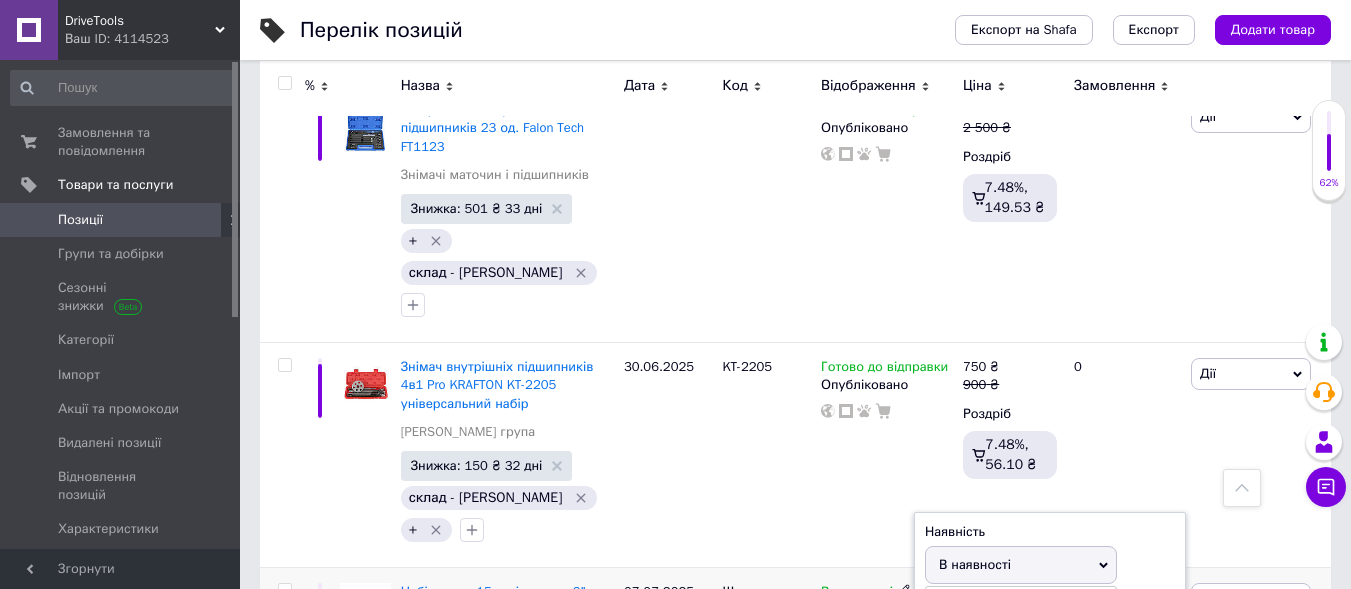 click on "Готово до відправки" at bounding box center [1021, 663] 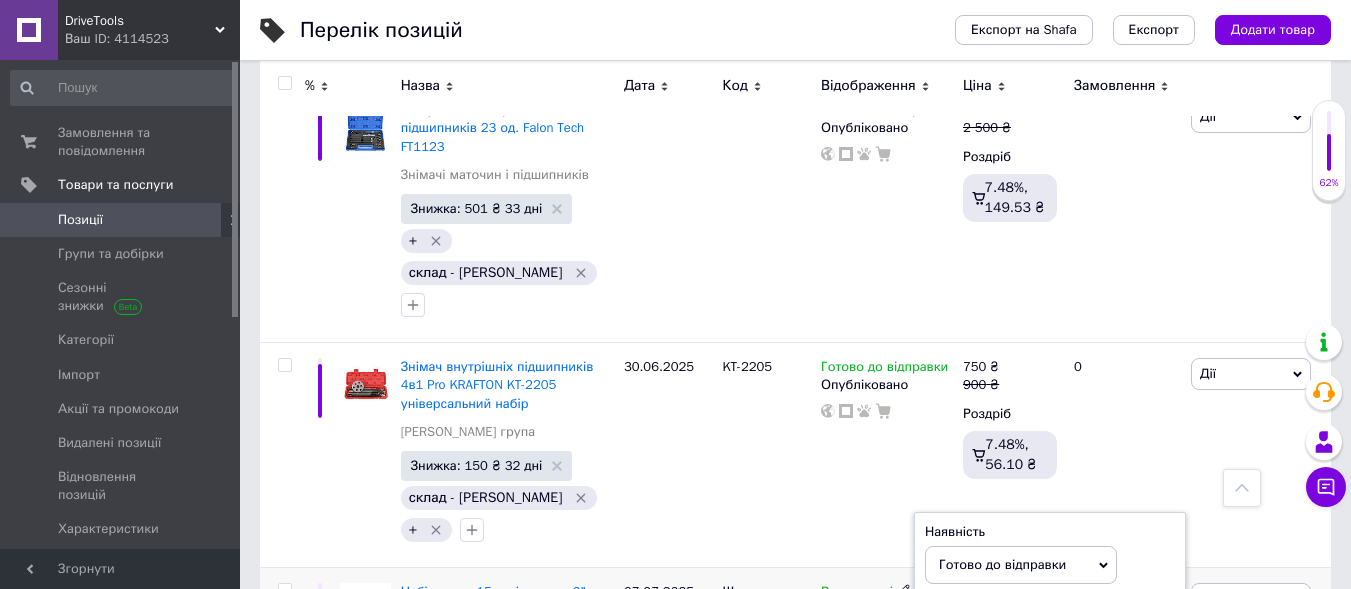click on "В наявності Наявність [PERSON_NAME] до відправки В наявності Немає в наявності Під замовлення Залишки шт. Опубліковано" at bounding box center [887, 696] 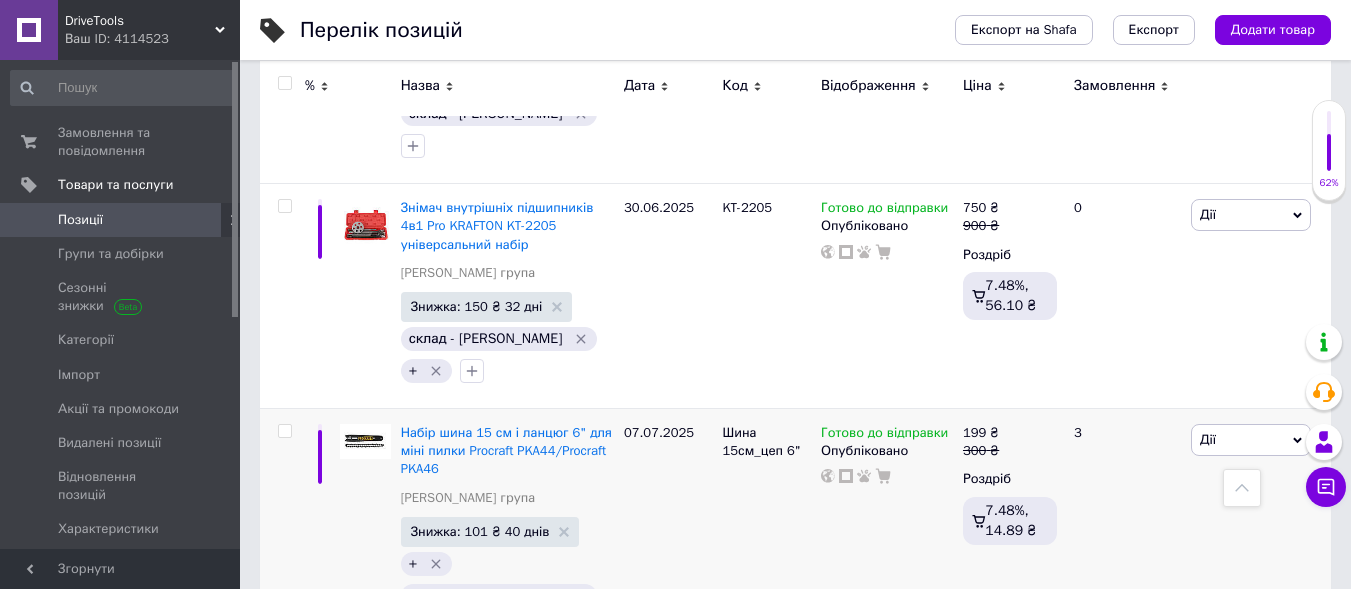 scroll, scrollTop: 1700, scrollLeft: 0, axis: vertical 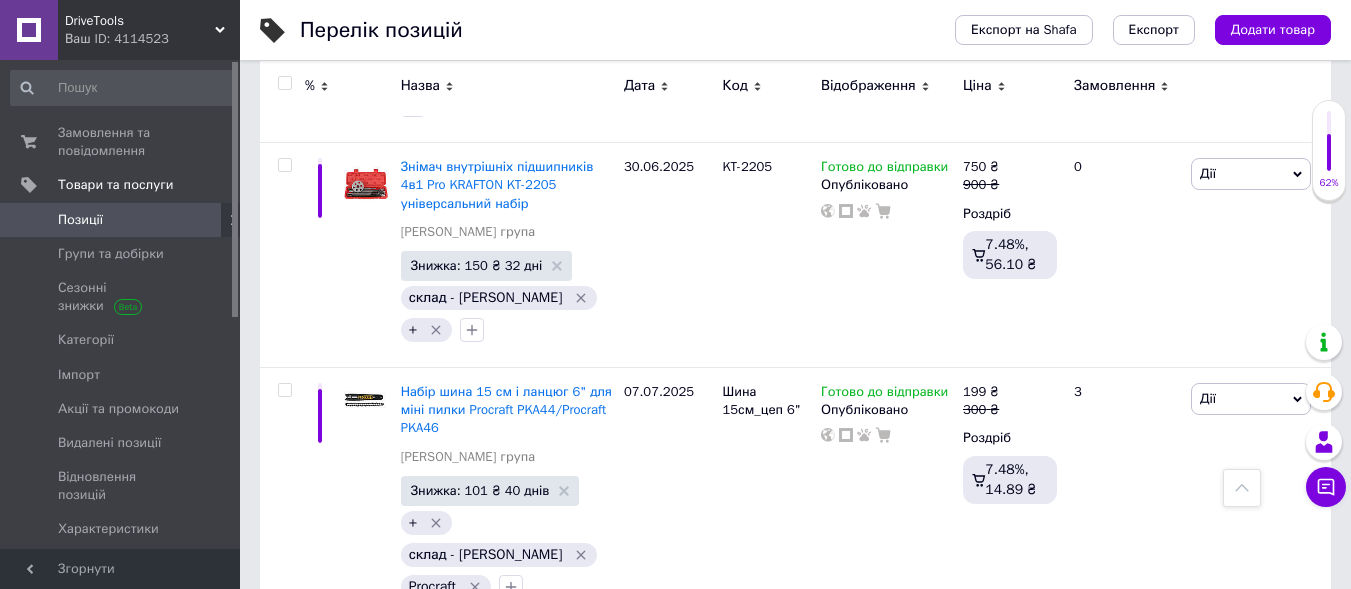 click 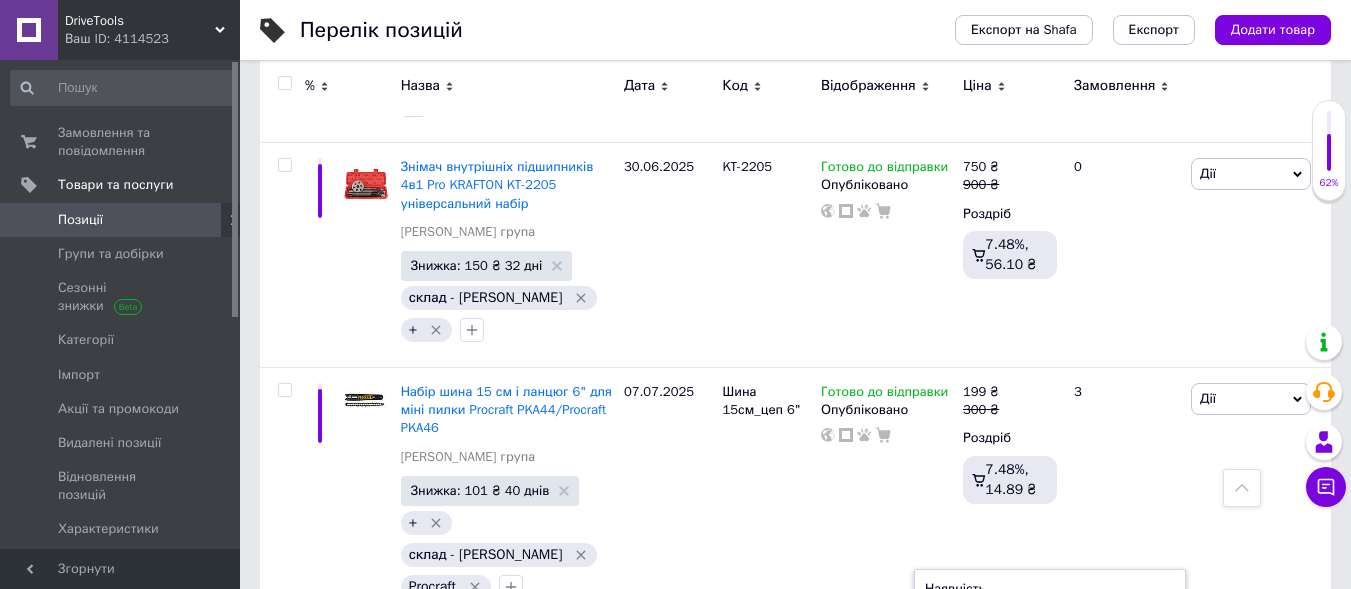 click on "Готово до відправки" at bounding box center [1021, 720] 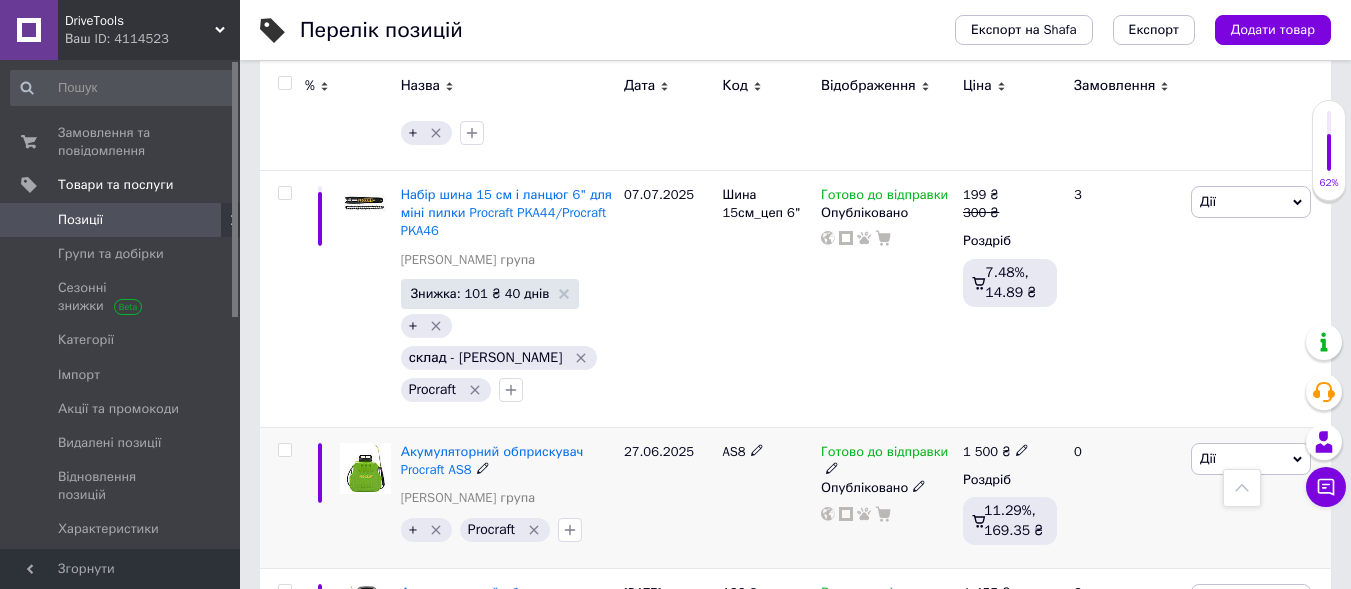 scroll, scrollTop: 1900, scrollLeft: 0, axis: vertical 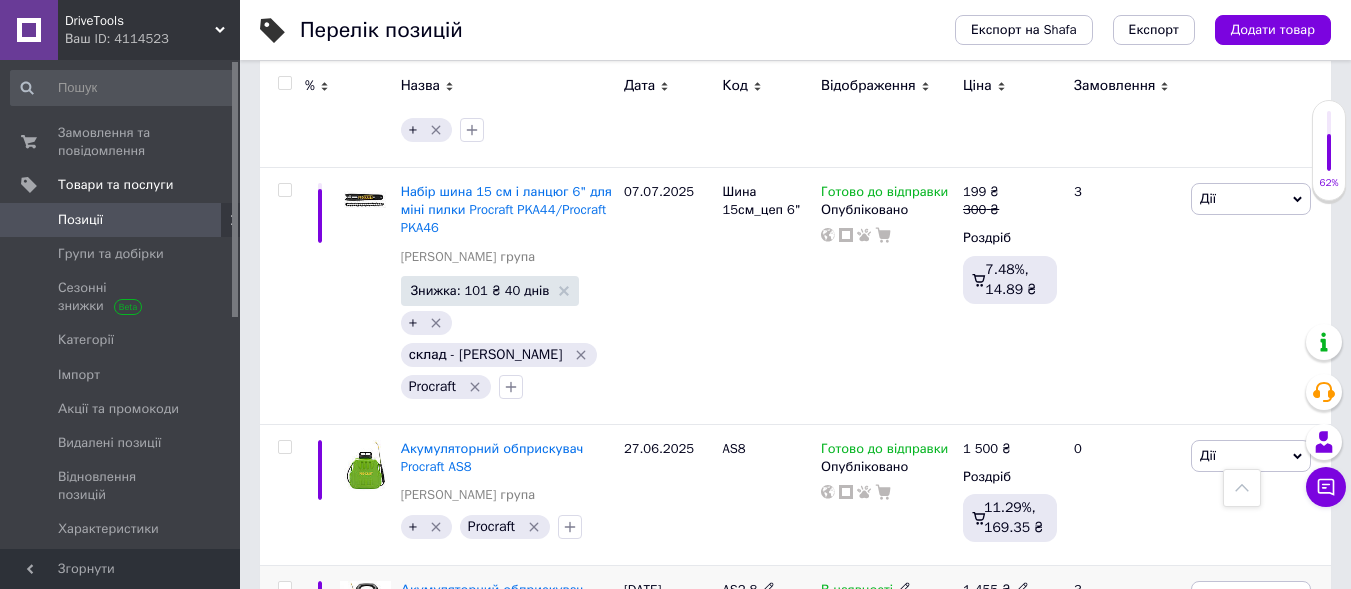 click 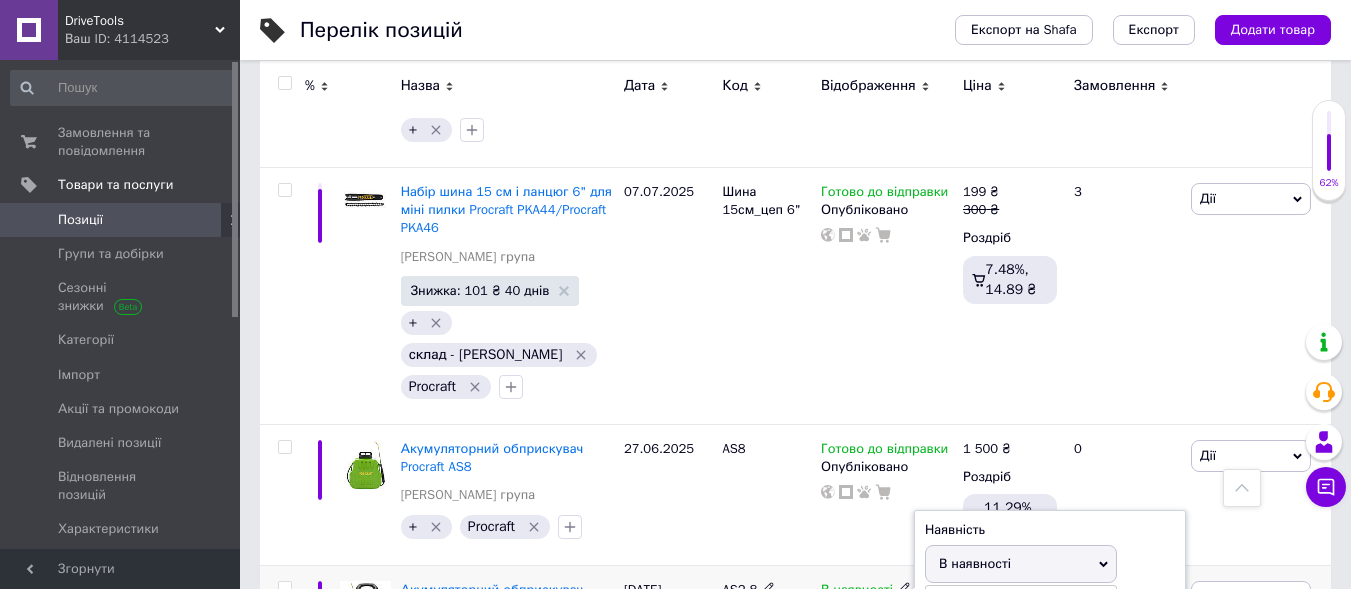 click on "Готово до відправки" at bounding box center (1021, 661) 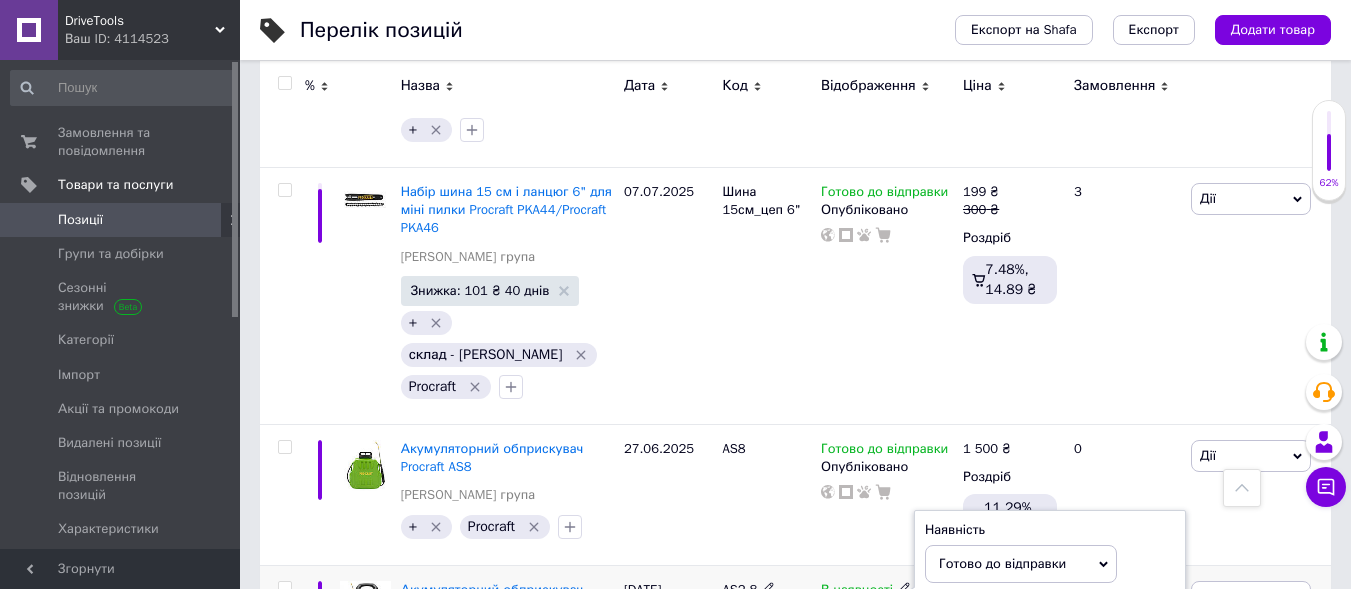 click on "AS2-8" at bounding box center (766, 681) 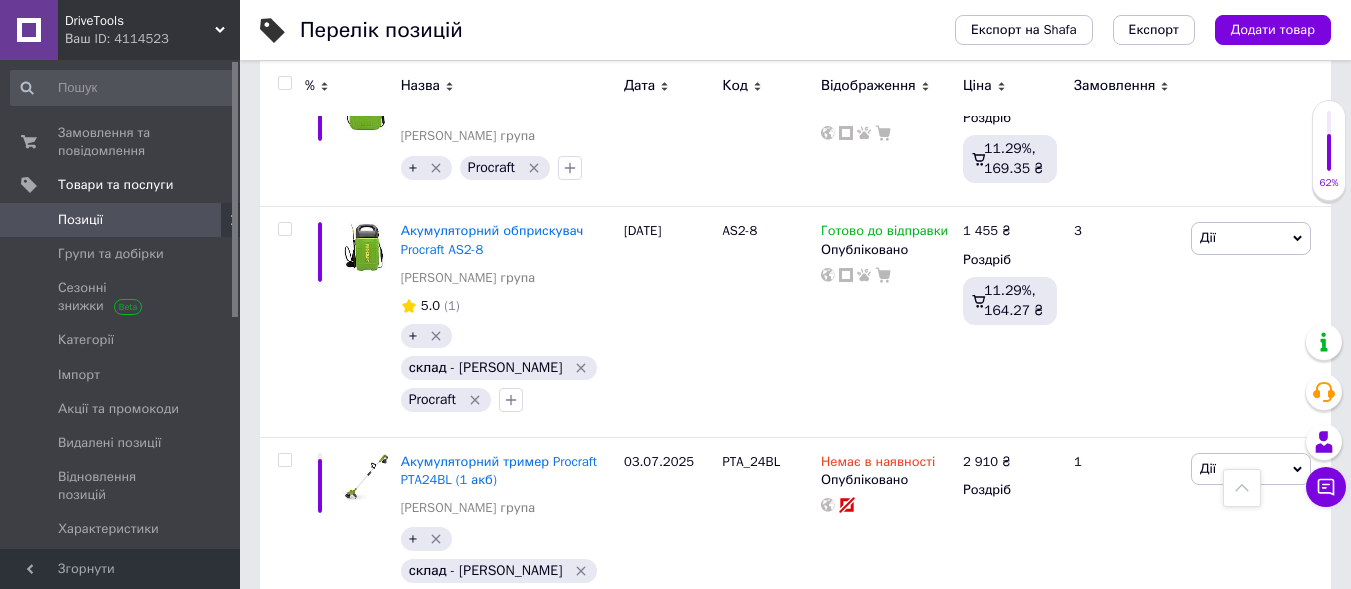 scroll, scrollTop: 2300, scrollLeft: 0, axis: vertical 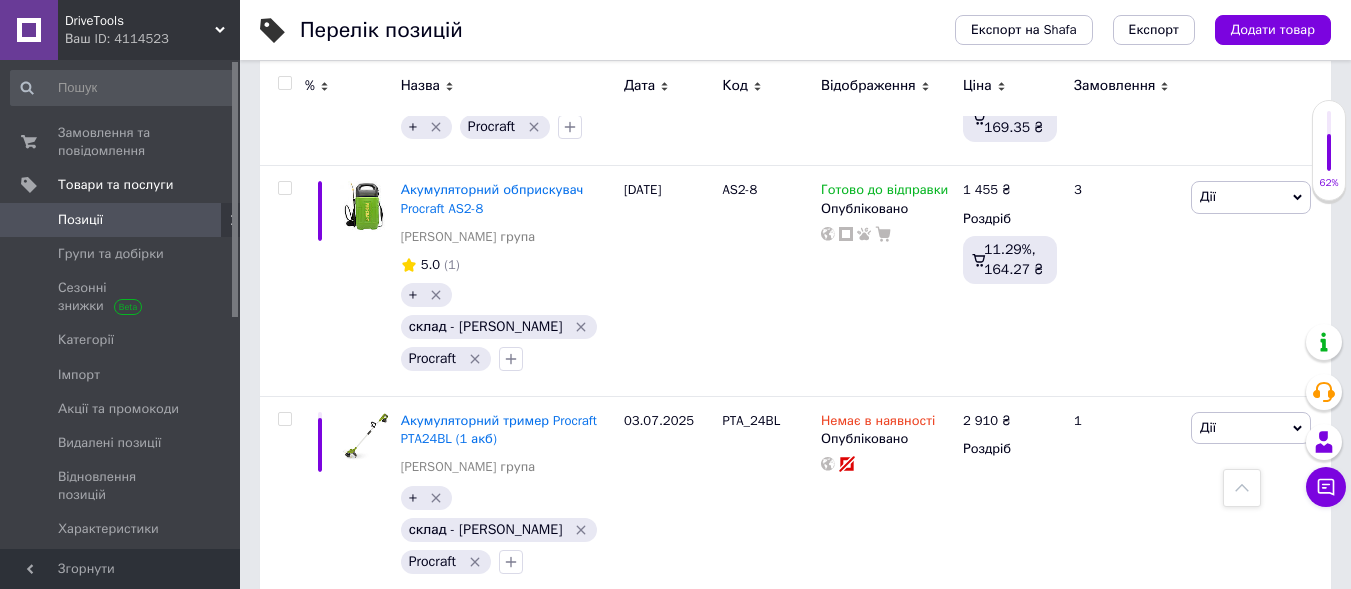 click 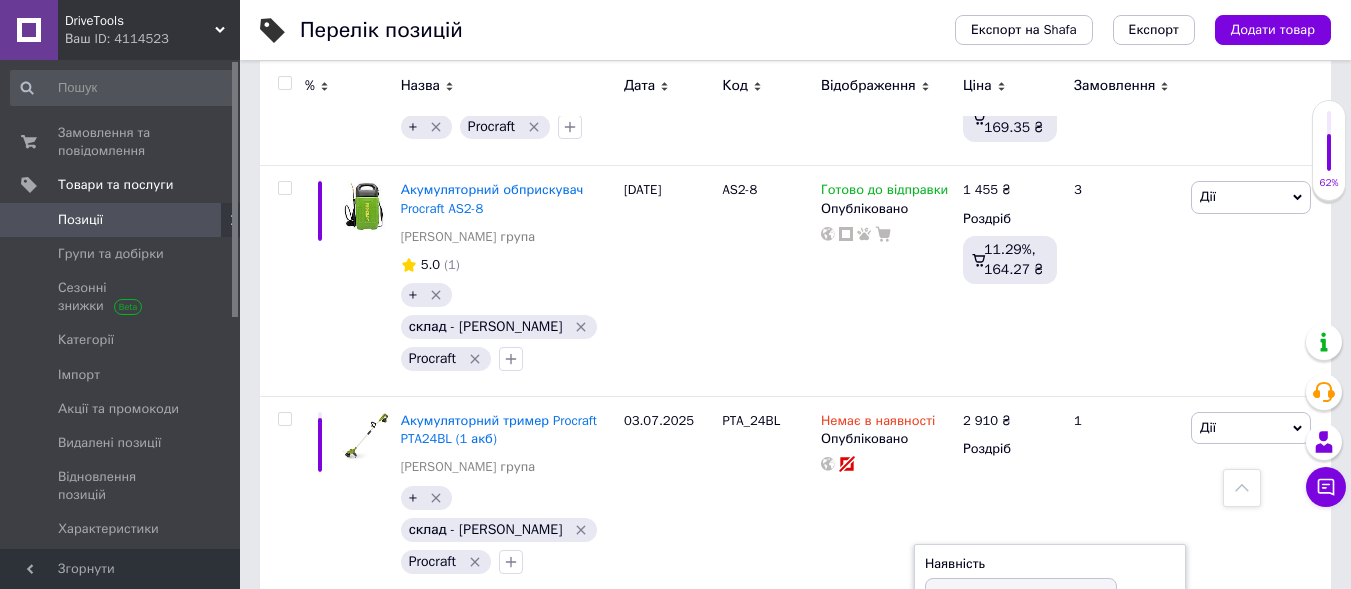 click on "Готово до відправки" at bounding box center [1021, 695] 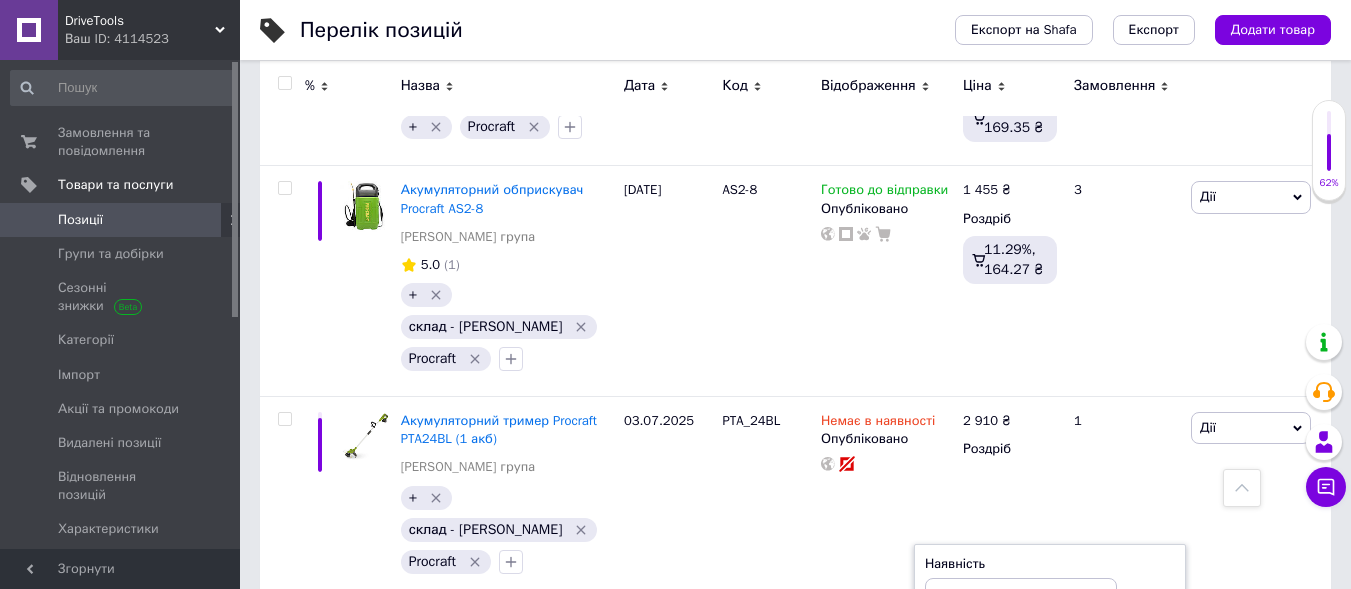 click on "PA18Pro" at bounding box center (766, 719) 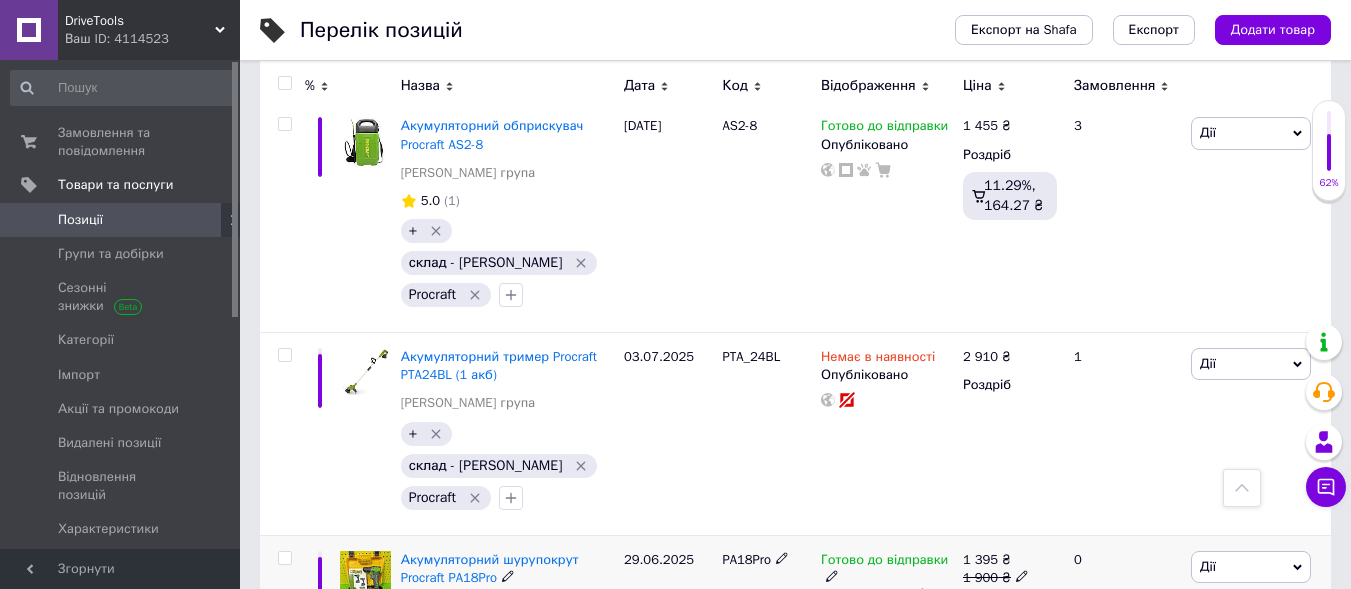 scroll, scrollTop: 2400, scrollLeft: 0, axis: vertical 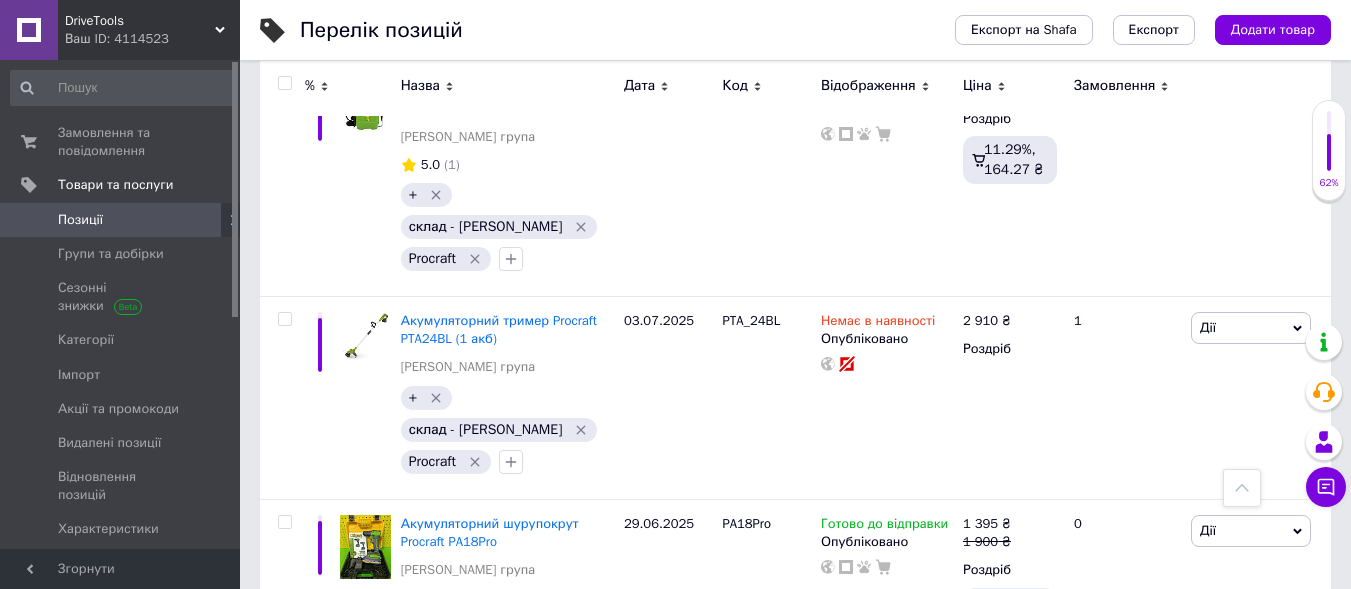 click 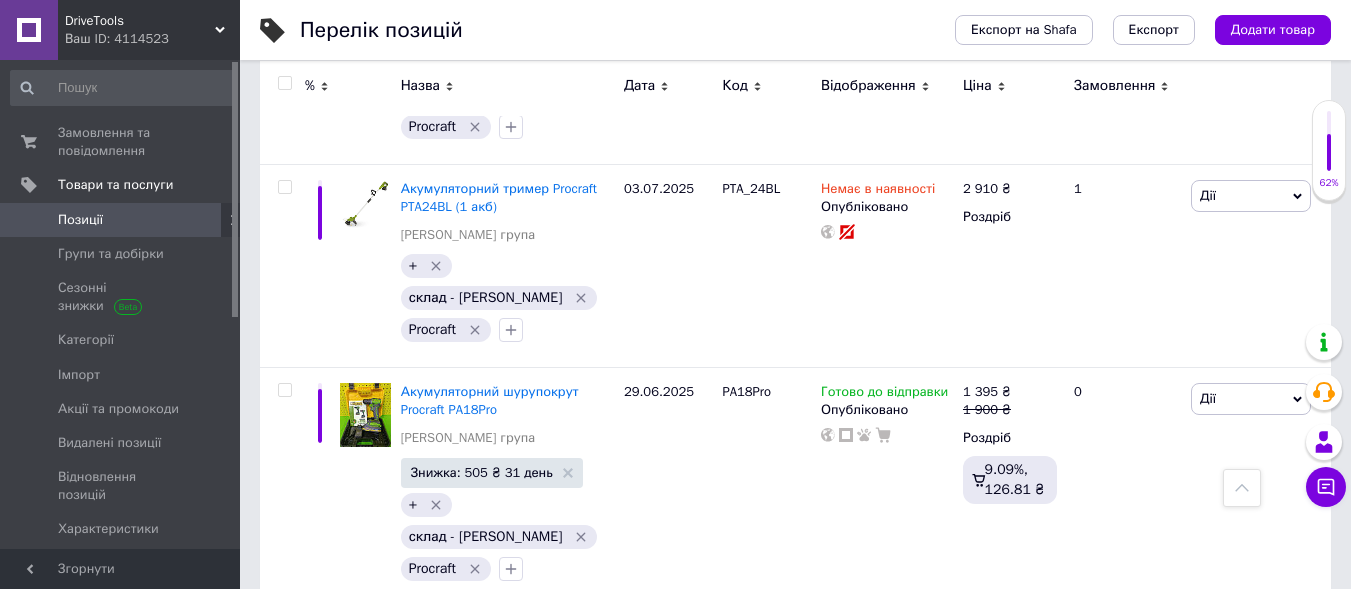 scroll, scrollTop: 2600, scrollLeft: 0, axis: vertical 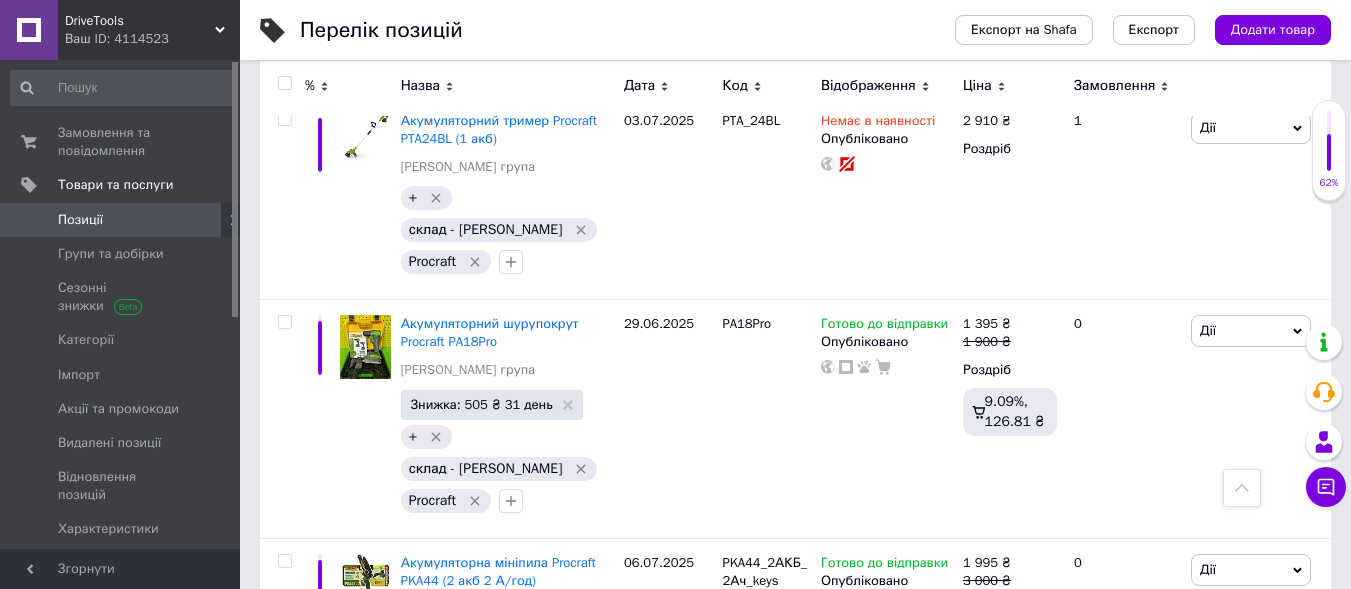 click 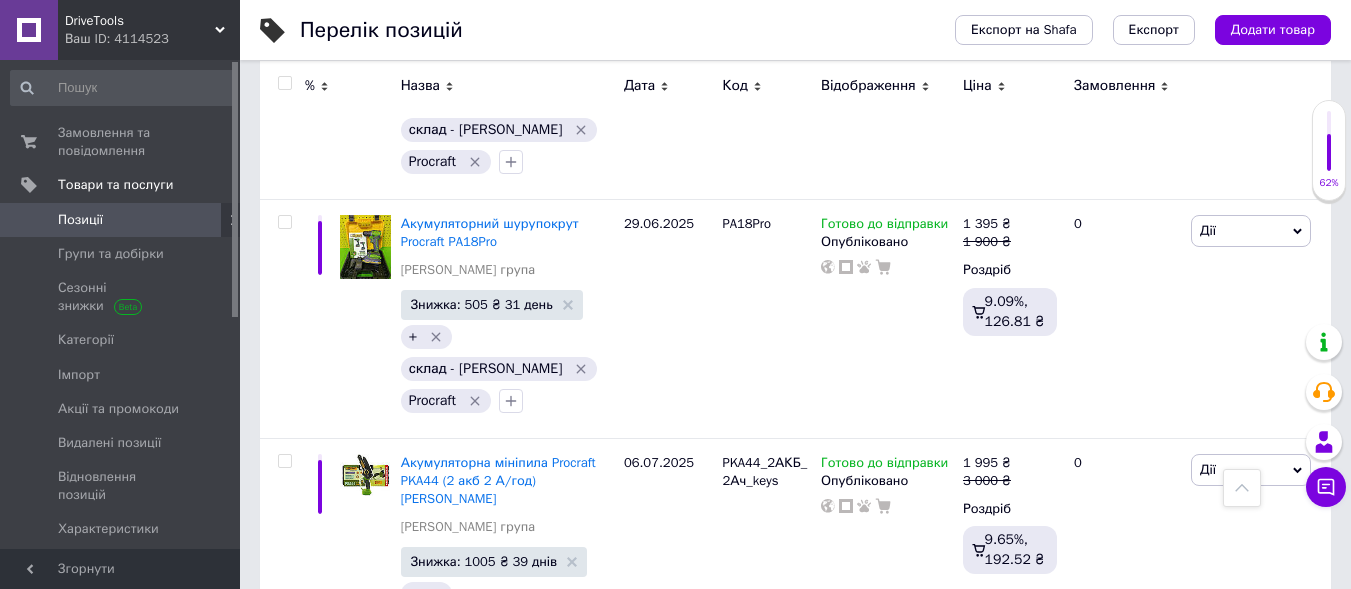 click 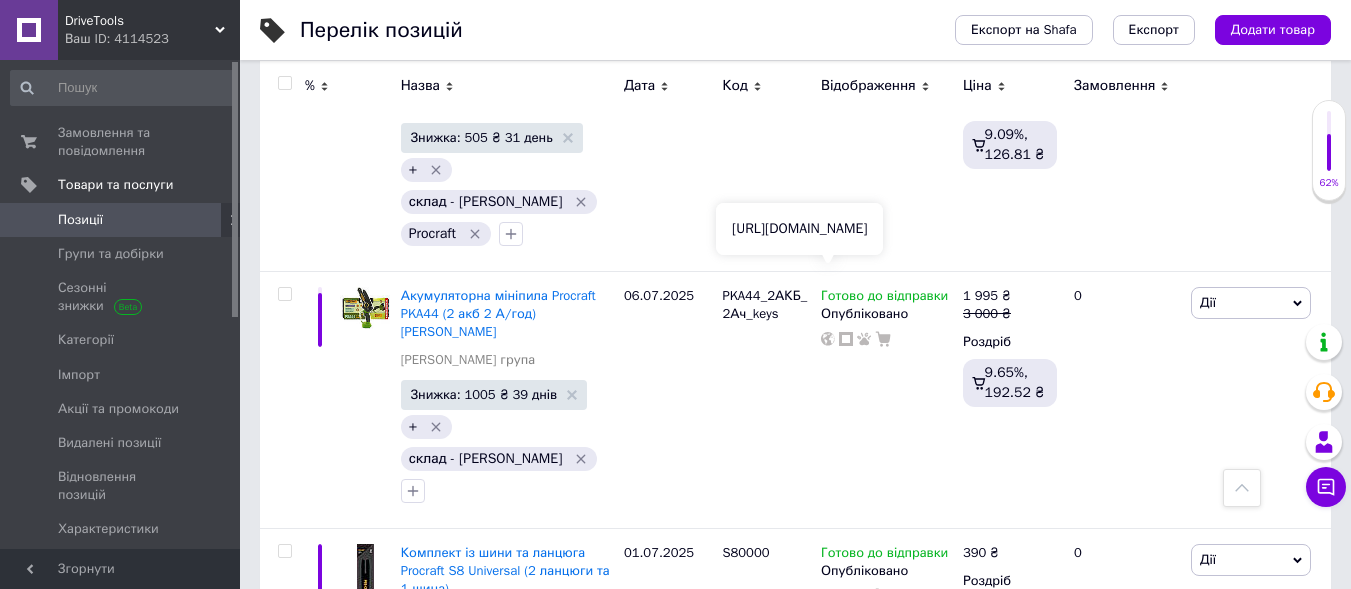 scroll, scrollTop: 2900, scrollLeft: 0, axis: vertical 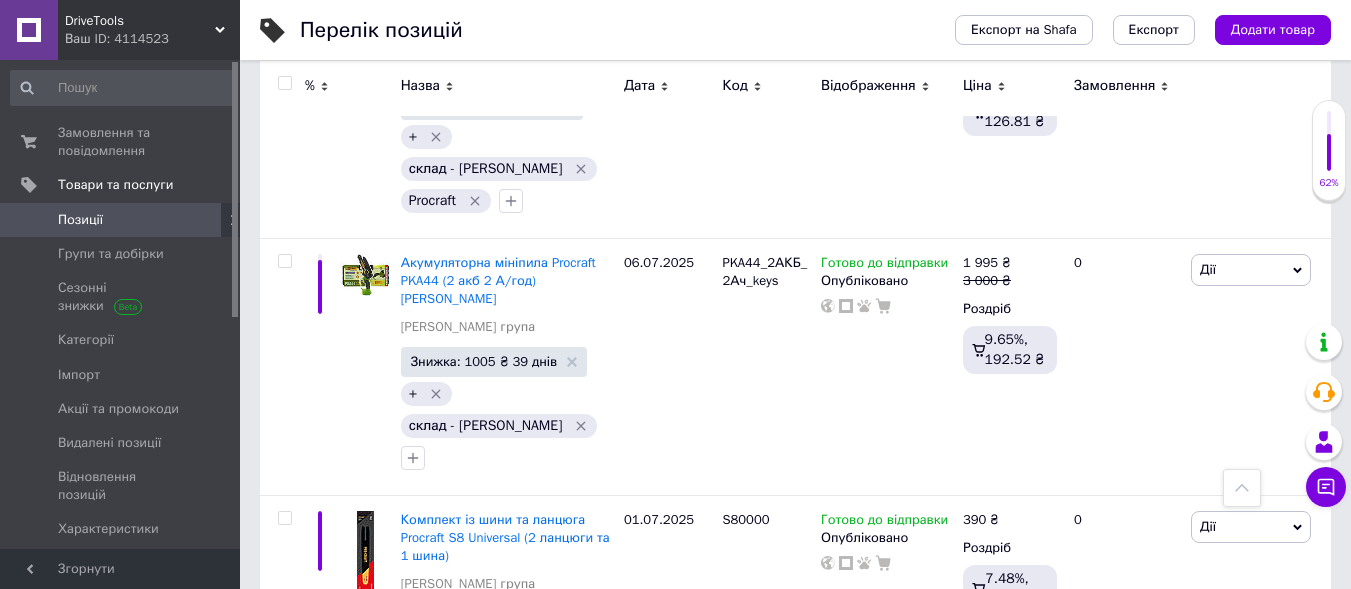 click 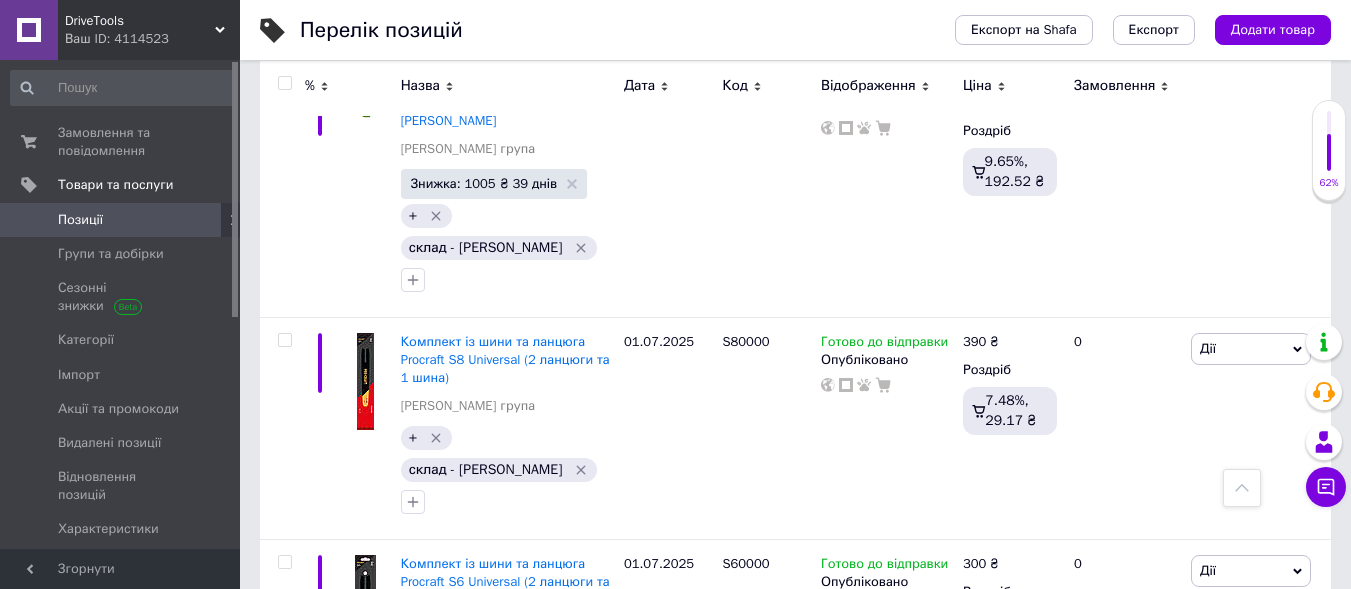 scroll, scrollTop: 3100, scrollLeft: 0, axis: vertical 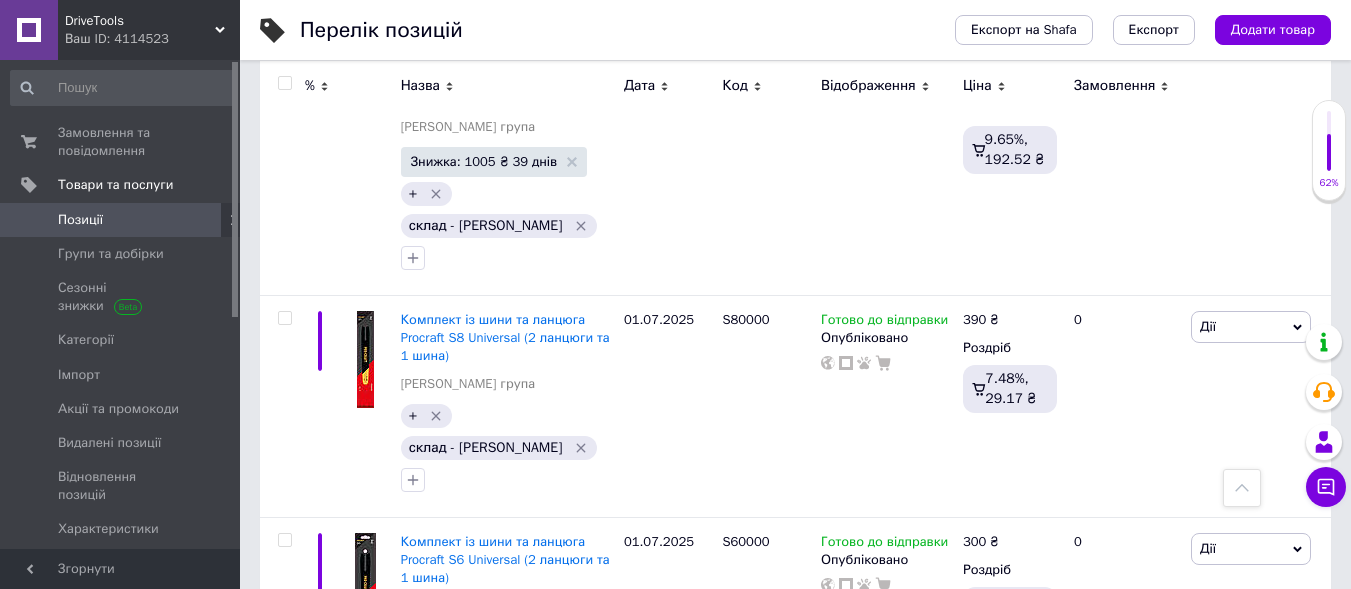 click 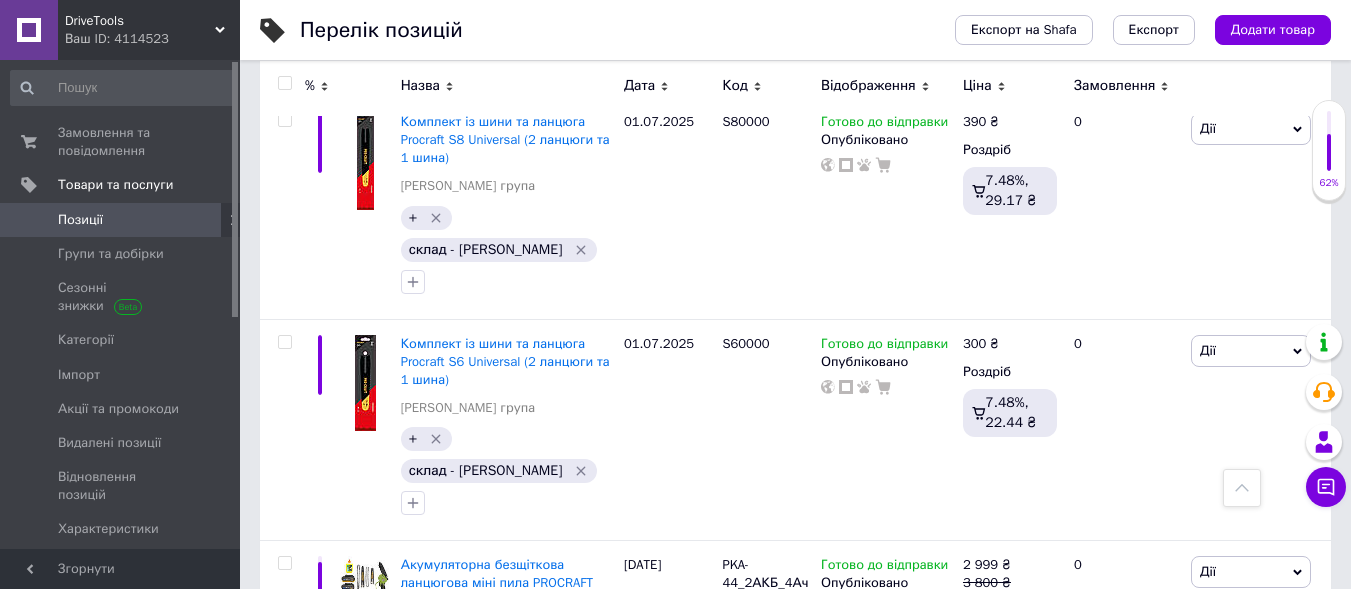 scroll, scrollTop: 3300, scrollLeft: 0, axis: vertical 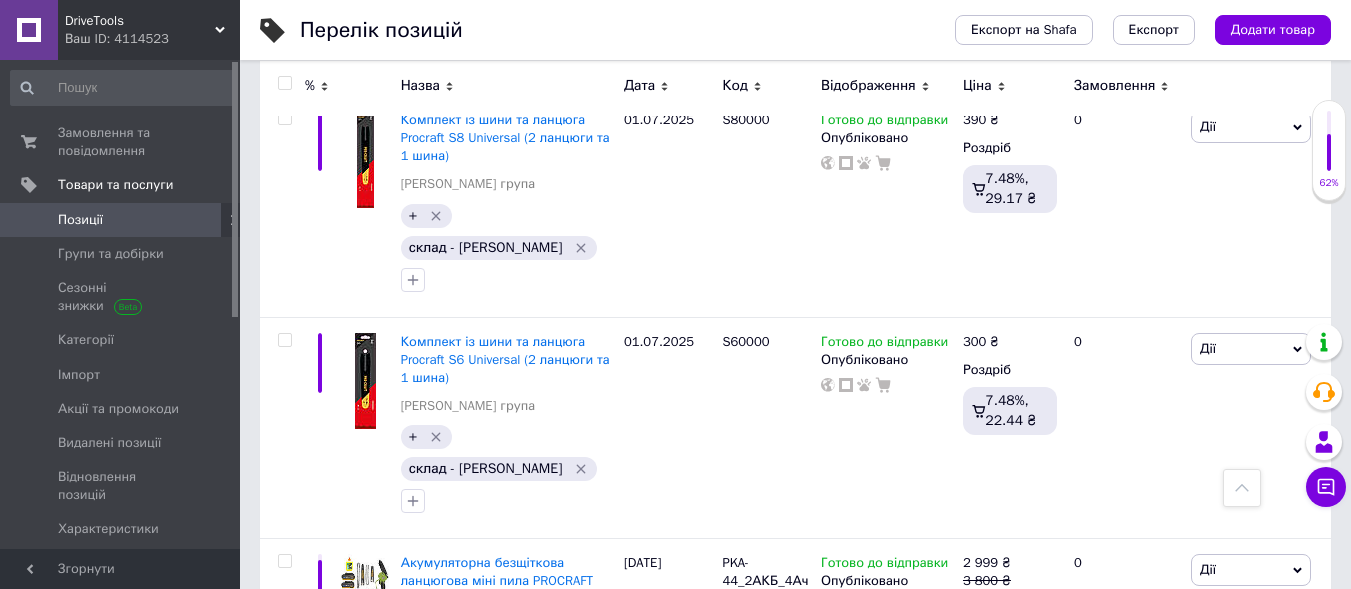 click 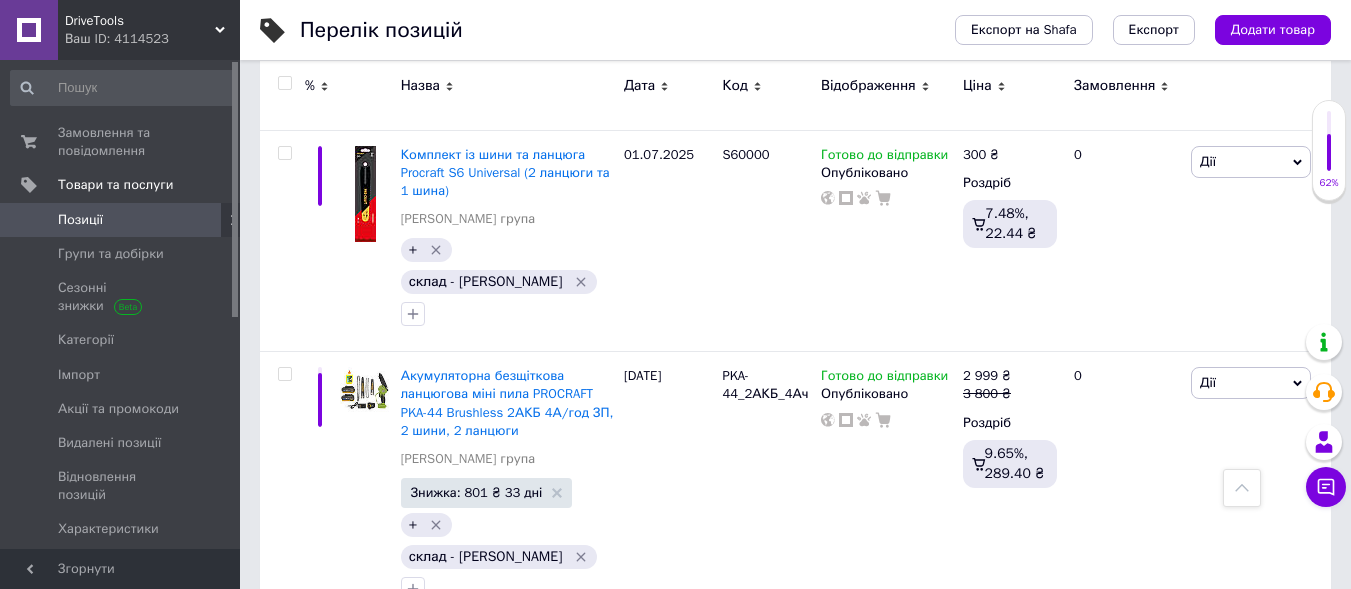 scroll, scrollTop: 3500, scrollLeft: 0, axis: vertical 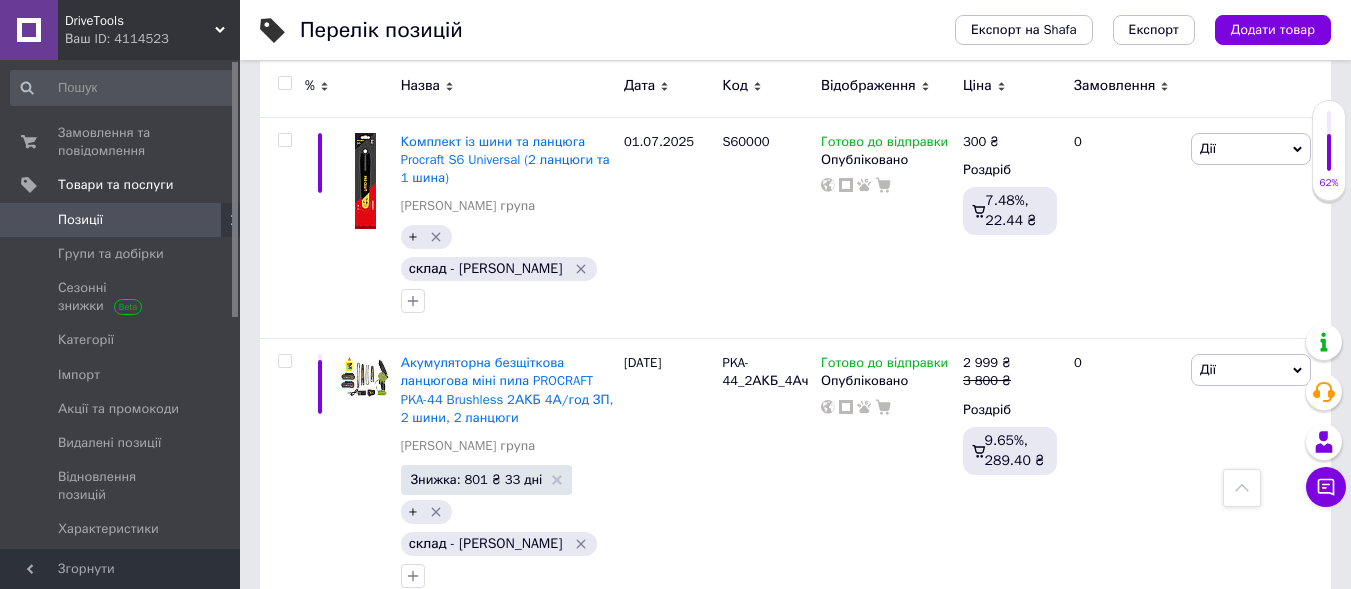 click 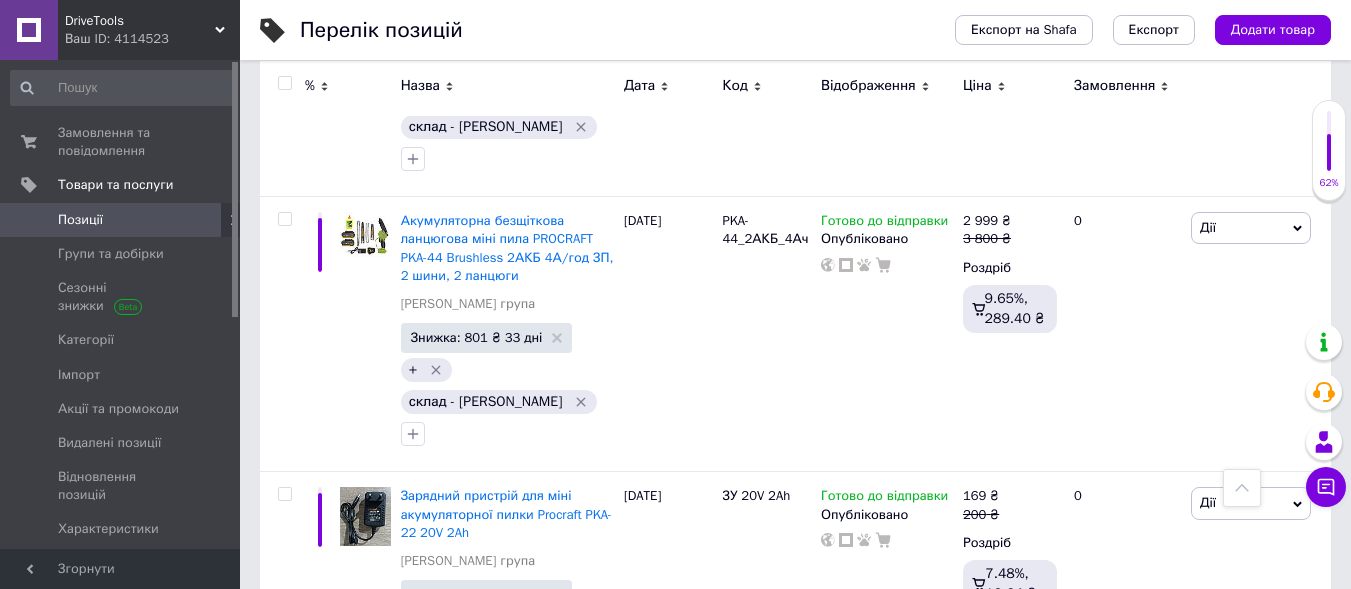 scroll, scrollTop: 3700, scrollLeft: 0, axis: vertical 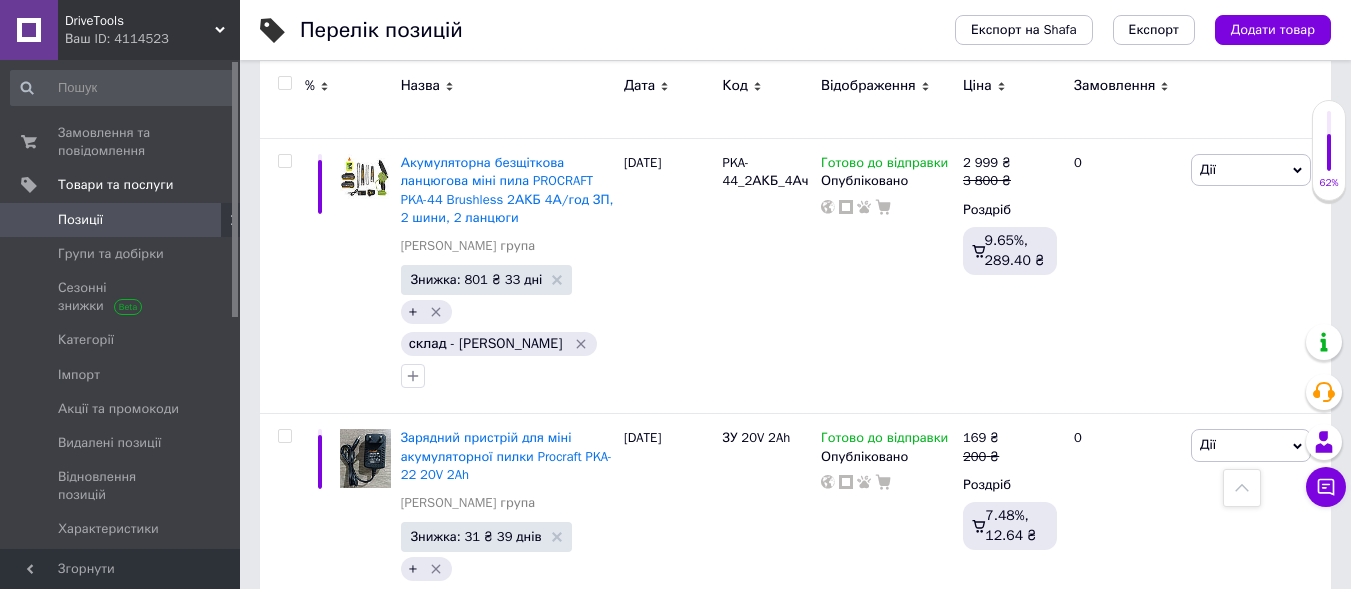 click 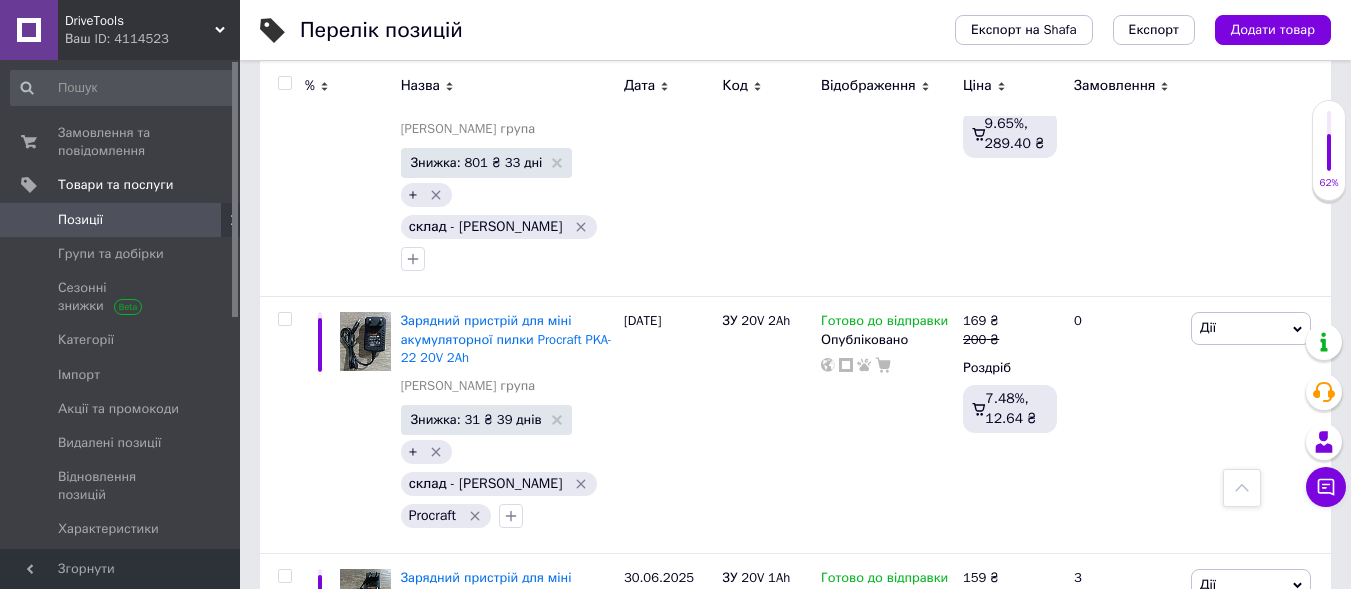 scroll, scrollTop: 3853, scrollLeft: 0, axis: vertical 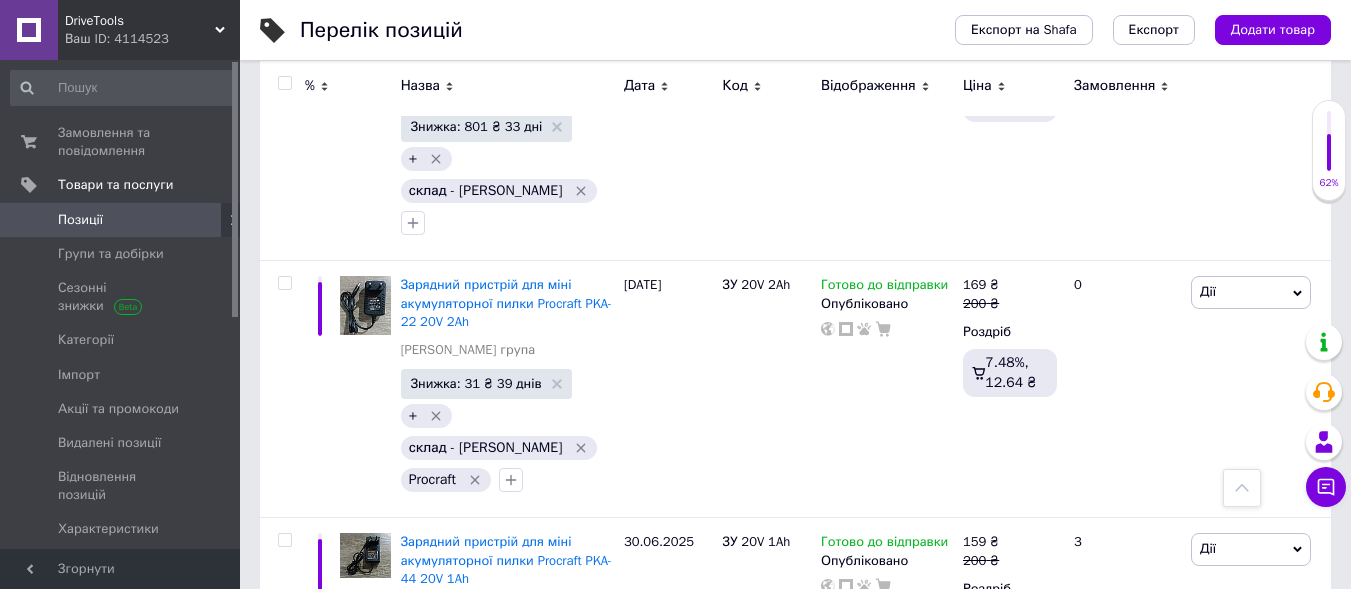 click on "2" at bounding box center (327, 1366) 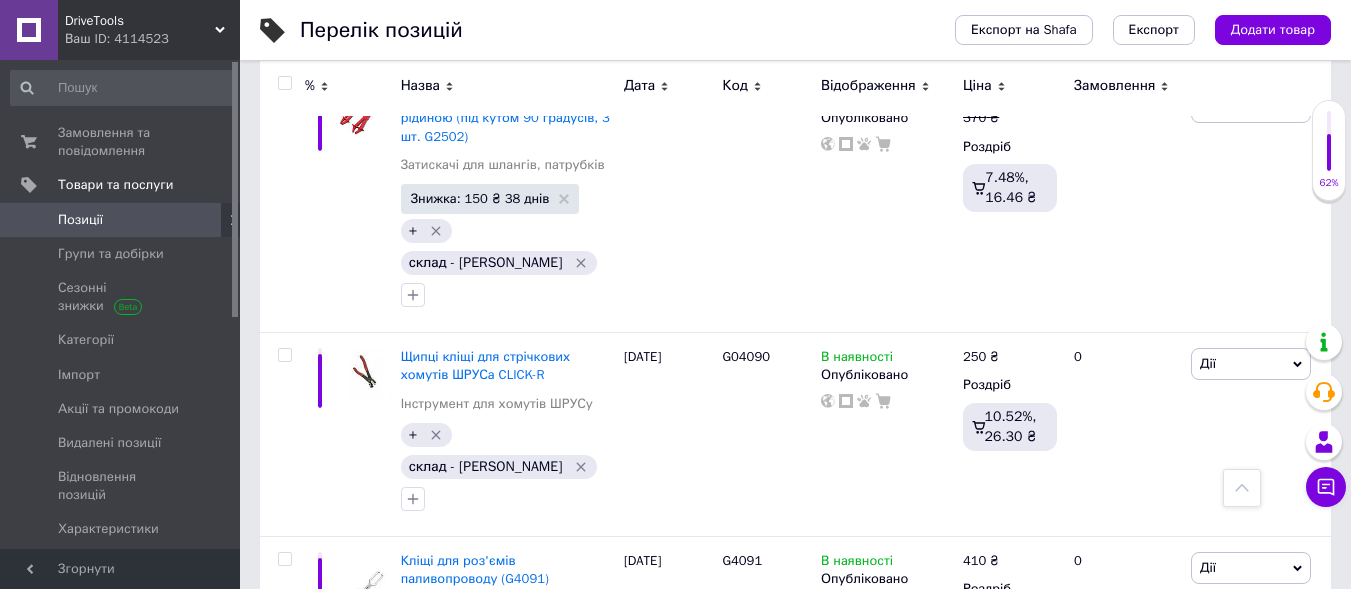 scroll, scrollTop: 3493, scrollLeft: 0, axis: vertical 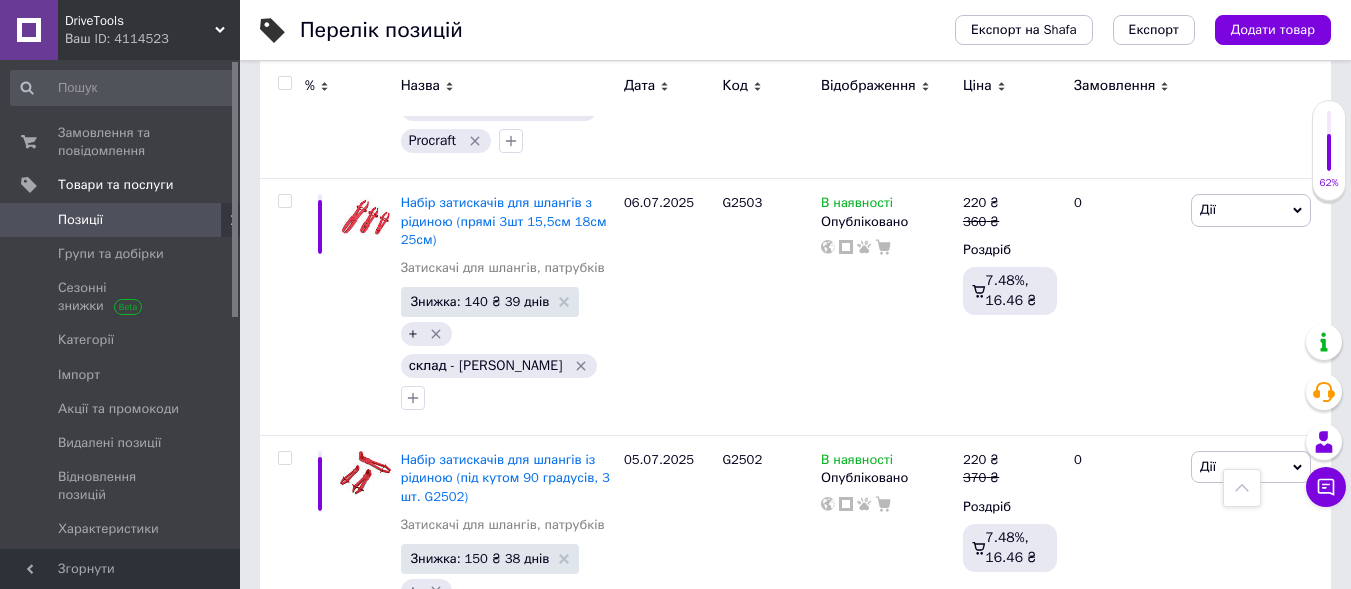 click 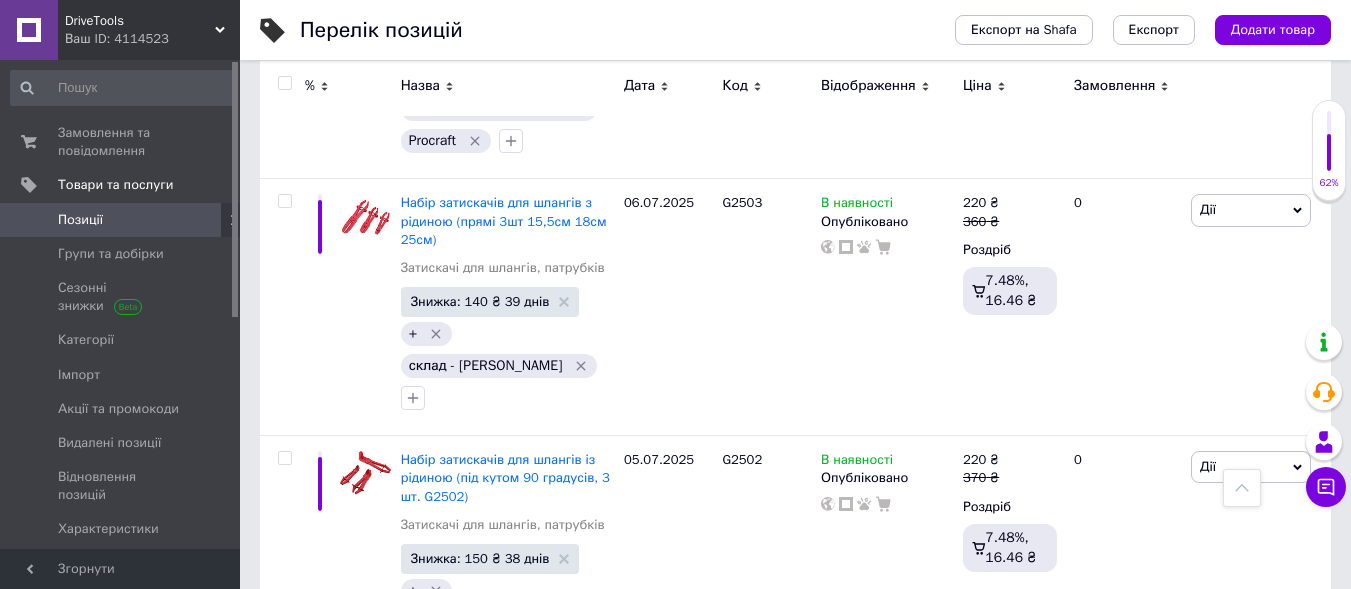 click on "Готово до відправки" at bounding box center (1021, 1195) 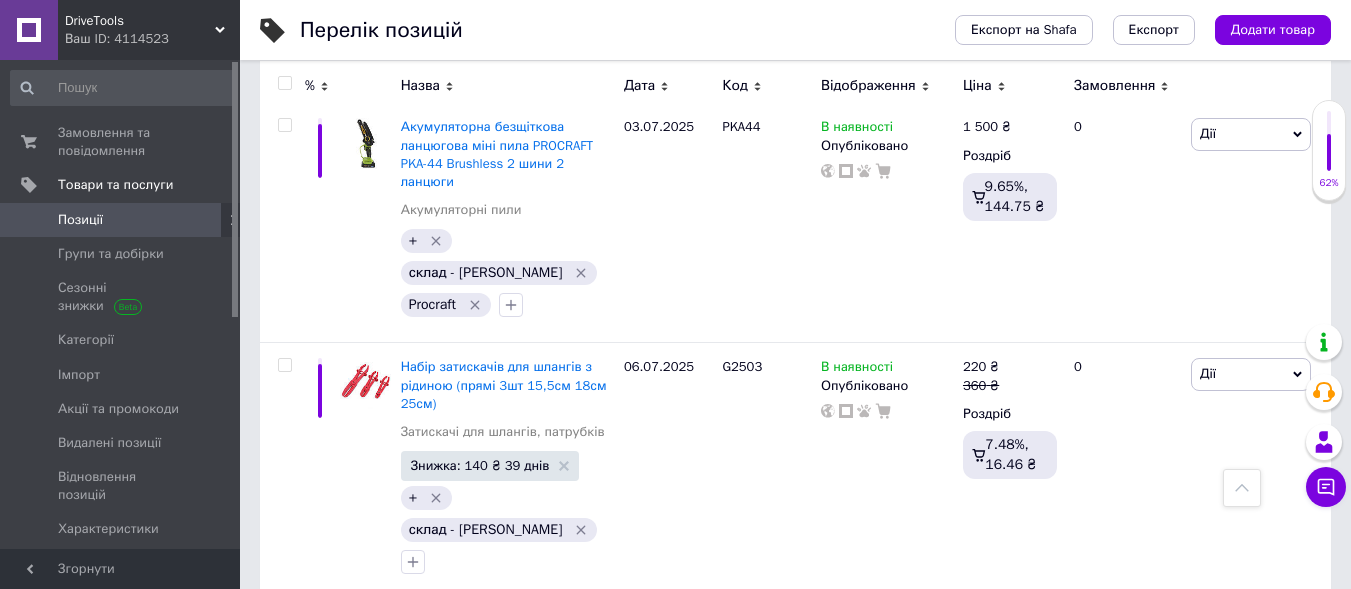 scroll, scrollTop: 3293, scrollLeft: 0, axis: vertical 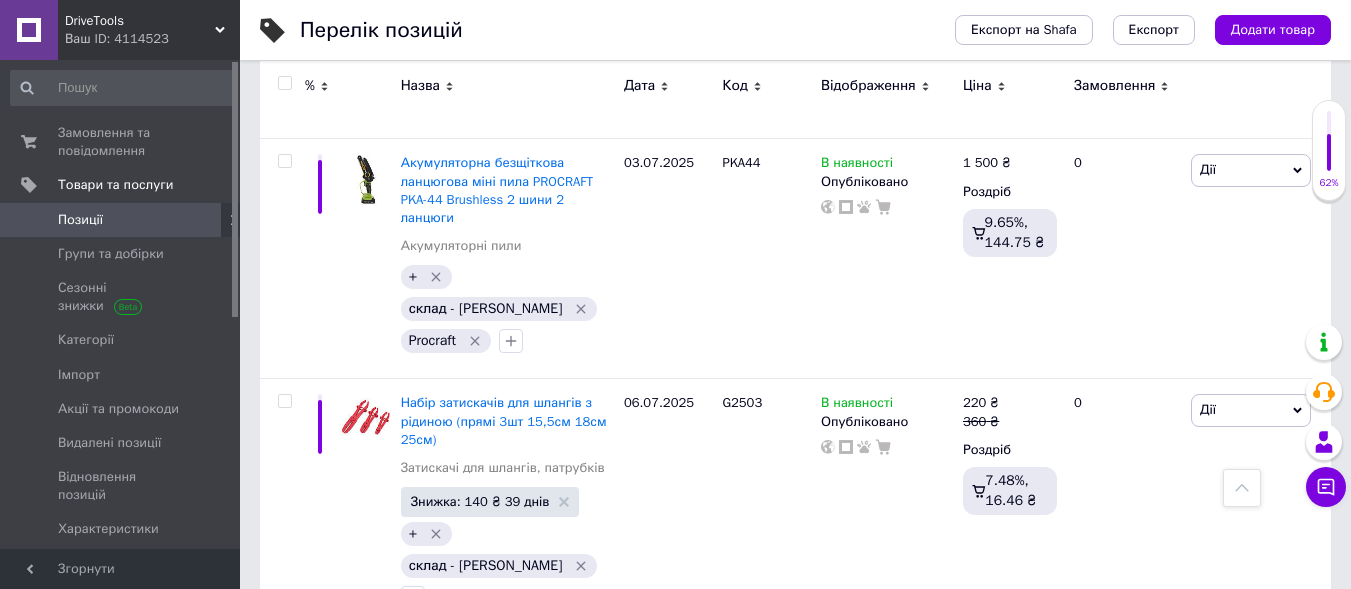click 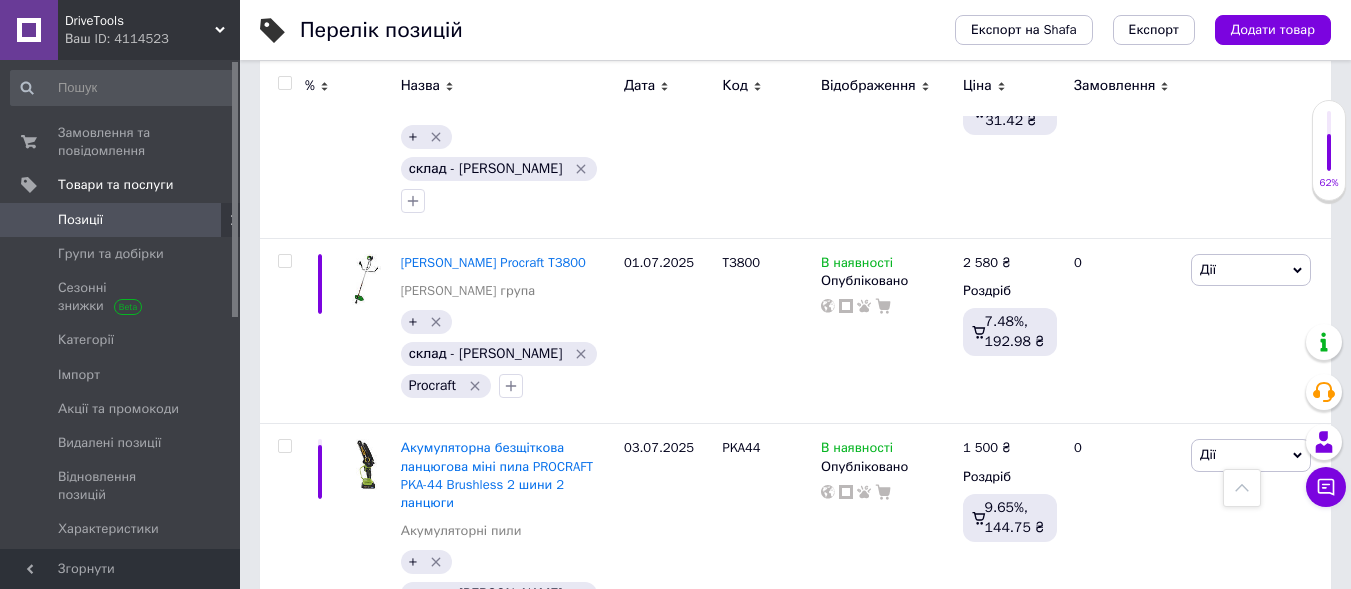 scroll, scrollTop: 2993, scrollLeft: 0, axis: vertical 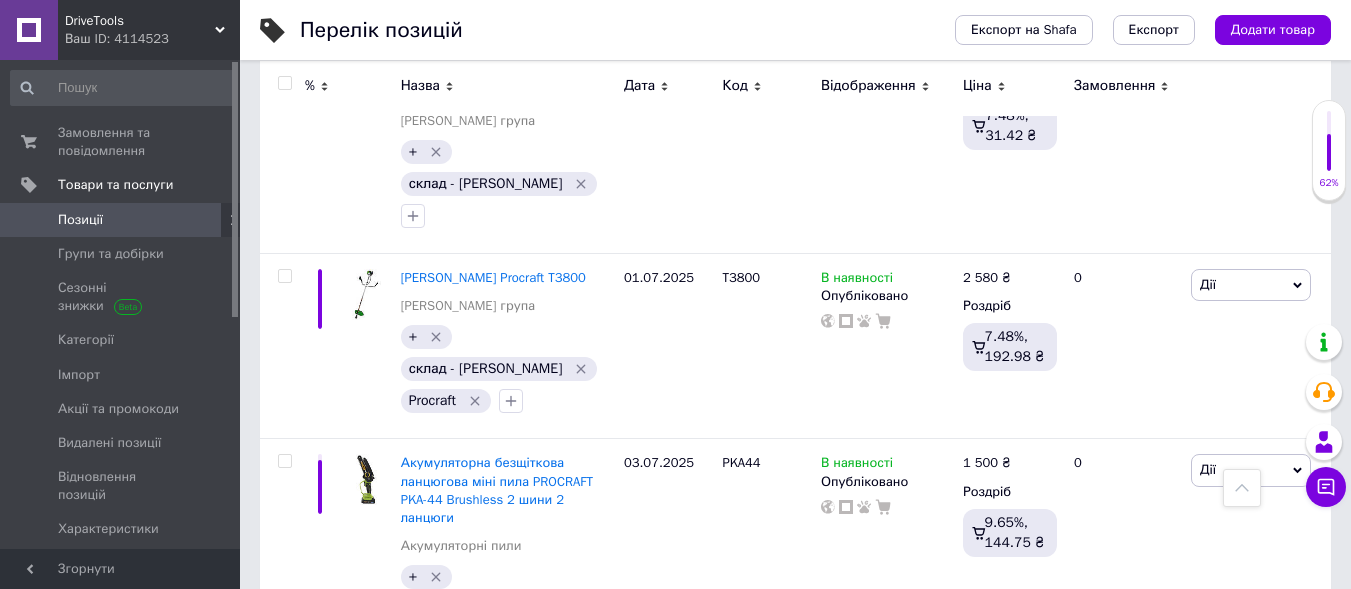 click 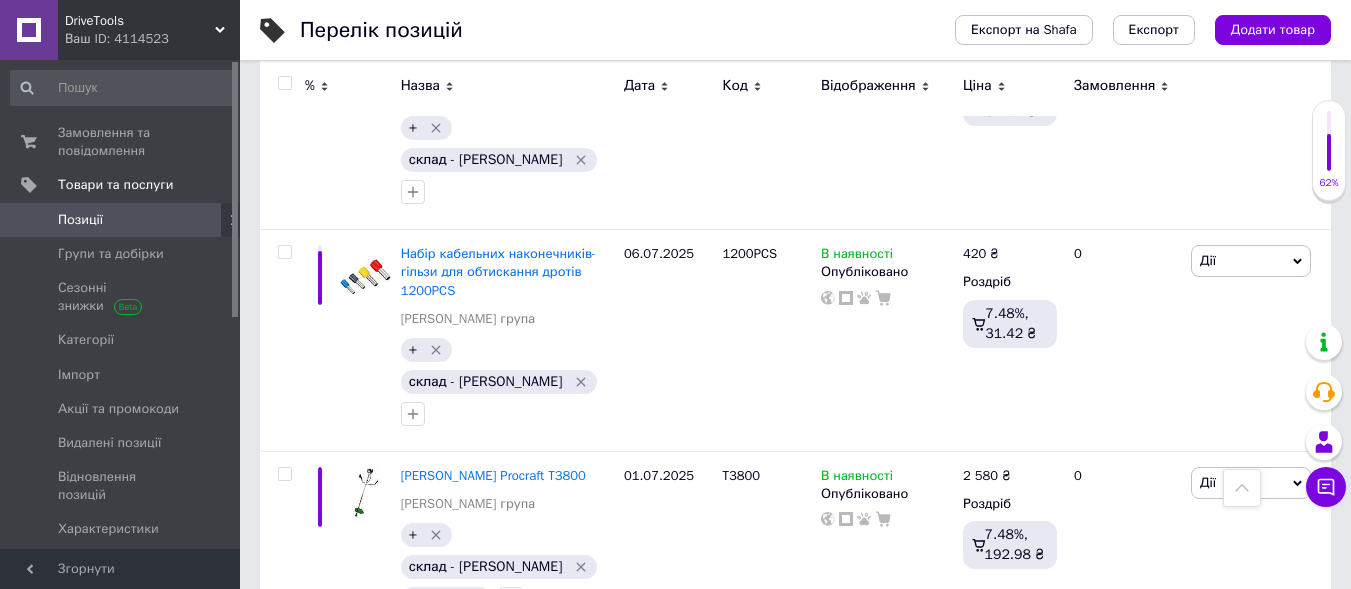 scroll, scrollTop: 2793, scrollLeft: 0, axis: vertical 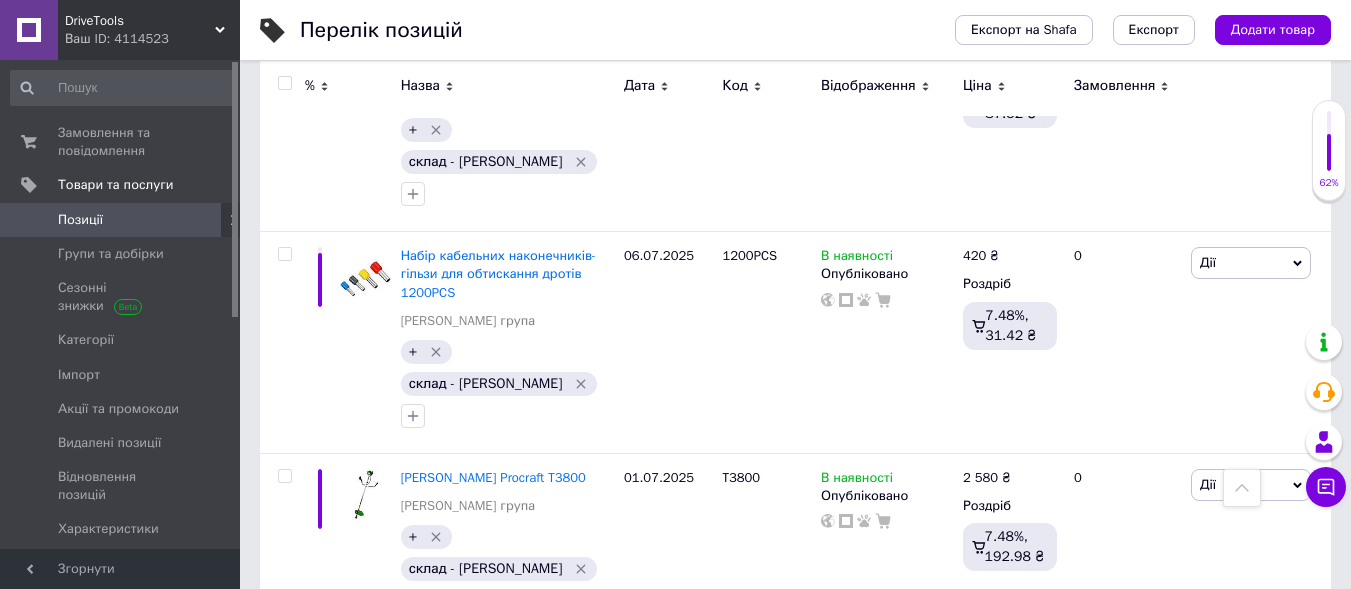 click 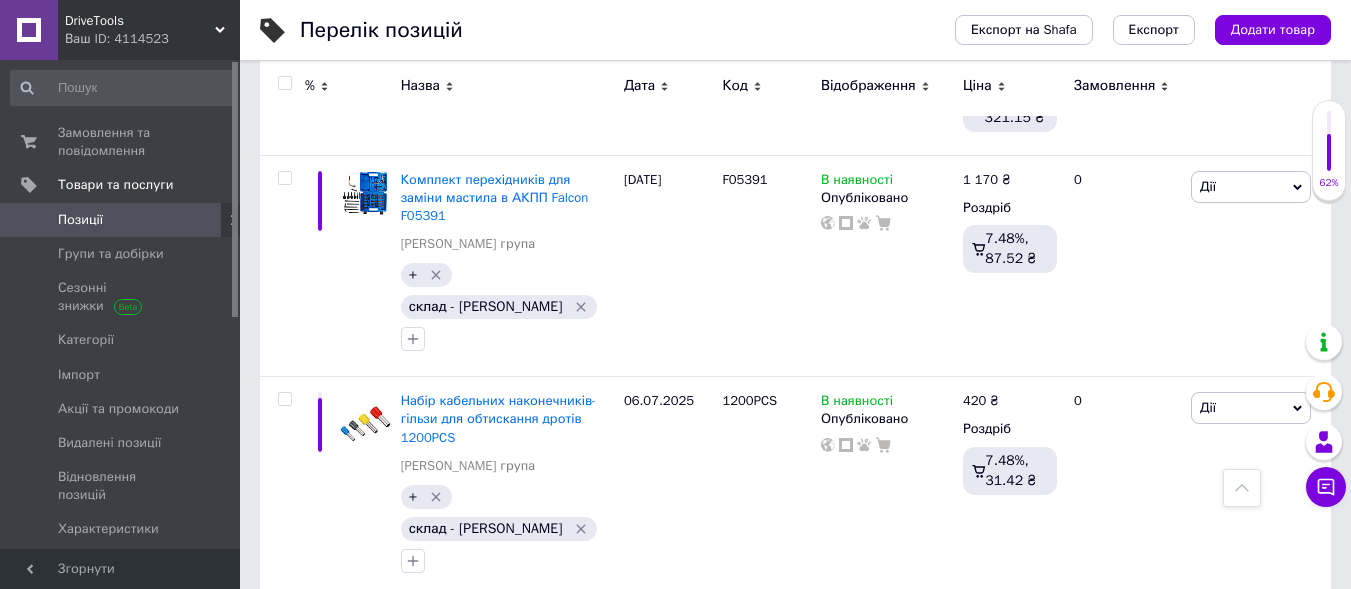 scroll, scrollTop: 2593, scrollLeft: 0, axis: vertical 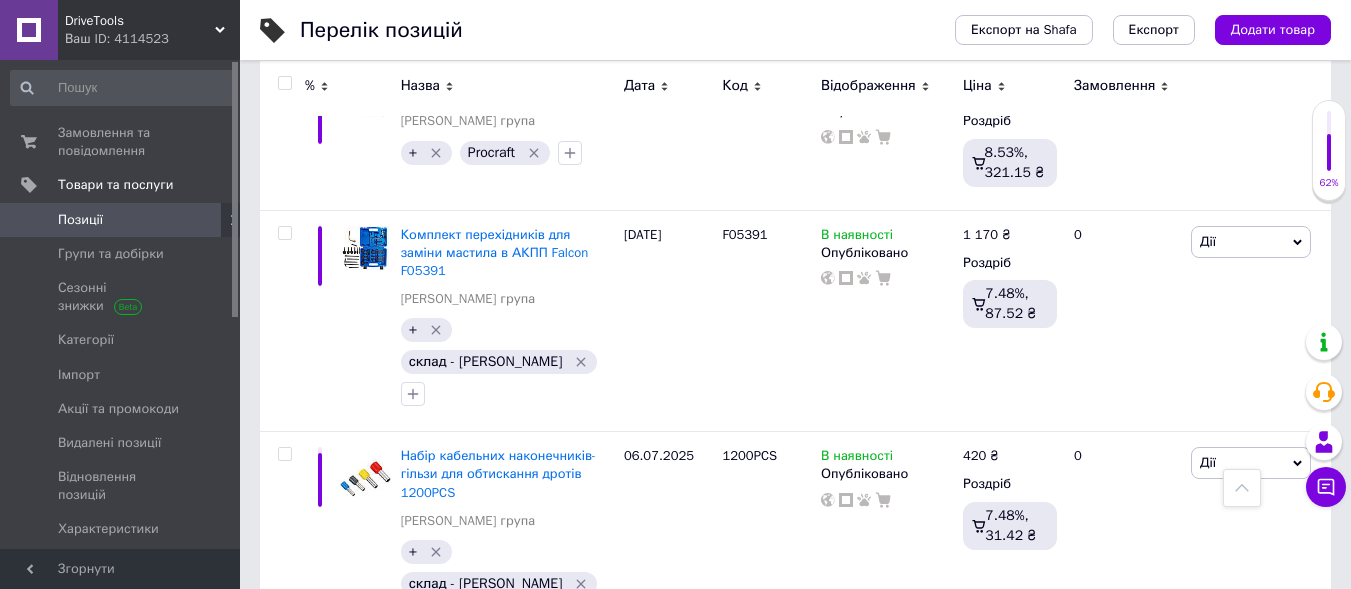 click 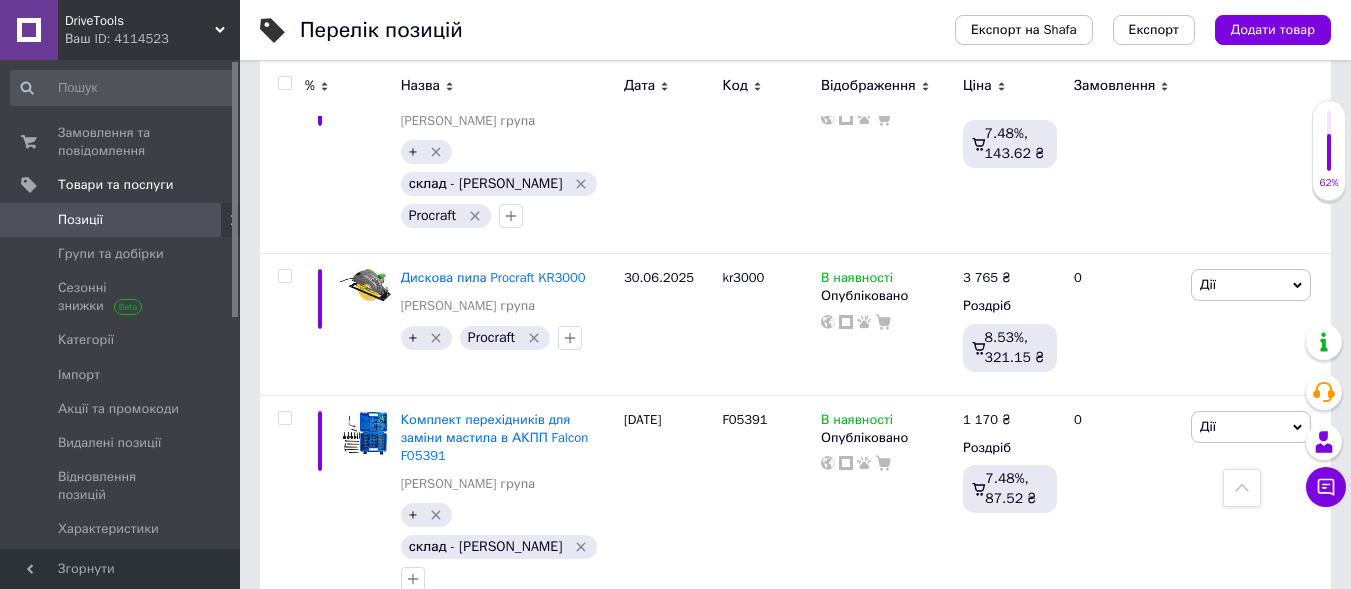 scroll, scrollTop: 2393, scrollLeft: 0, axis: vertical 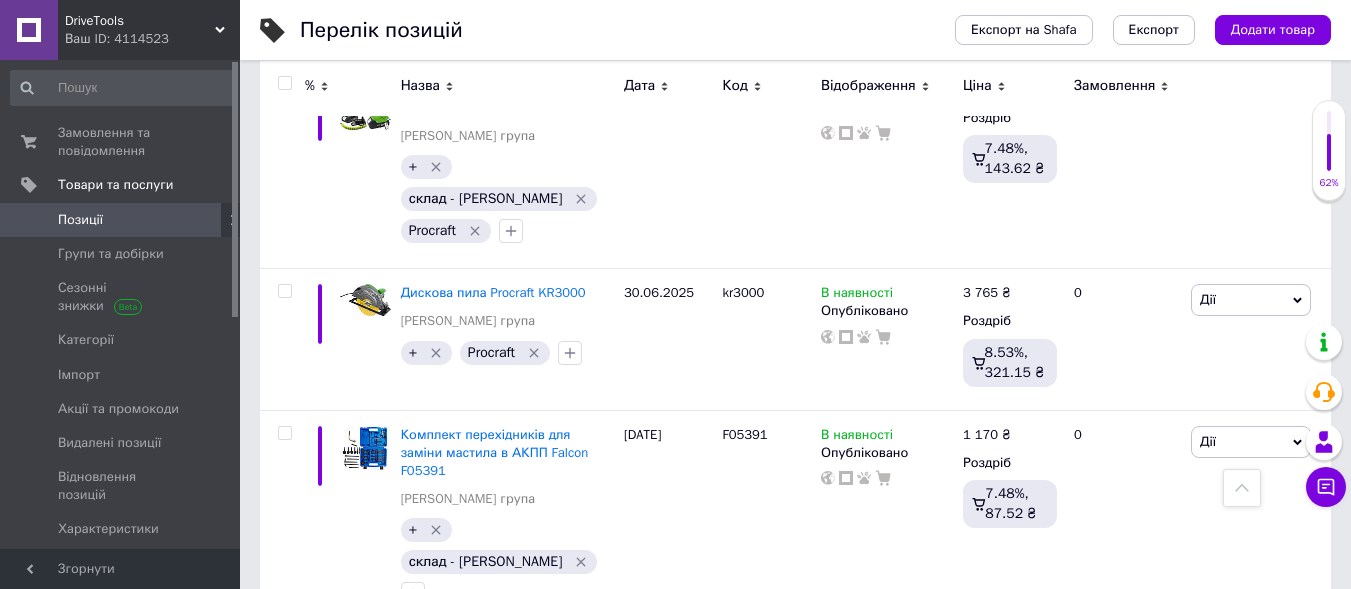 click 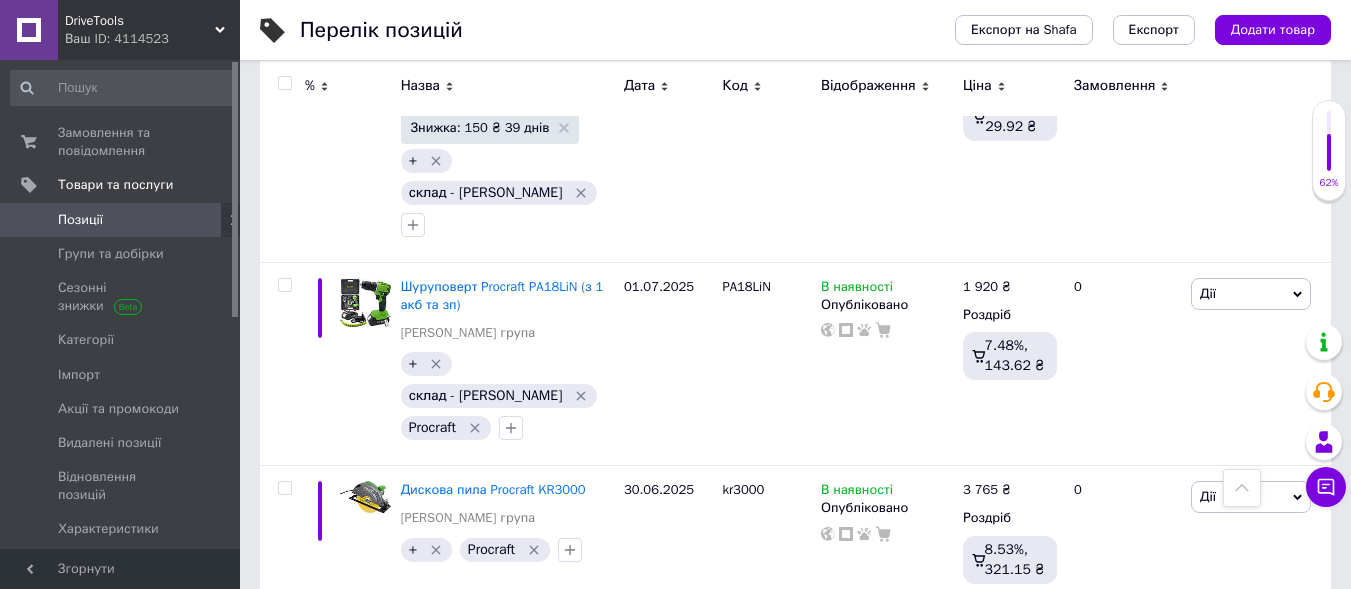 scroll, scrollTop: 2193, scrollLeft: 0, axis: vertical 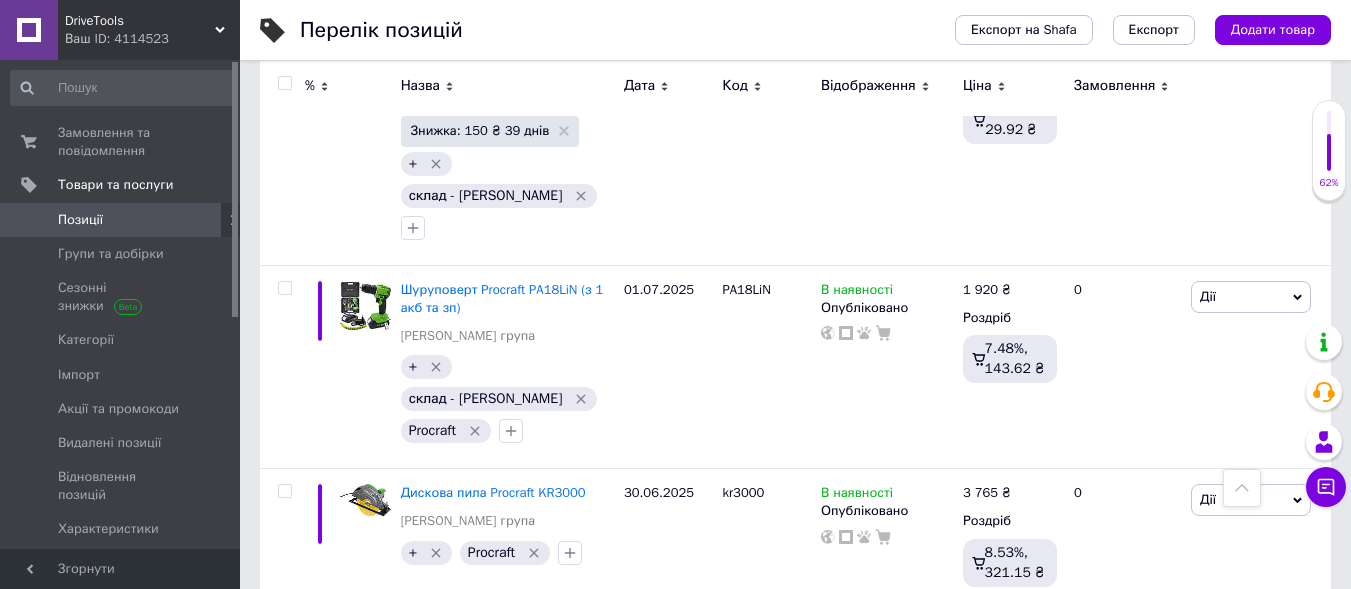 click 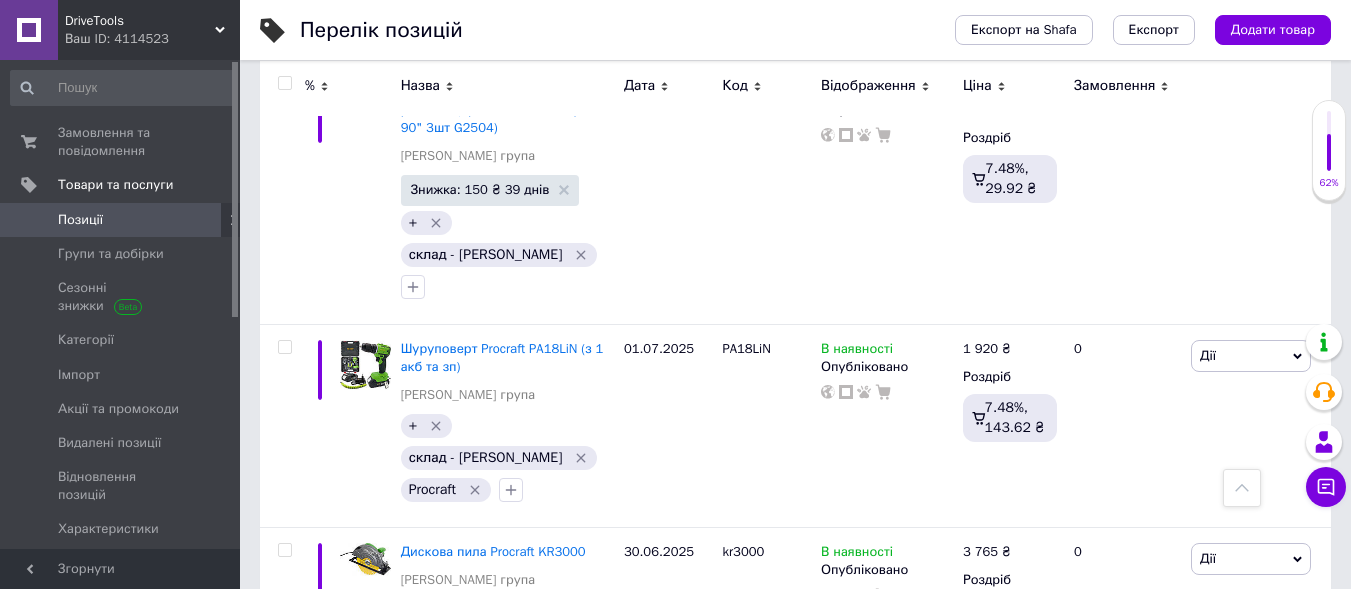 scroll, scrollTop: 2093, scrollLeft: 0, axis: vertical 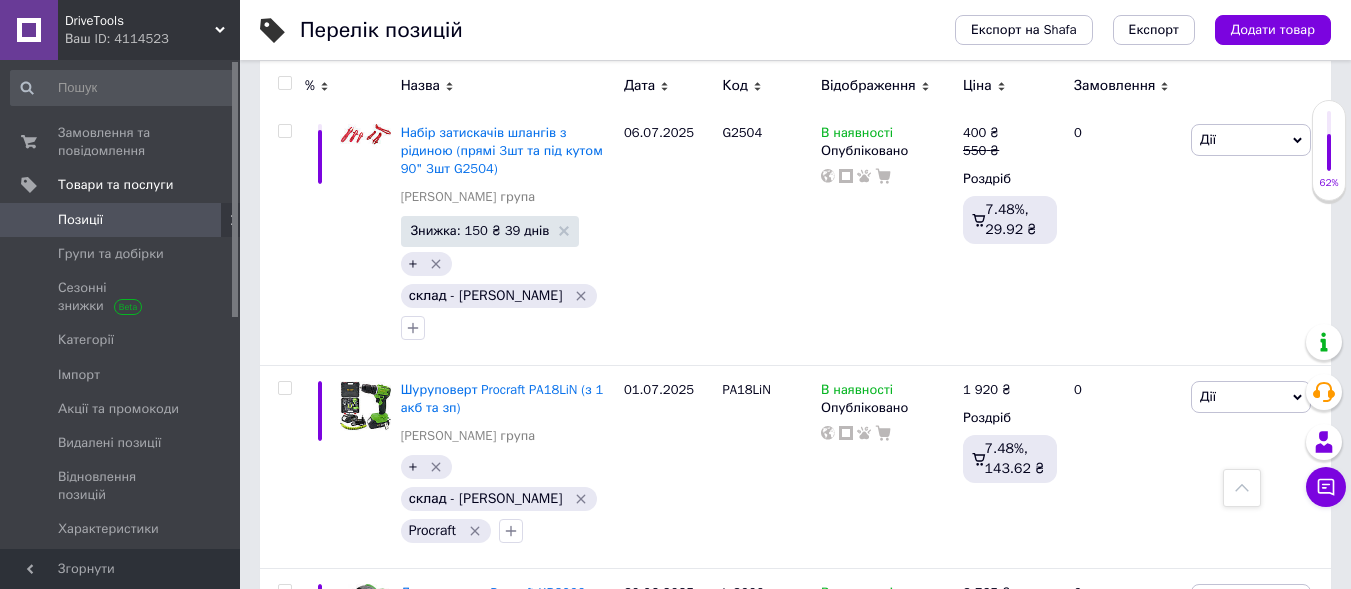 click 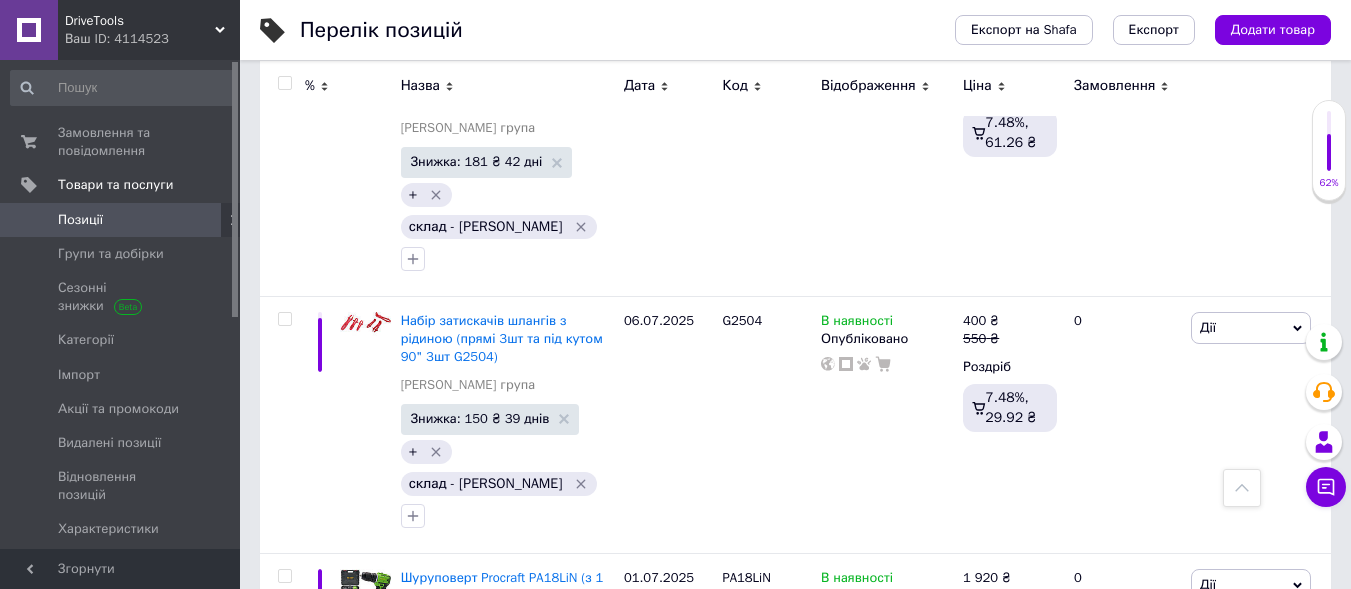 scroll, scrollTop: 1893, scrollLeft: 0, axis: vertical 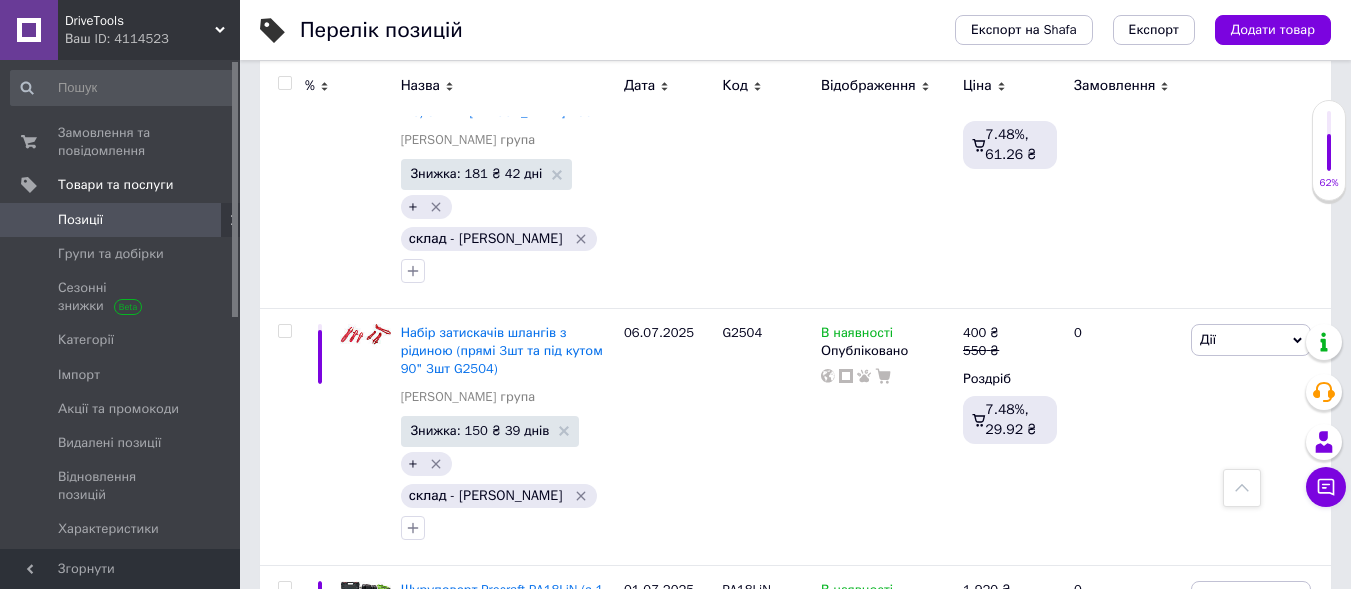 click 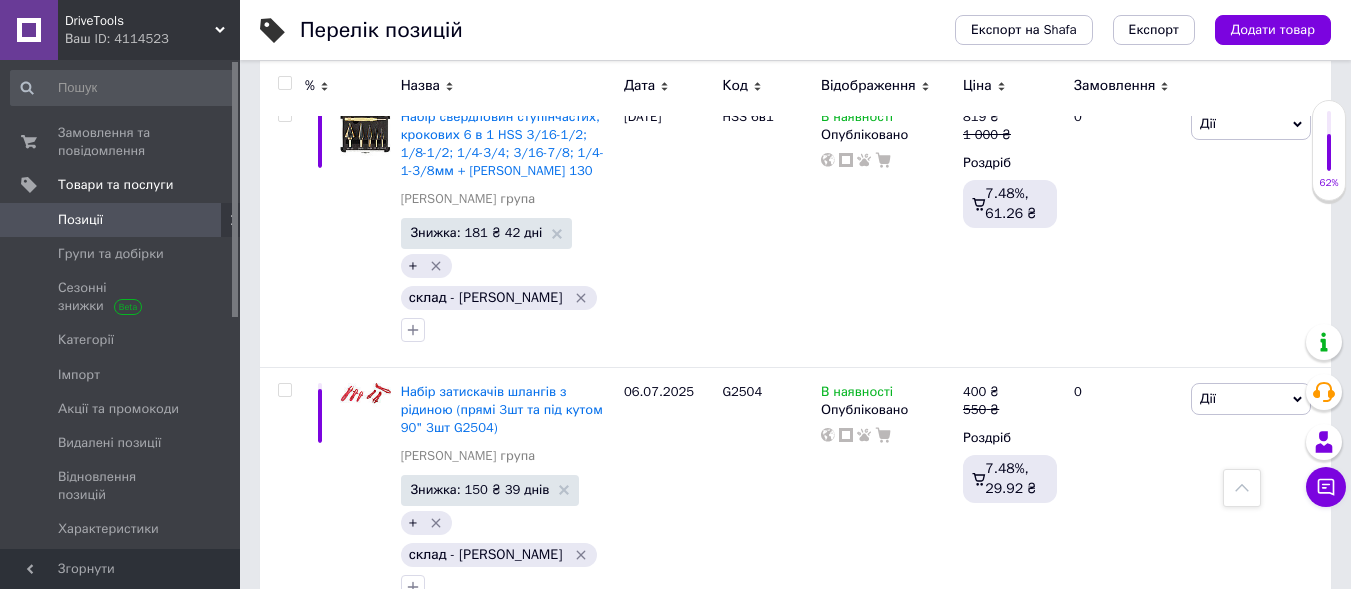 scroll, scrollTop: 1793, scrollLeft: 0, axis: vertical 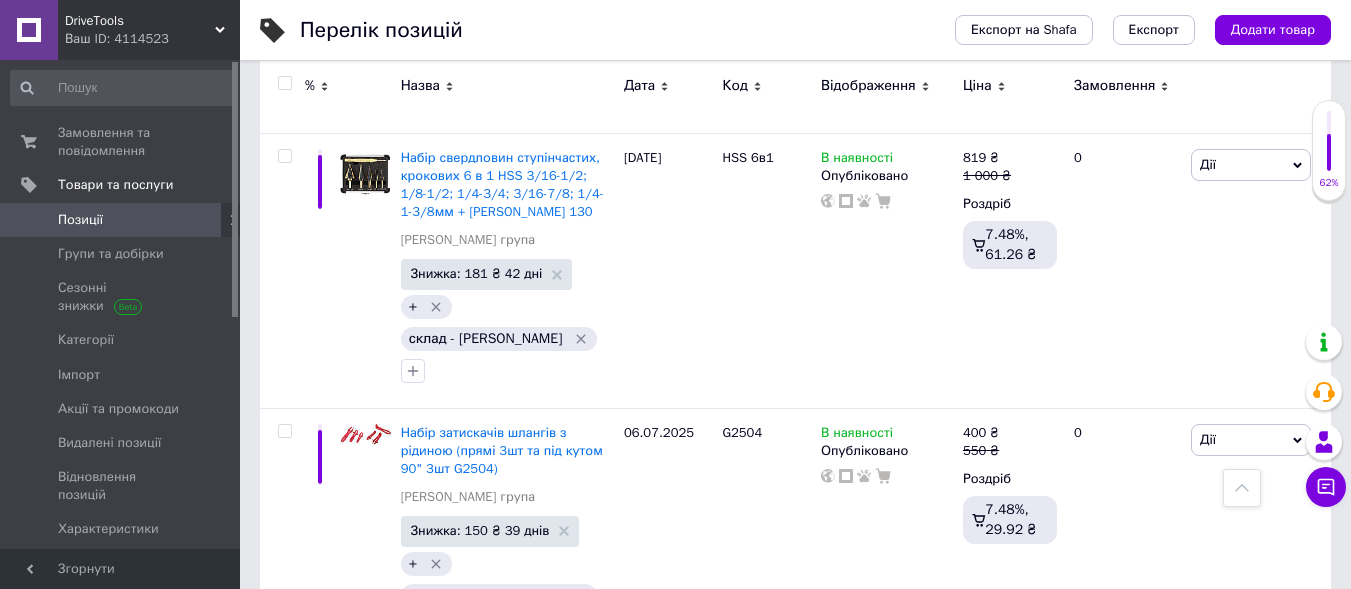 click 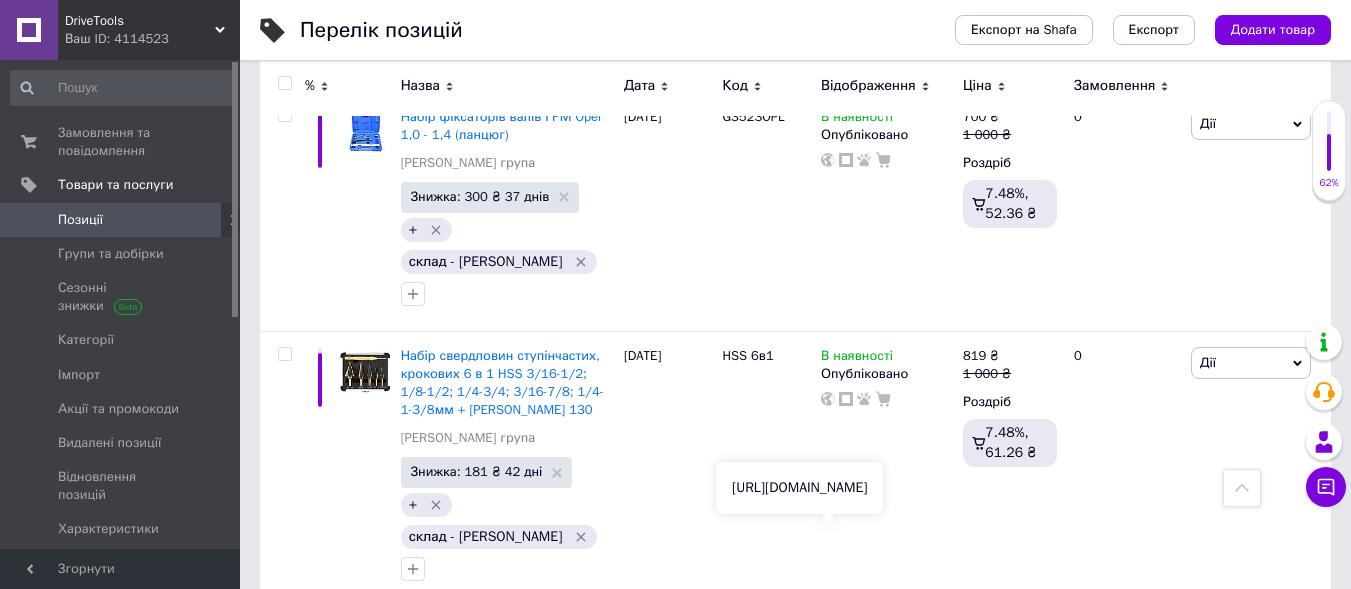 scroll, scrollTop: 1593, scrollLeft: 0, axis: vertical 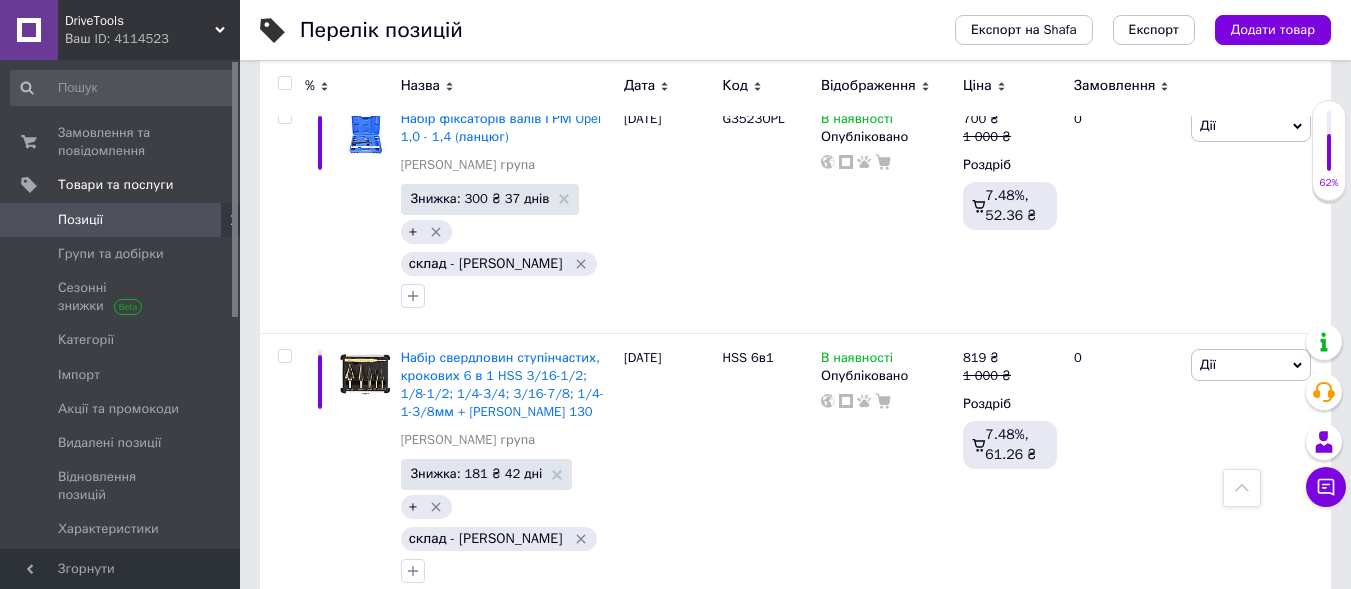 click 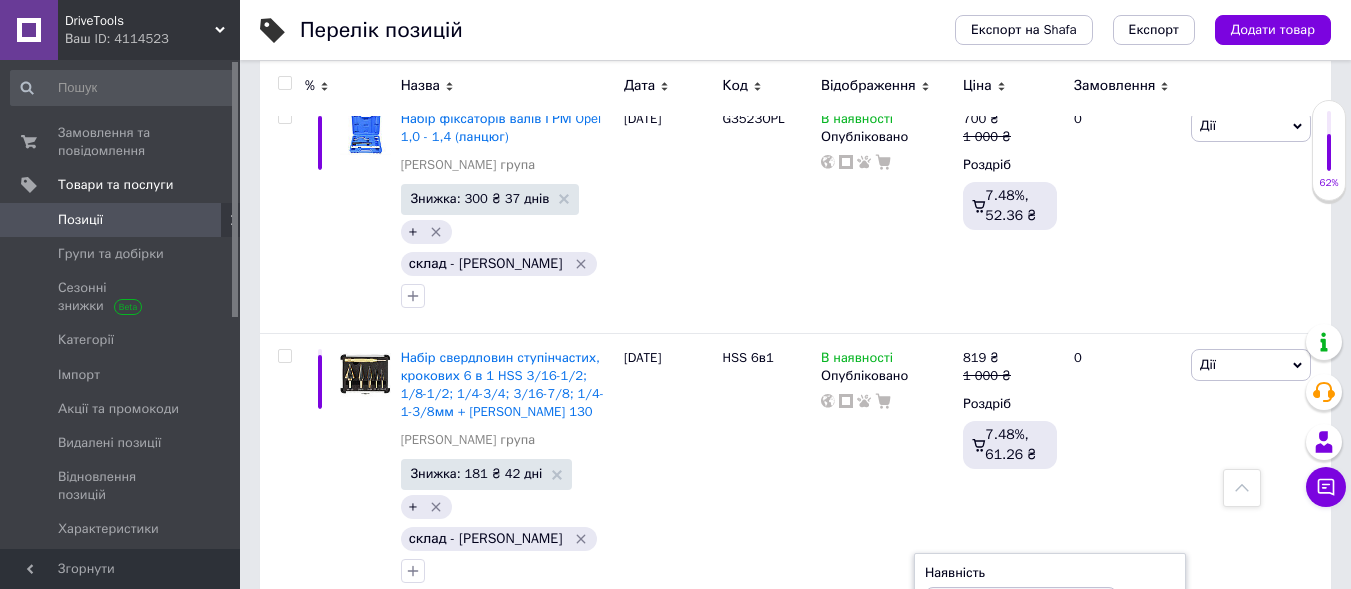 click on "Готово до відправки" at bounding box center (1021, 703) 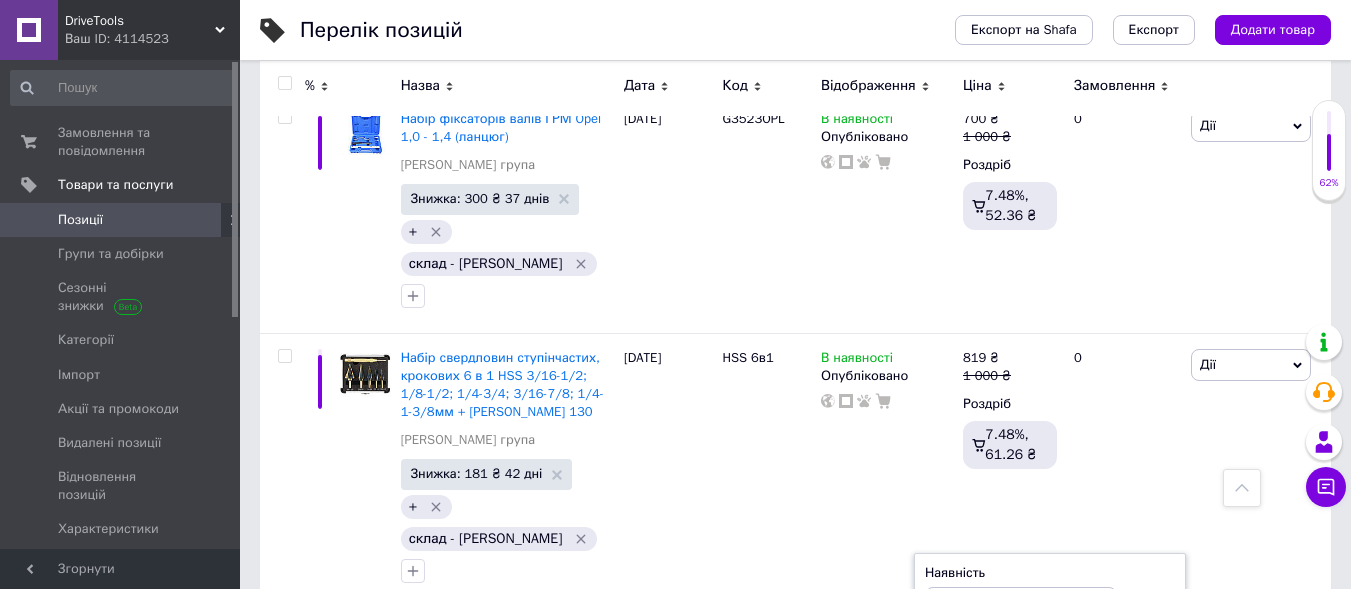 click on "G2504" at bounding box center [766, 736] 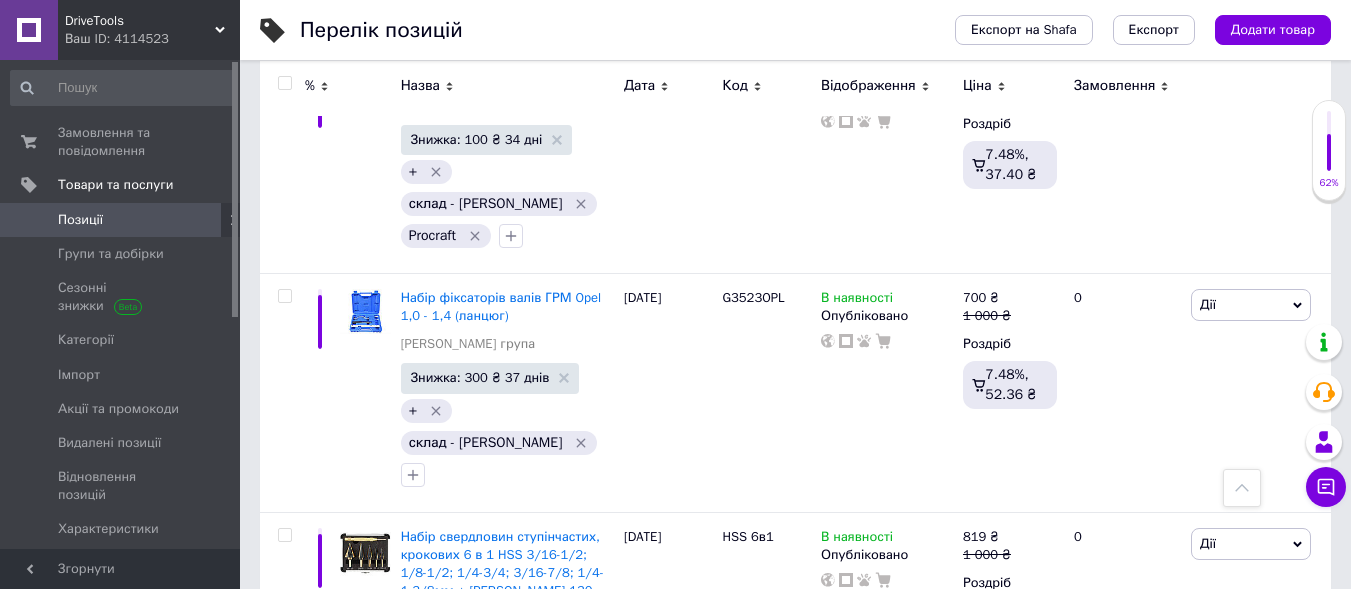 scroll, scrollTop: 1393, scrollLeft: 0, axis: vertical 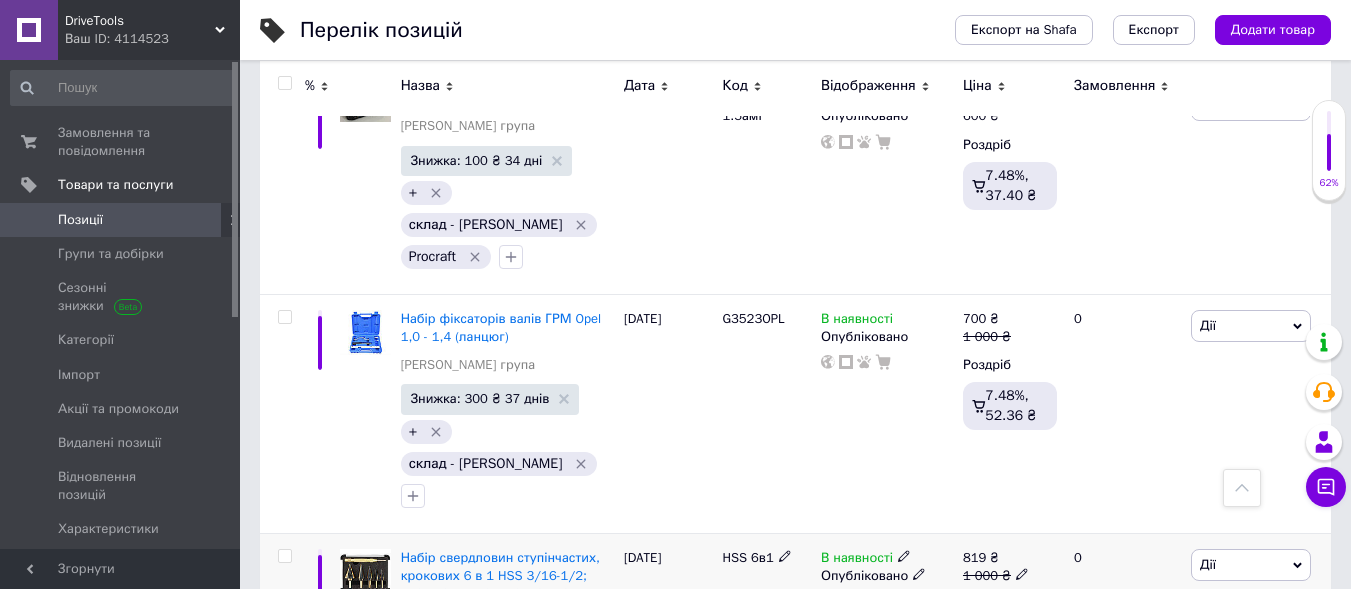 click 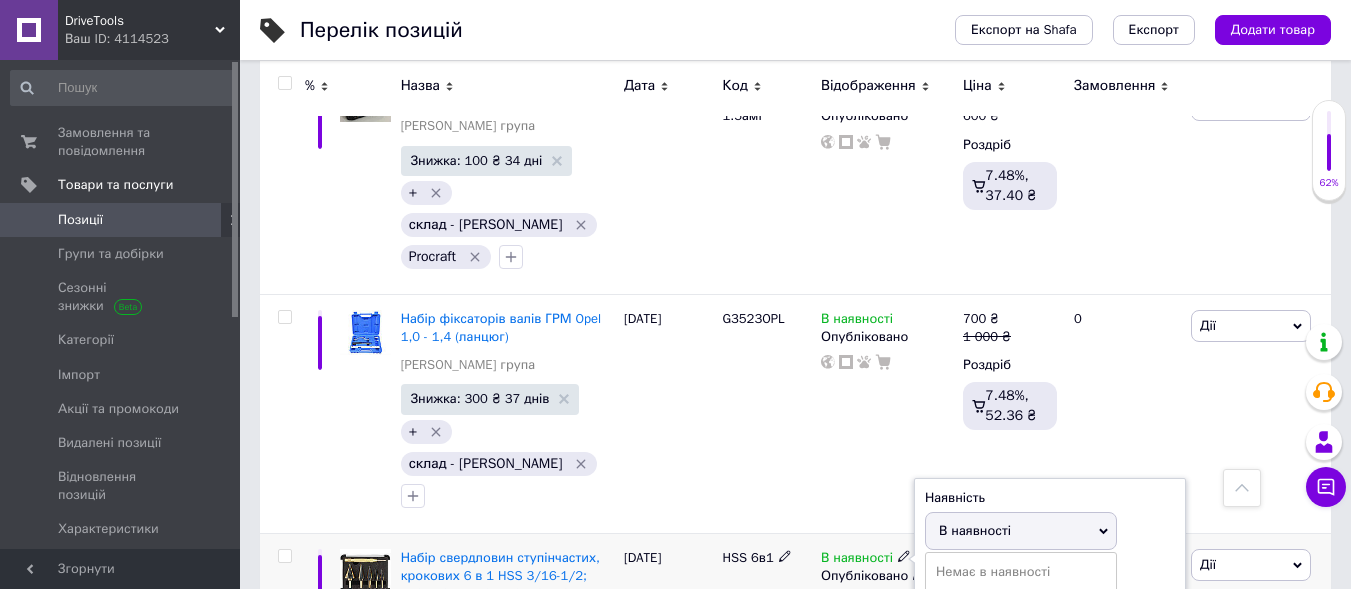 click on "Готово до відправки" at bounding box center [1021, 628] 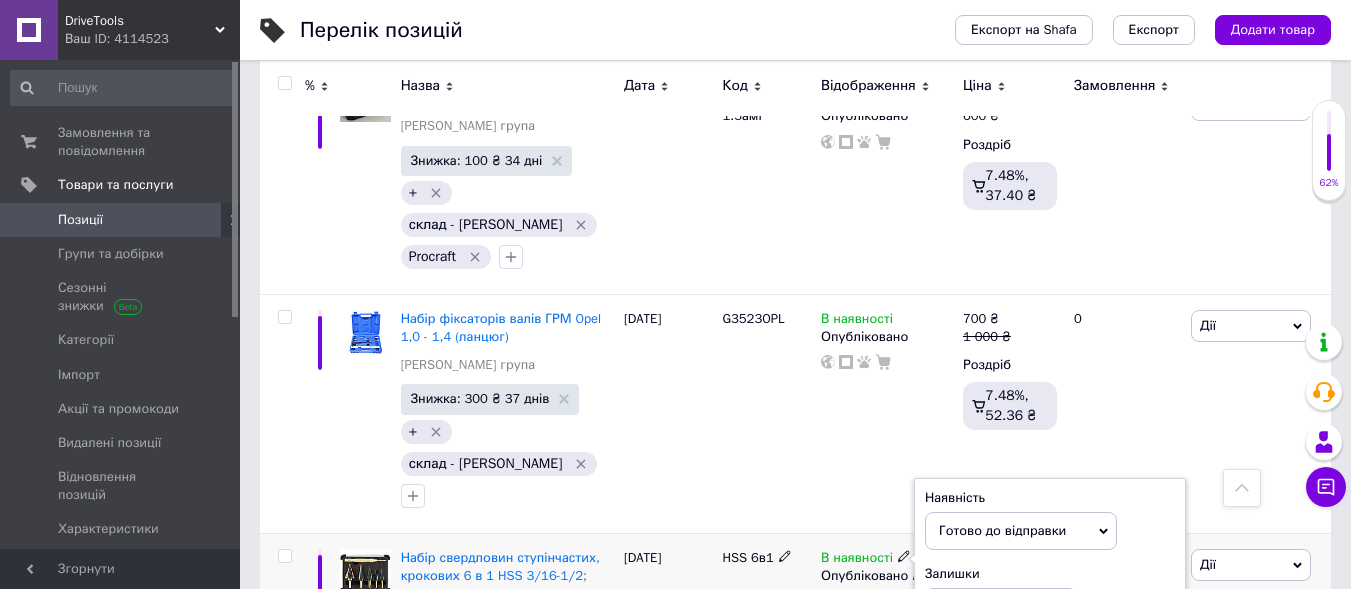 click on "В наявності Наявність [PERSON_NAME] до відправки В наявності Немає в наявності Під замовлення Залишки шт. Опубліковано" at bounding box center (887, 670) 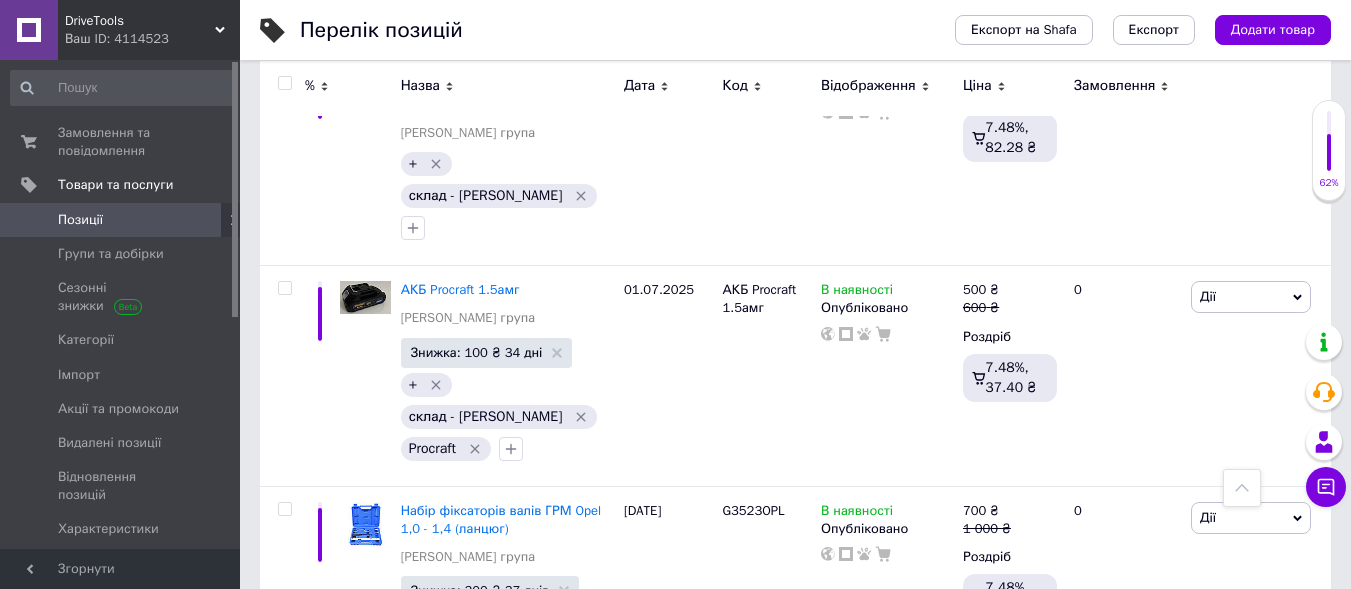 scroll, scrollTop: 1193, scrollLeft: 0, axis: vertical 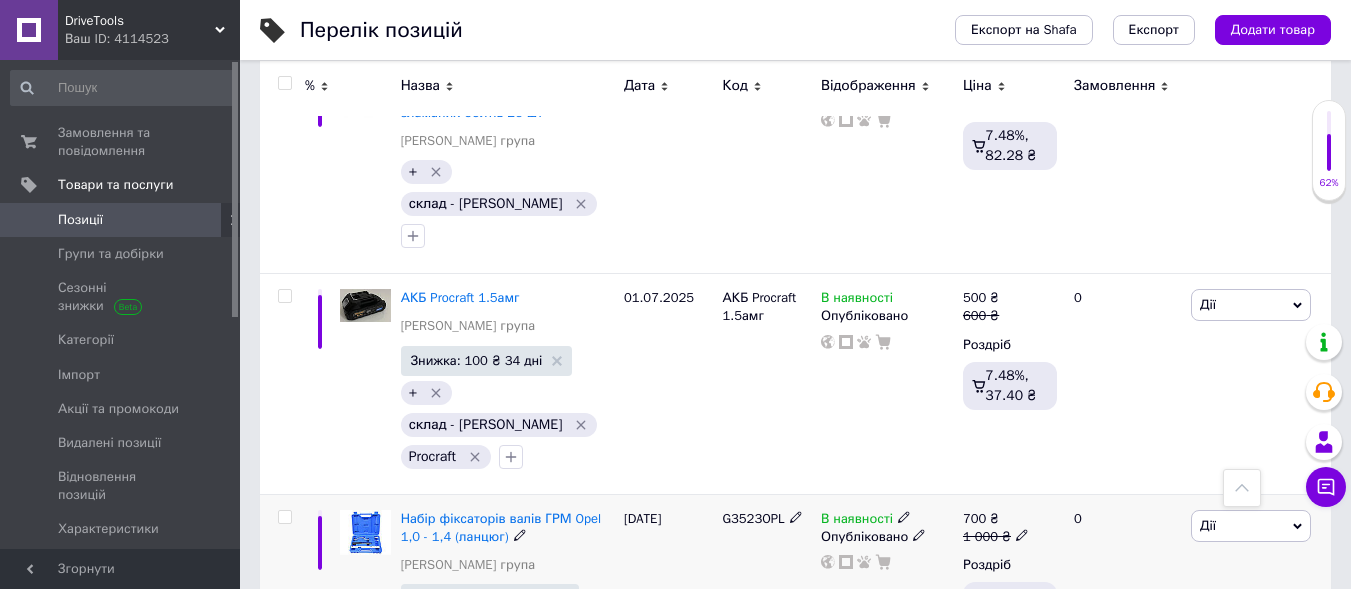 click 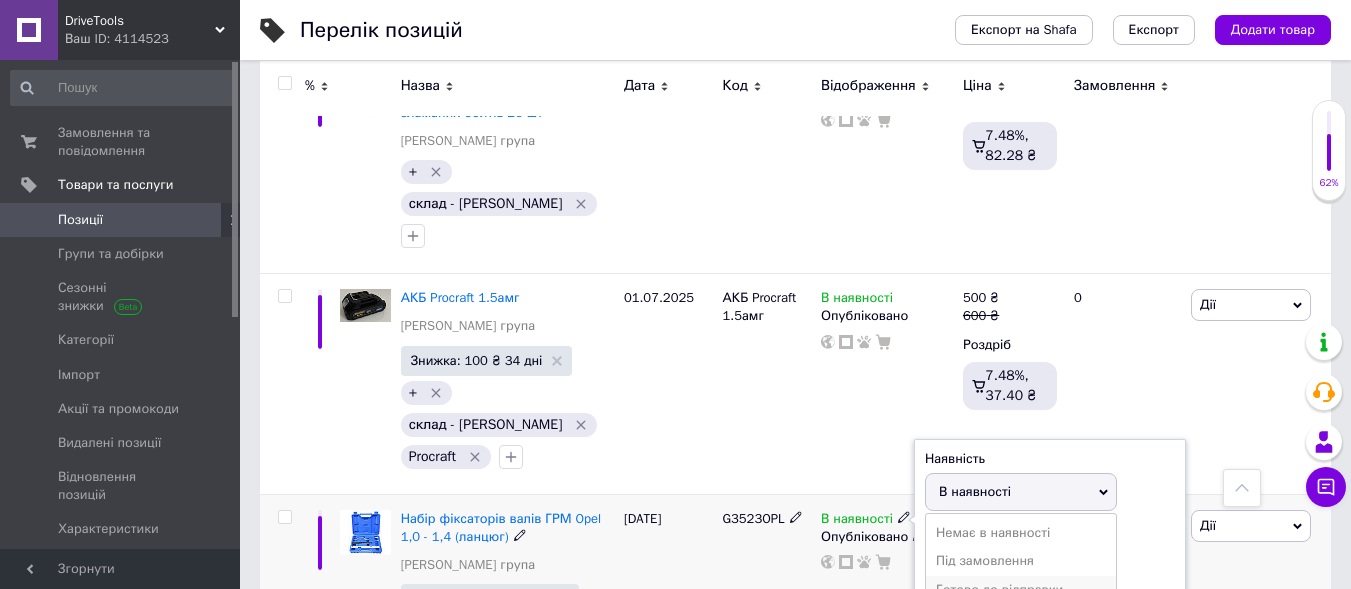 click on "Готово до відправки" at bounding box center (1021, 590) 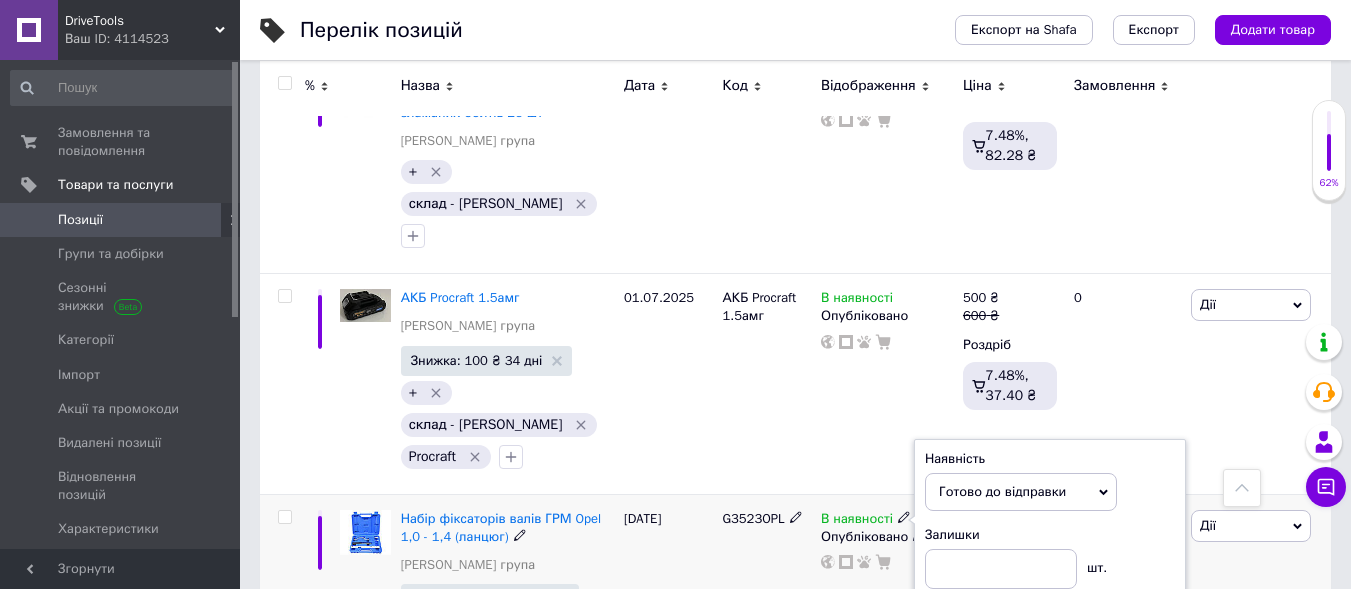 click on "G3523OPL" at bounding box center (766, 613) 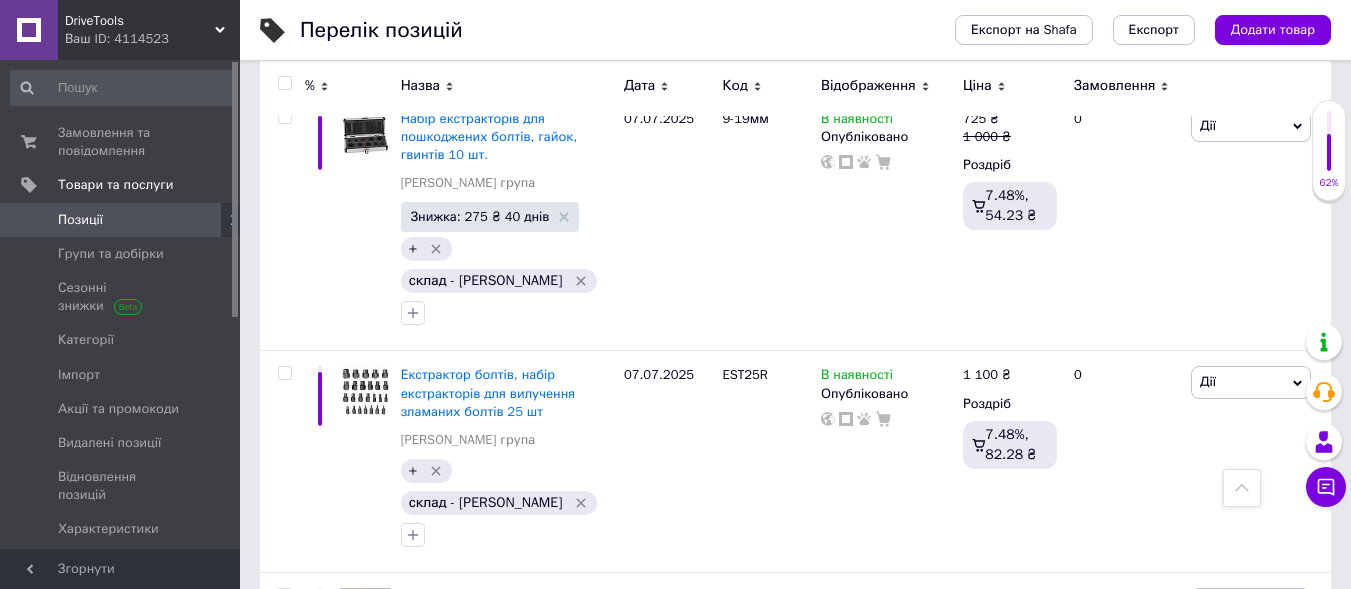 scroll, scrollTop: 893, scrollLeft: 0, axis: vertical 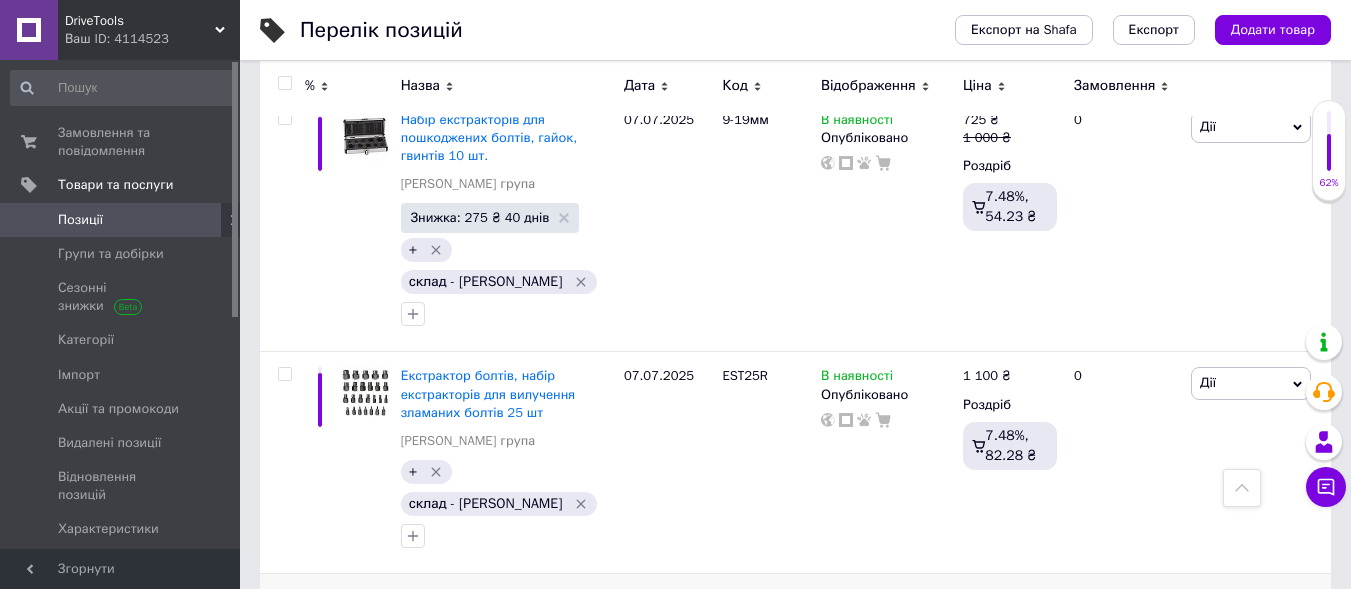 click 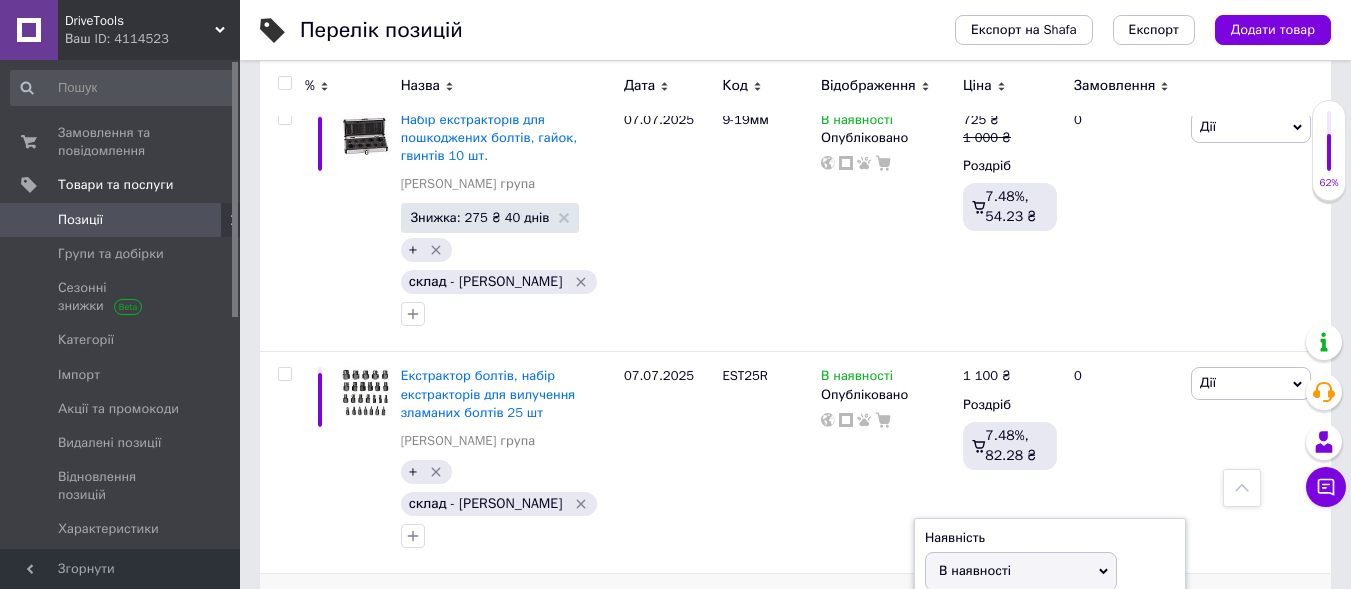 click on "Готово до відправки" at bounding box center (1021, 669) 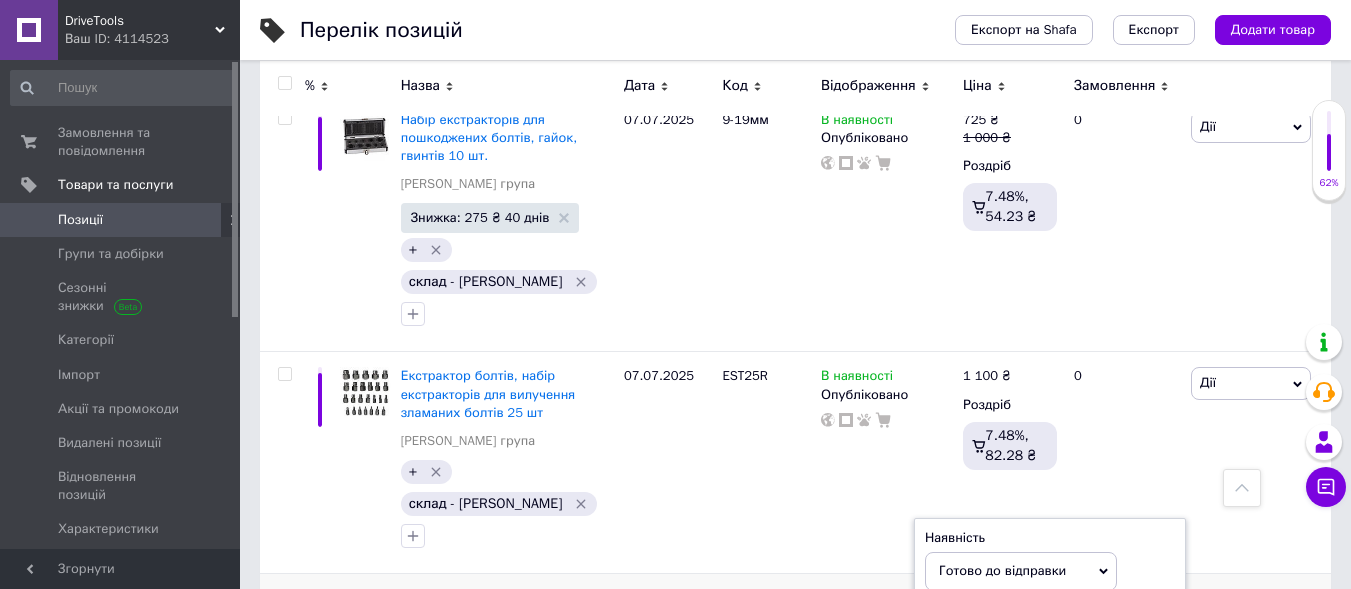click on "АКБ Procraft 1.5амг" at bounding box center (766, 684) 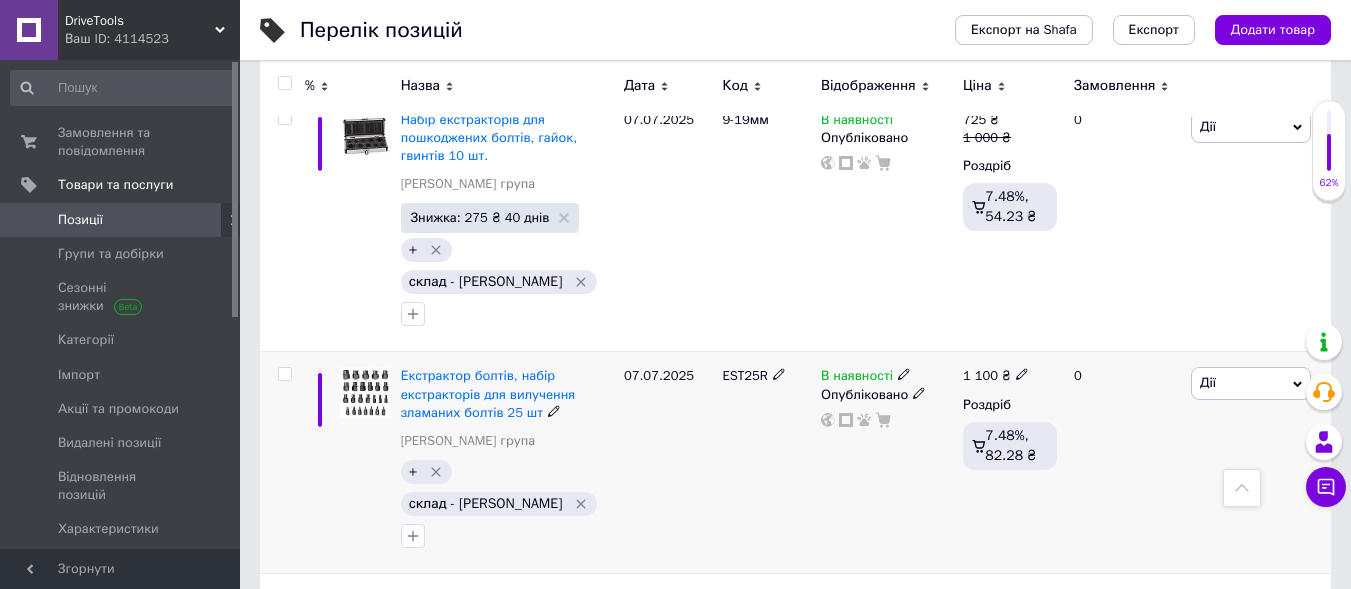 click 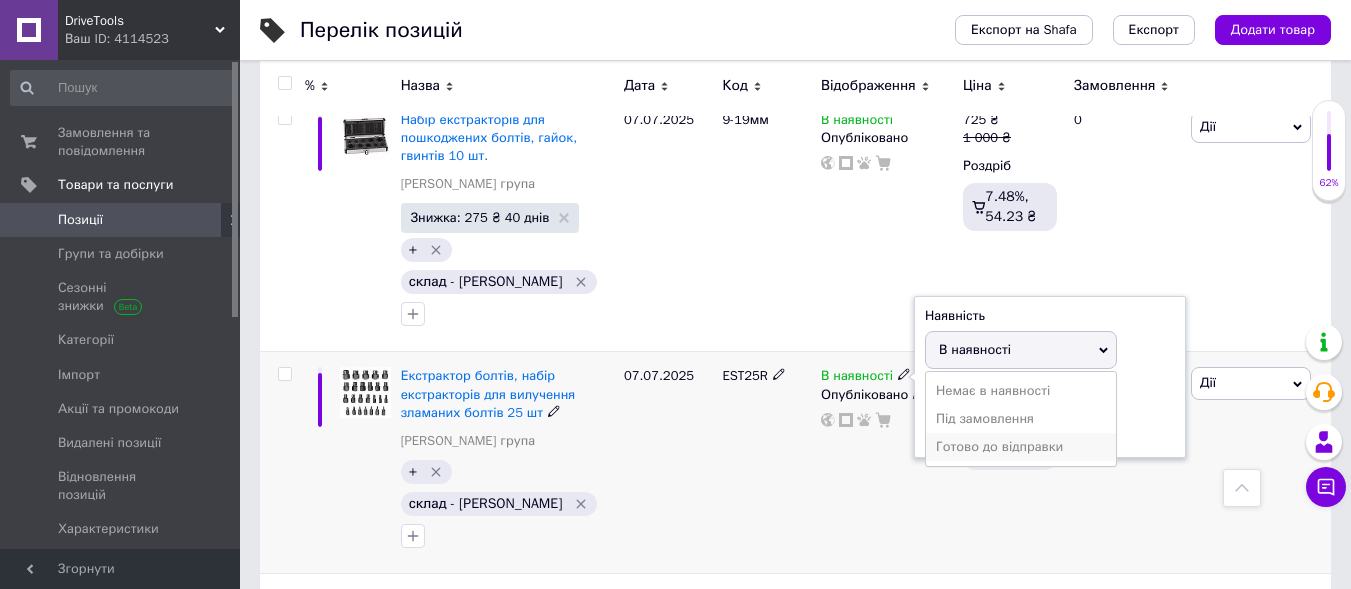 click on "Готово до відправки" at bounding box center [1021, 447] 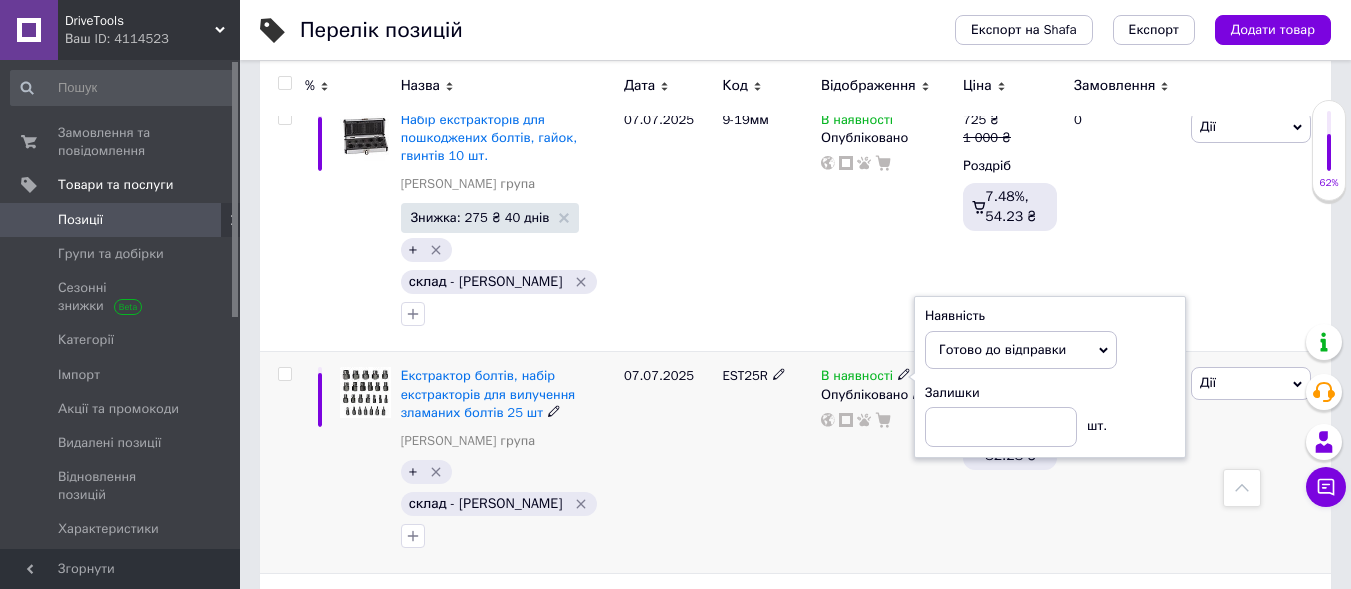 click on "В наявності Наявність [PERSON_NAME] до відправки В наявності Немає в наявності Під замовлення Залишки шт. Опубліковано" at bounding box center [887, 463] 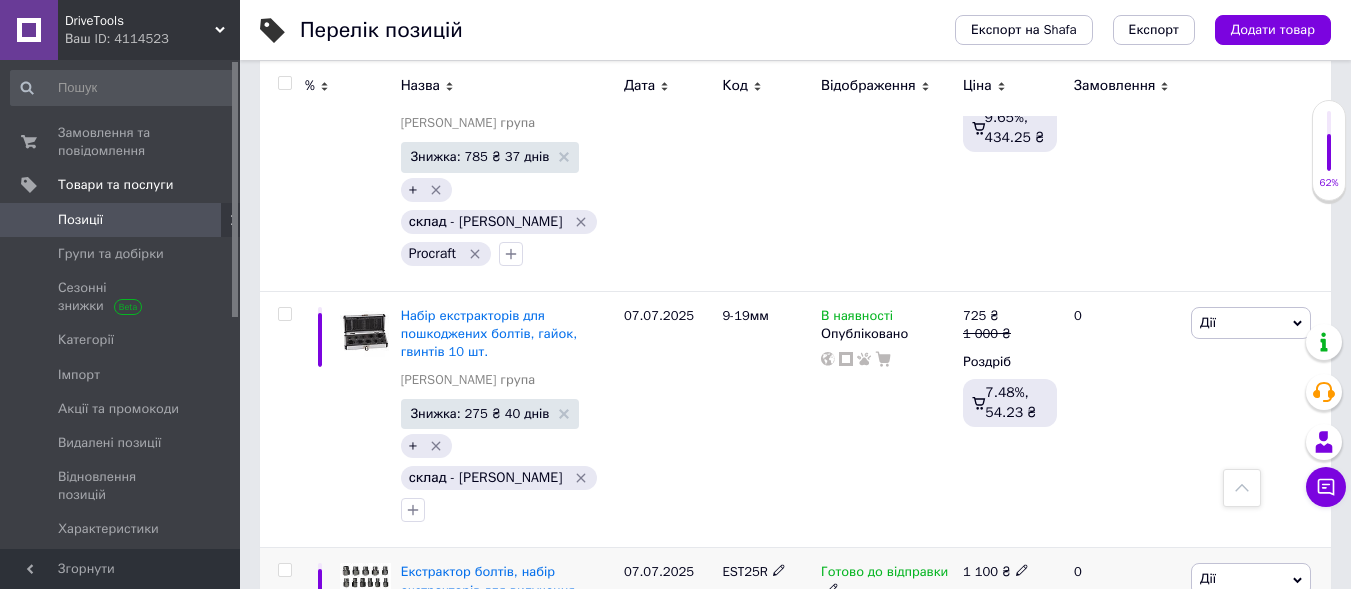 scroll, scrollTop: 693, scrollLeft: 0, axis: vertical 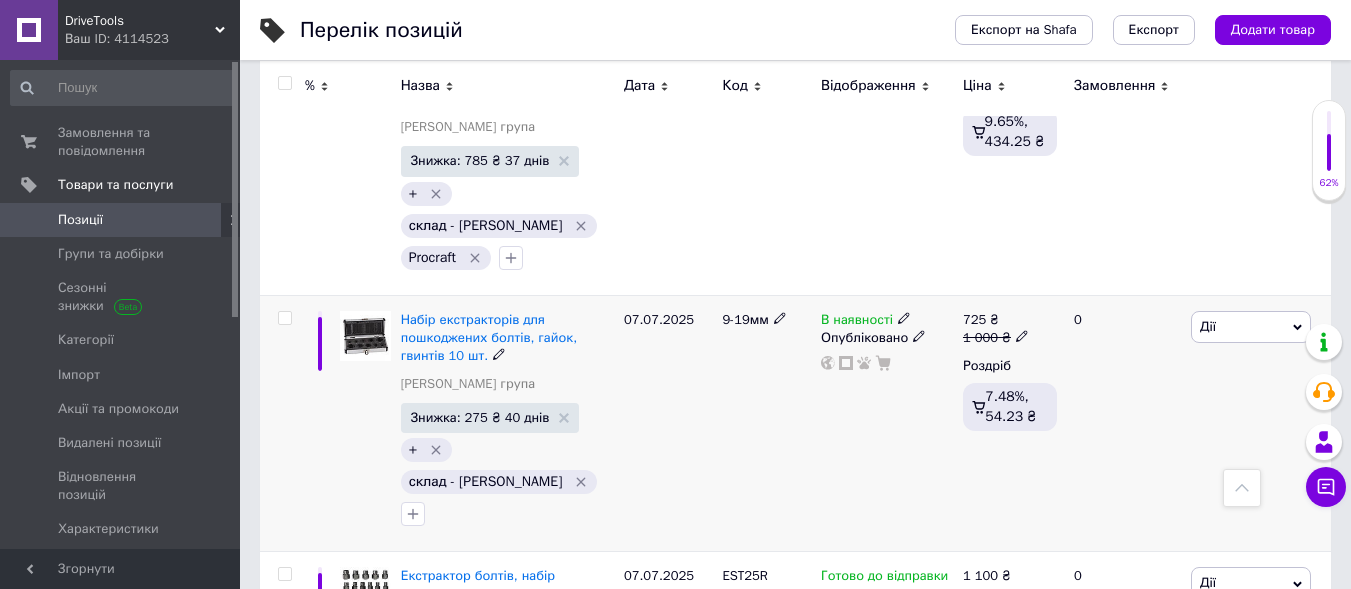 click 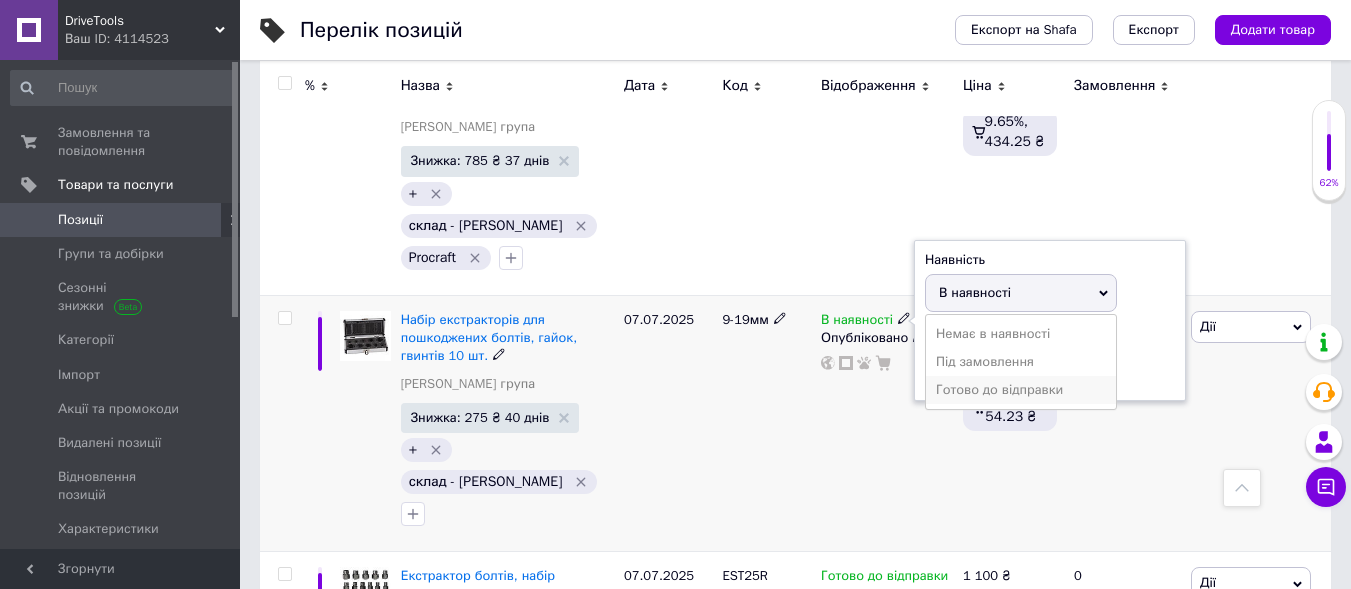 click on "Готово до відправки" at bounding box center (1021, 390) 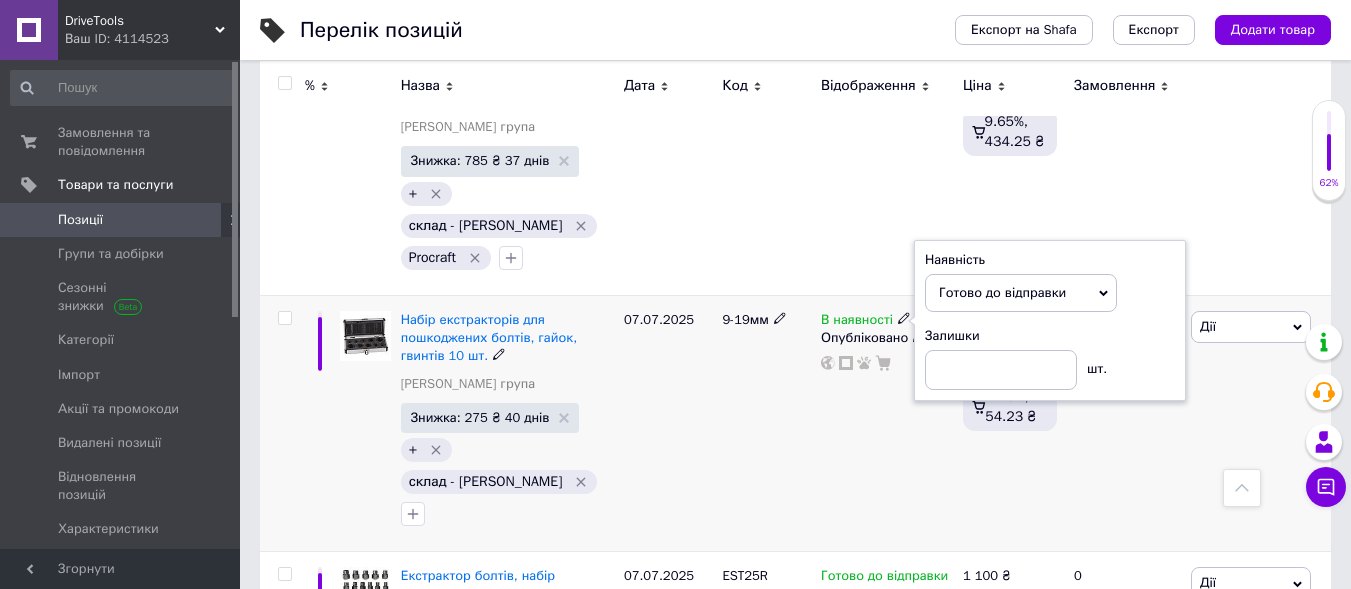 click on "В наявності Наявність [PERSON_NAME] до відправки В наявності Немає в наявності Під замовлення Залишки шт. Опубліковано" at bounding box center (887, 423) 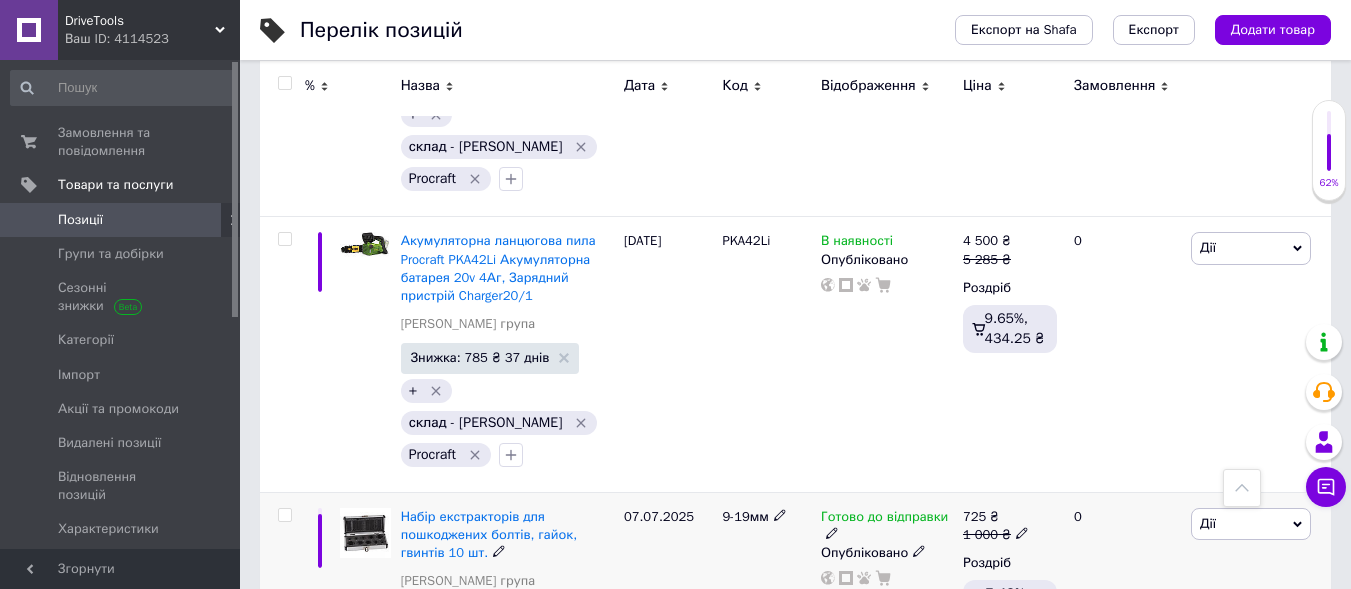 scroll, scrollTop: 493, scrollLeft: 0, axis: vertical 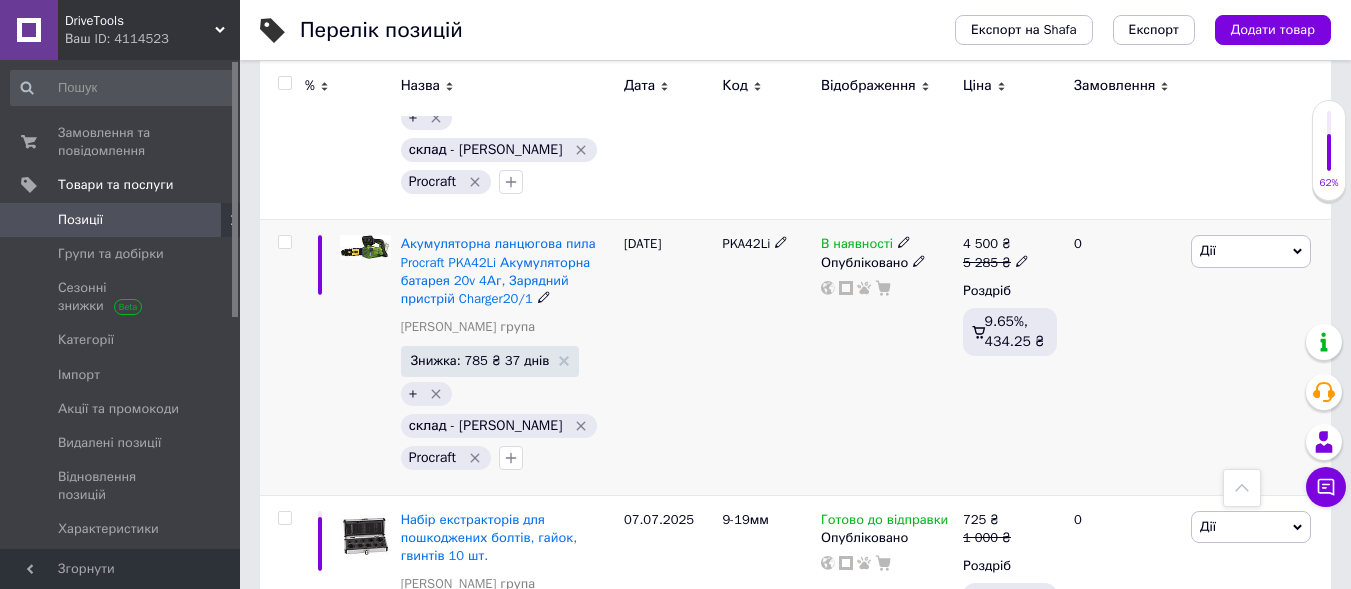 click 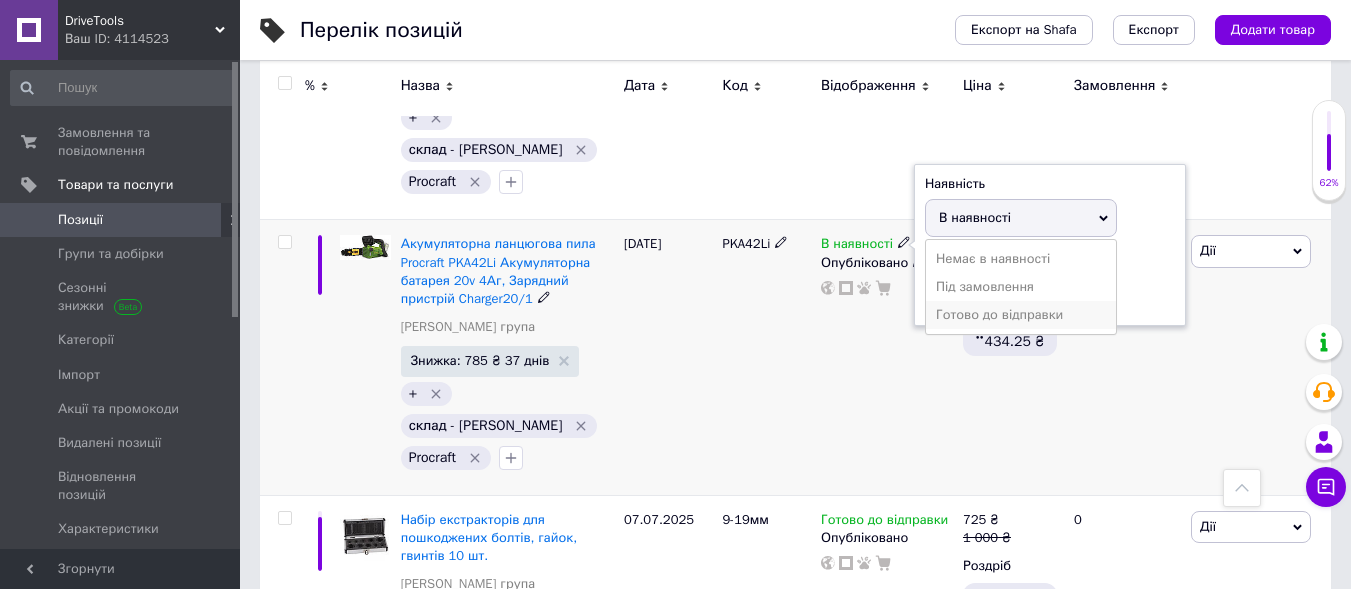click on "Готово до відправки" at bounding box center (1021, 315) 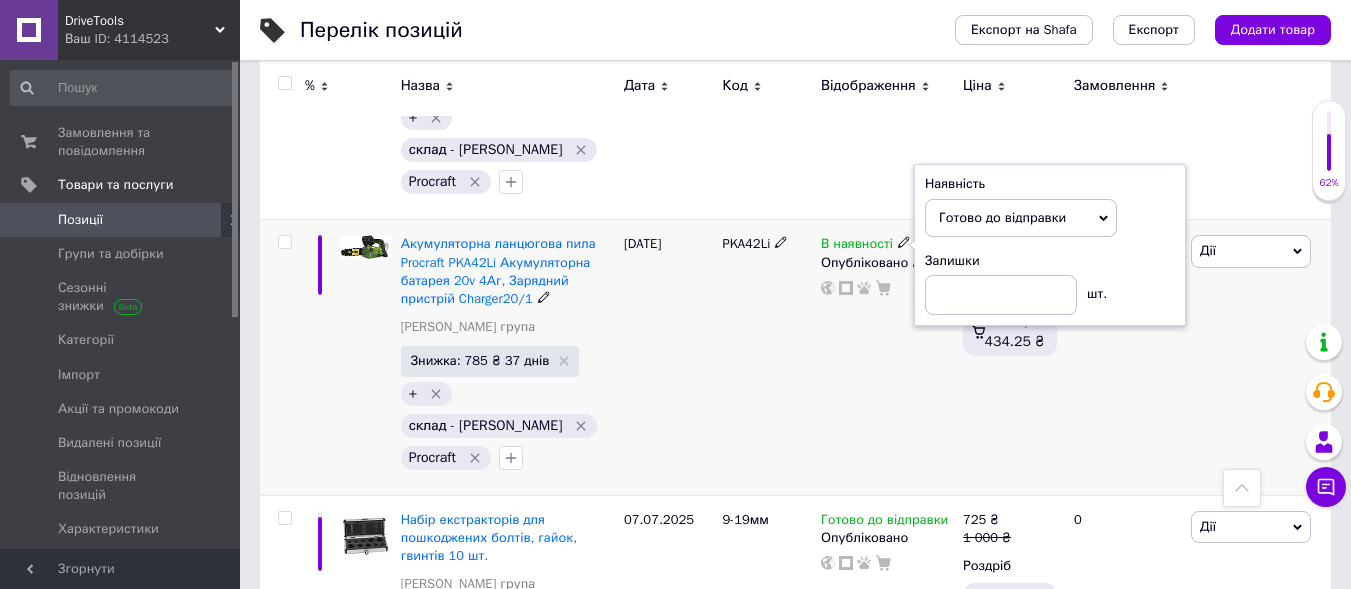 click on "В наявності Наявність [PERSON_NAME] до відправки В наявності Немає в наявності Під замовлення Залишки шт. Опубліковано" at bounding box center (887, 357) 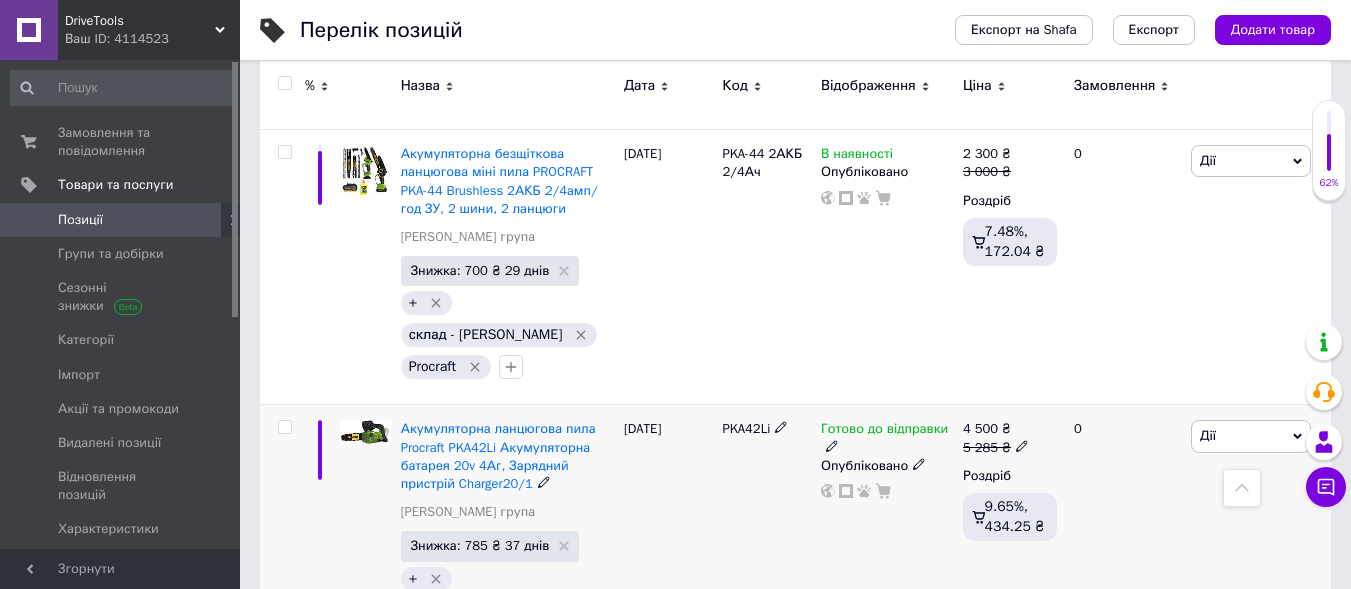 scroll, scrollTop: 293, scrollLeft: 0, axis: vertical 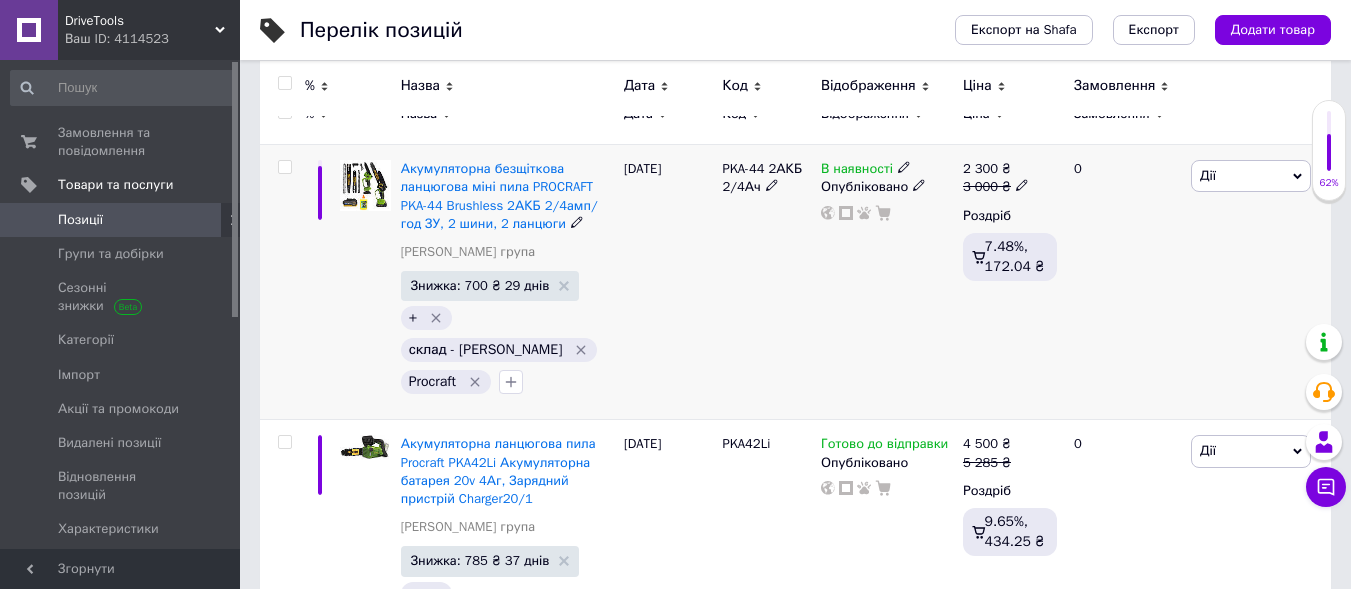 click 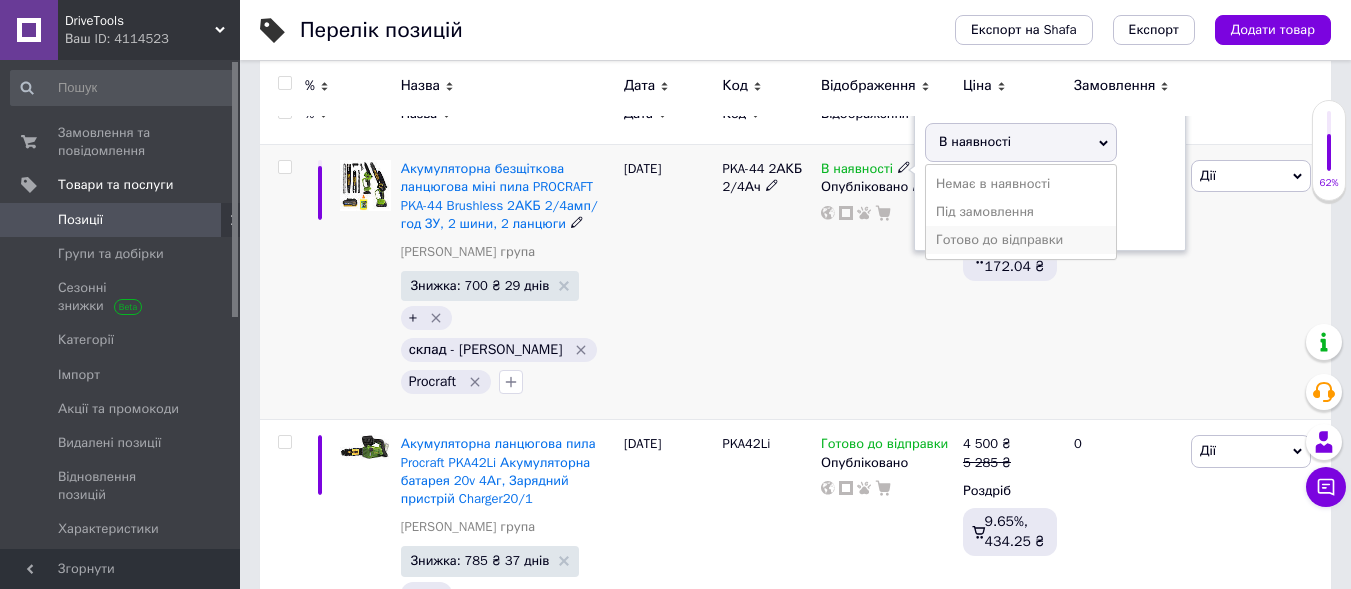 click on "Готово до відправки" at bounding box center (1021, 240) 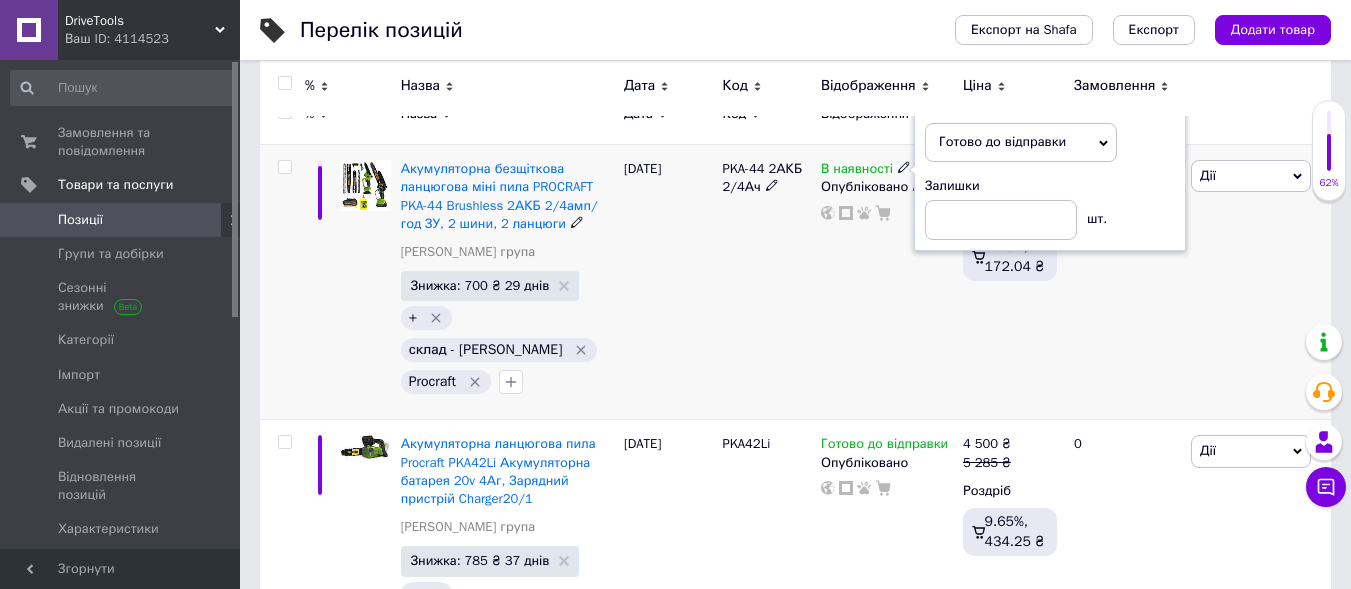 click on "В наявності Наявність [PERSON_NAME] до відправки В наявності Немає в наявності Під замовлення Залишки шт. Опубліковано" at bounding box center [887, 282] 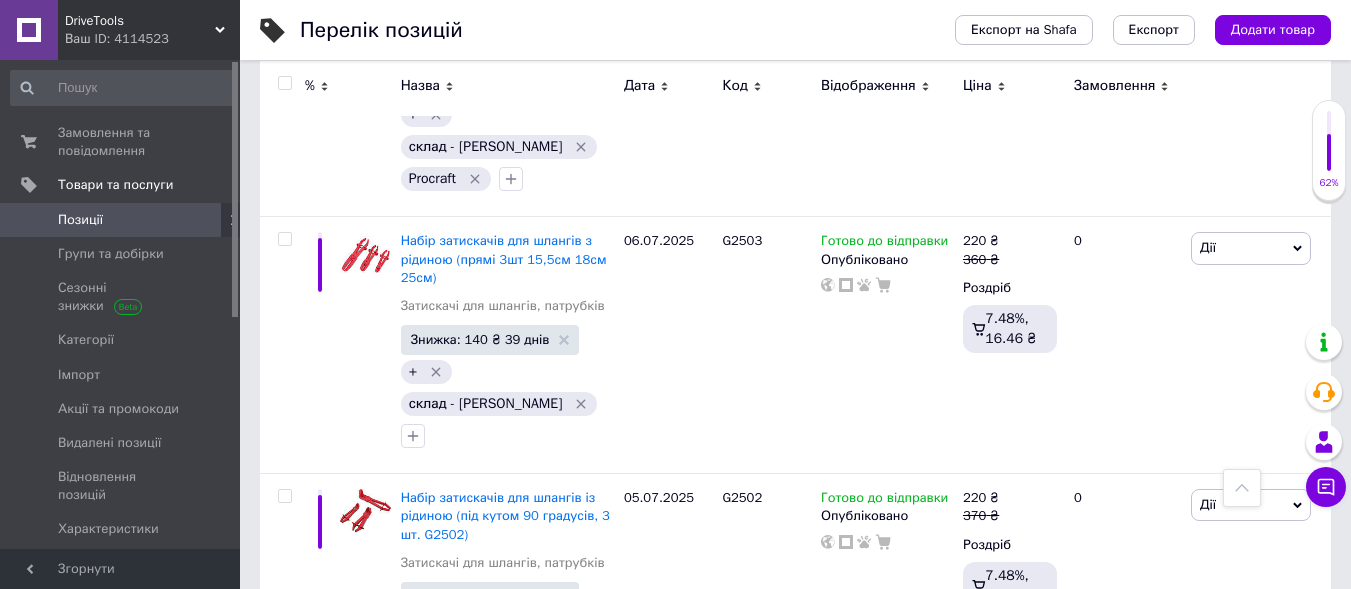 scroll, scrollTop: 3493, scrollLeft: 0, axis: vertical 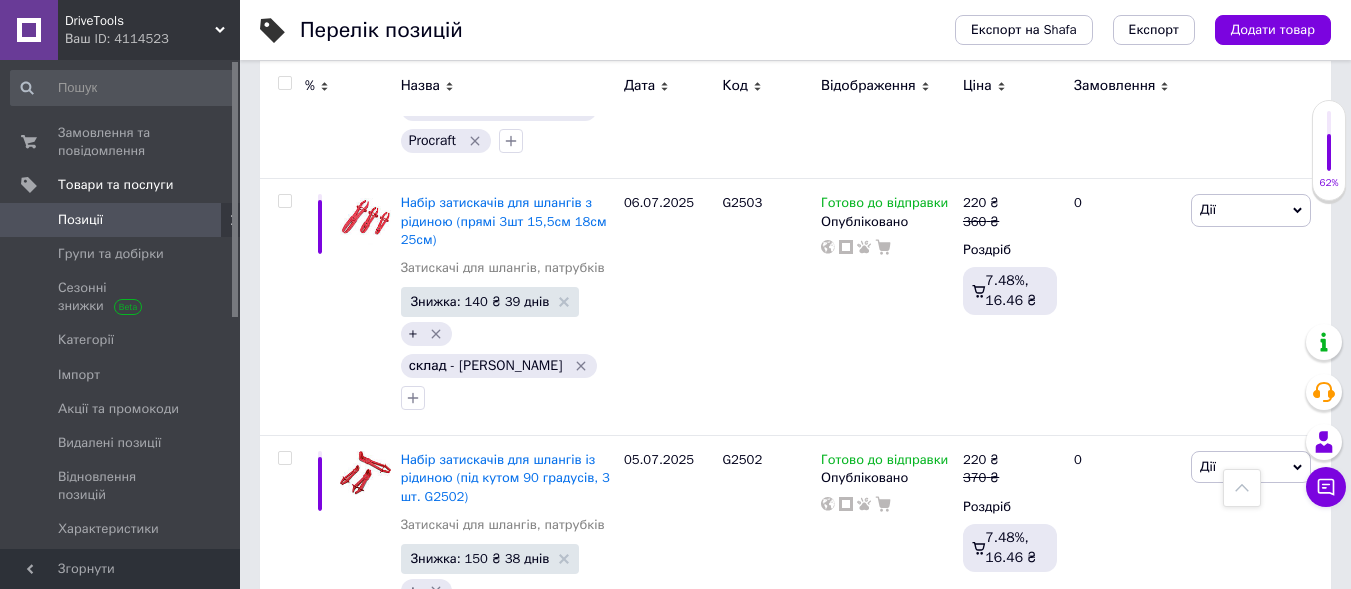 click on "3" at bounding box center (494, 1602) 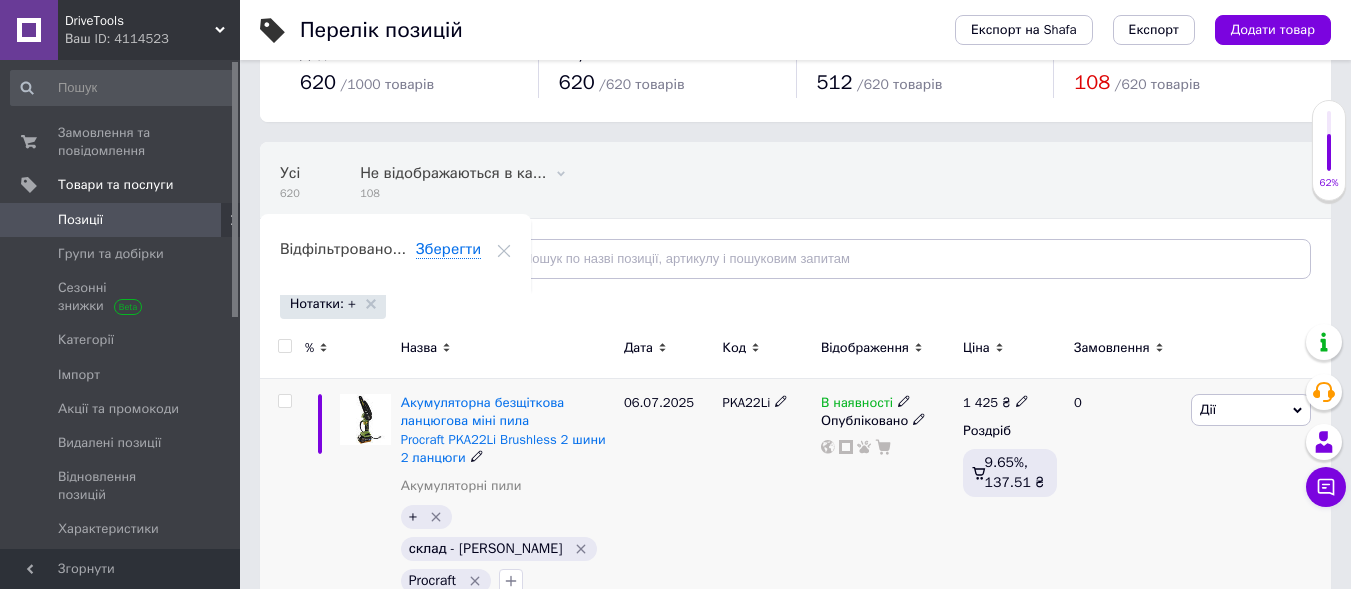 scroll, scrollTop: 100, scrollLeft: 0, axis: vertical 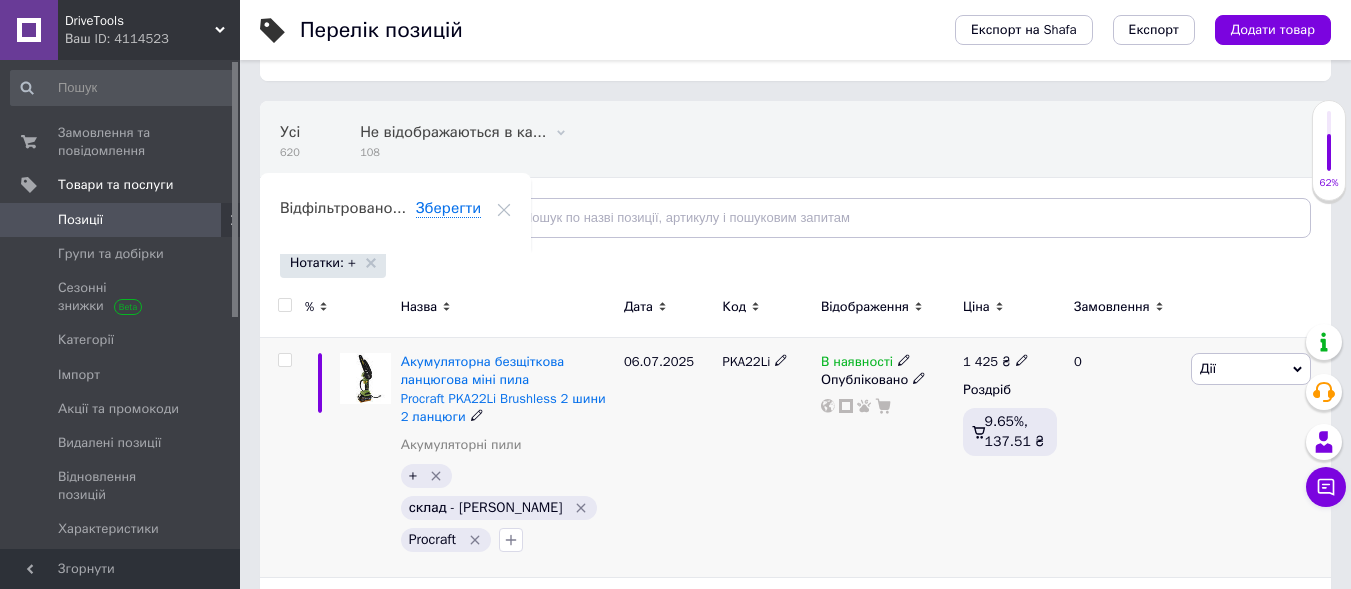click 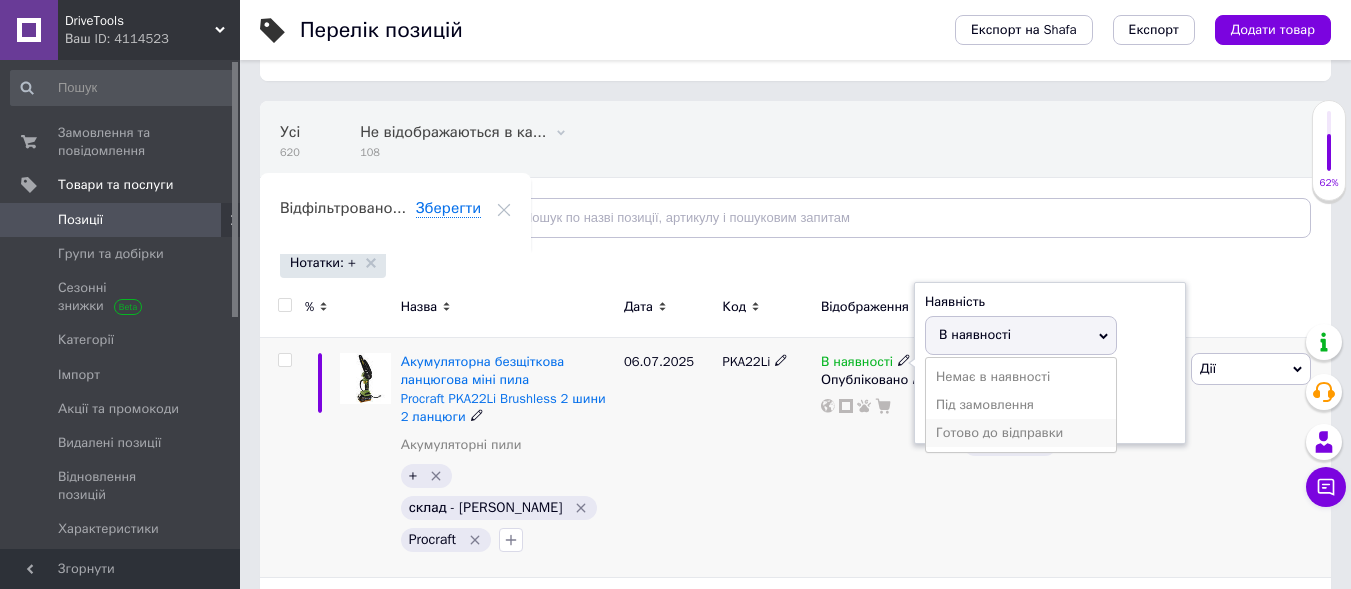 click on "Готово до відправки" at bounding box center (1021, 433) 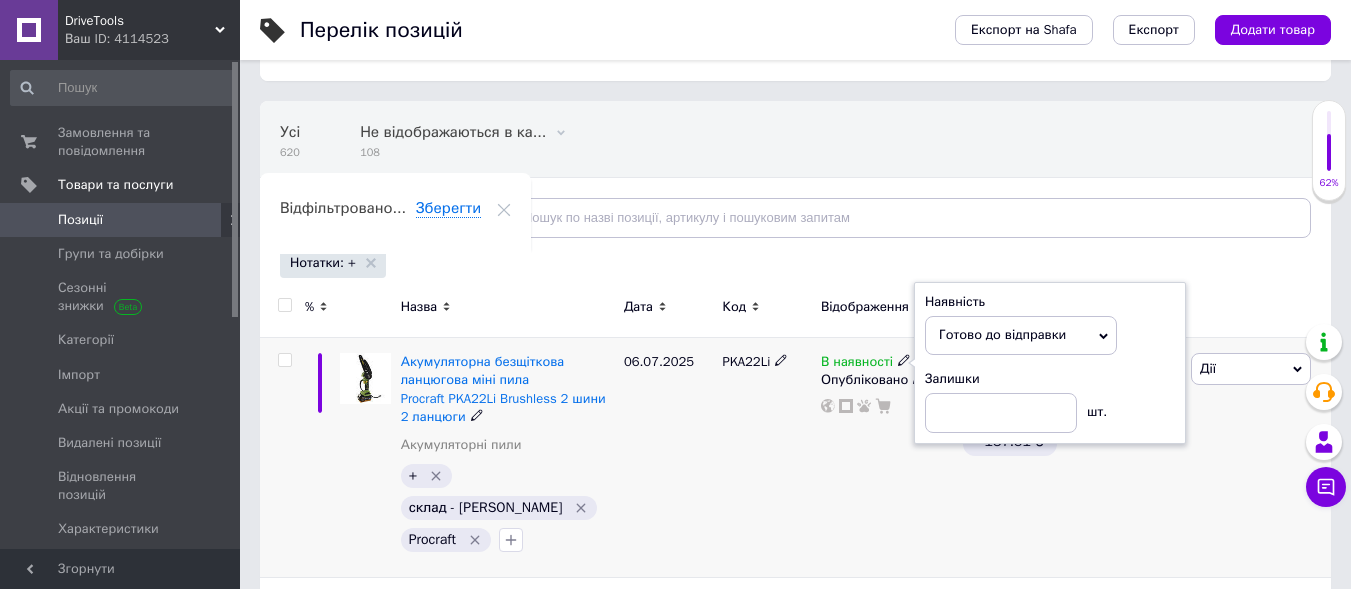 click on "PKA22Li" at bounding box center (766, 458) 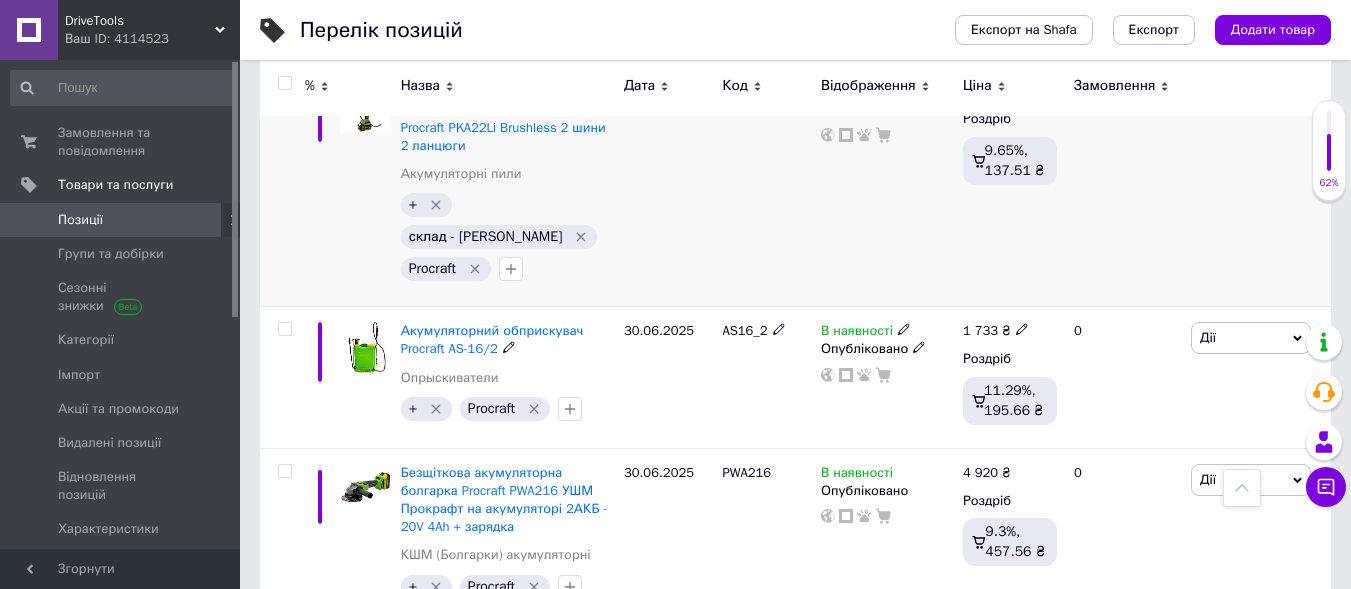 scroll, scrollTop: 400, scrollLeft: 0, axis: vertical 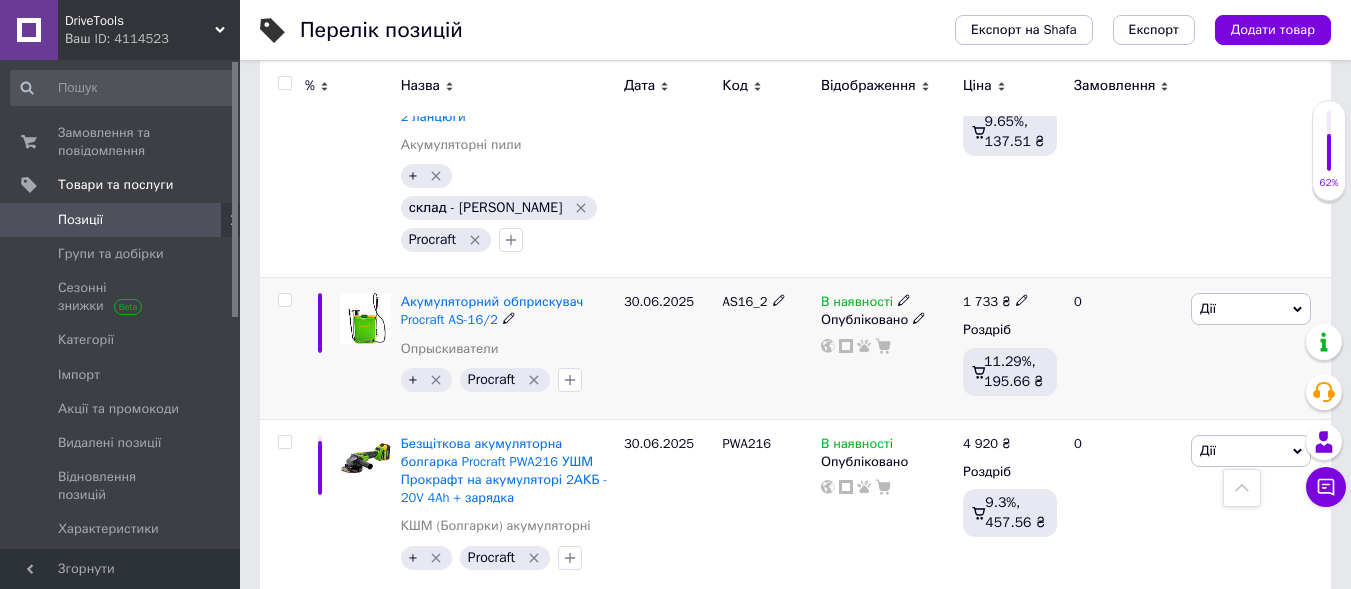 click 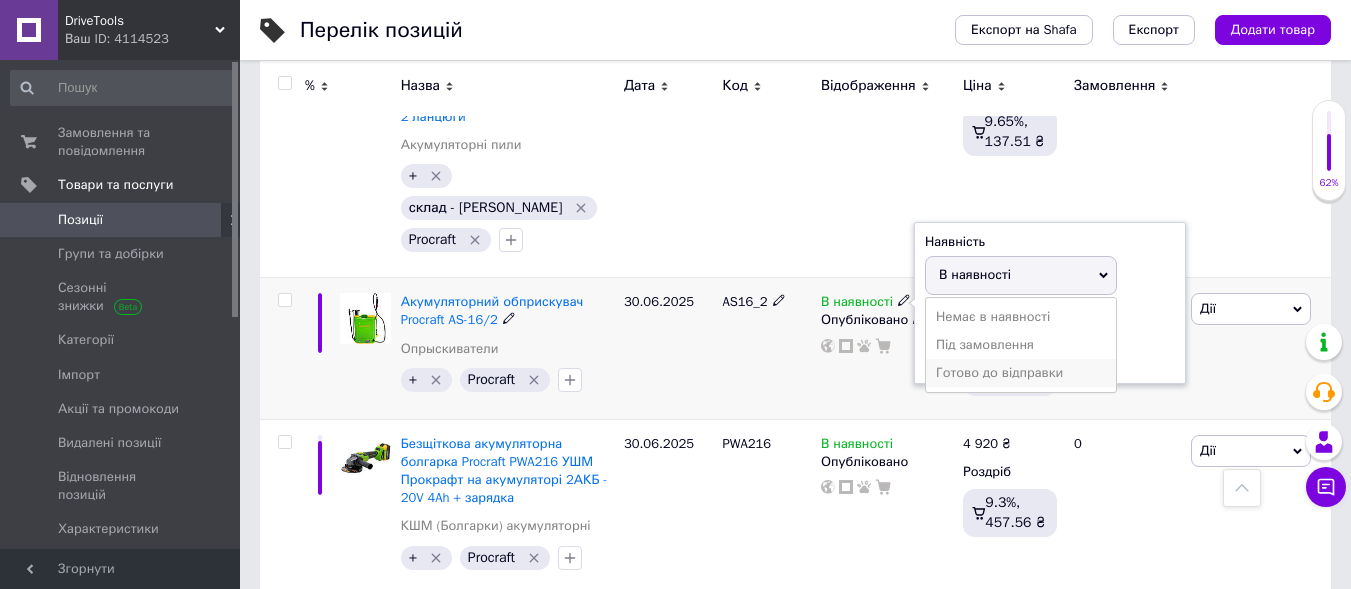 click on "Готово до відправки" at bounding box center (1021, 373) 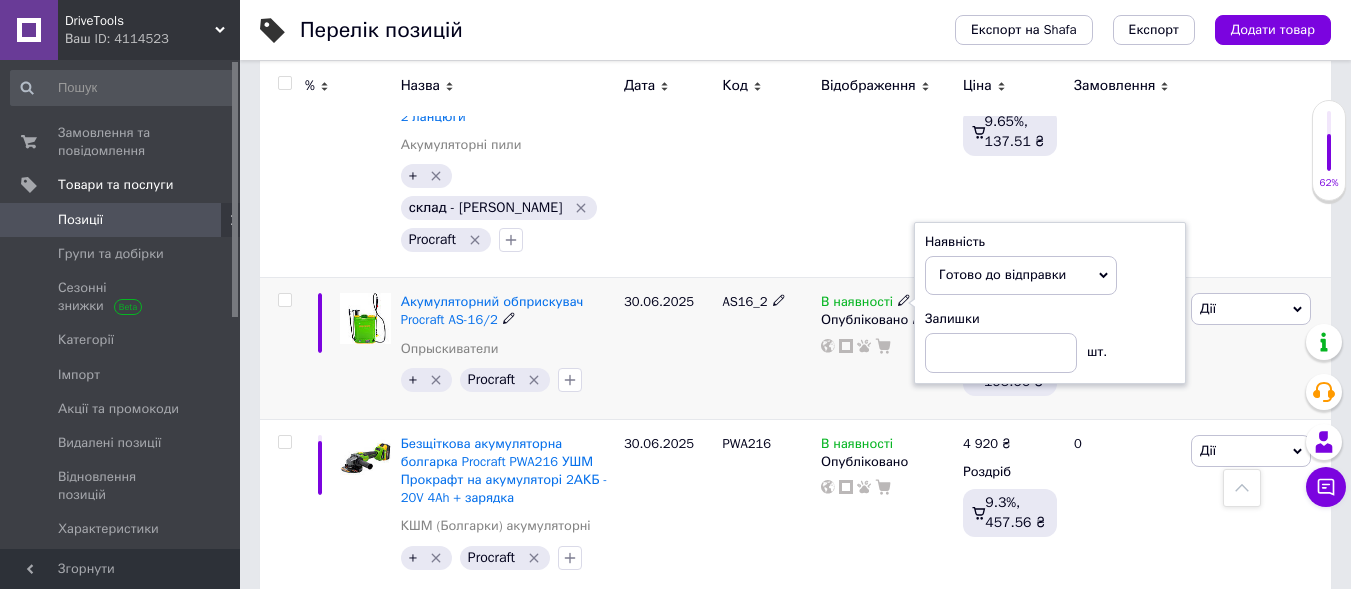 click on "AS16_2" at bounding box center [766, 348] 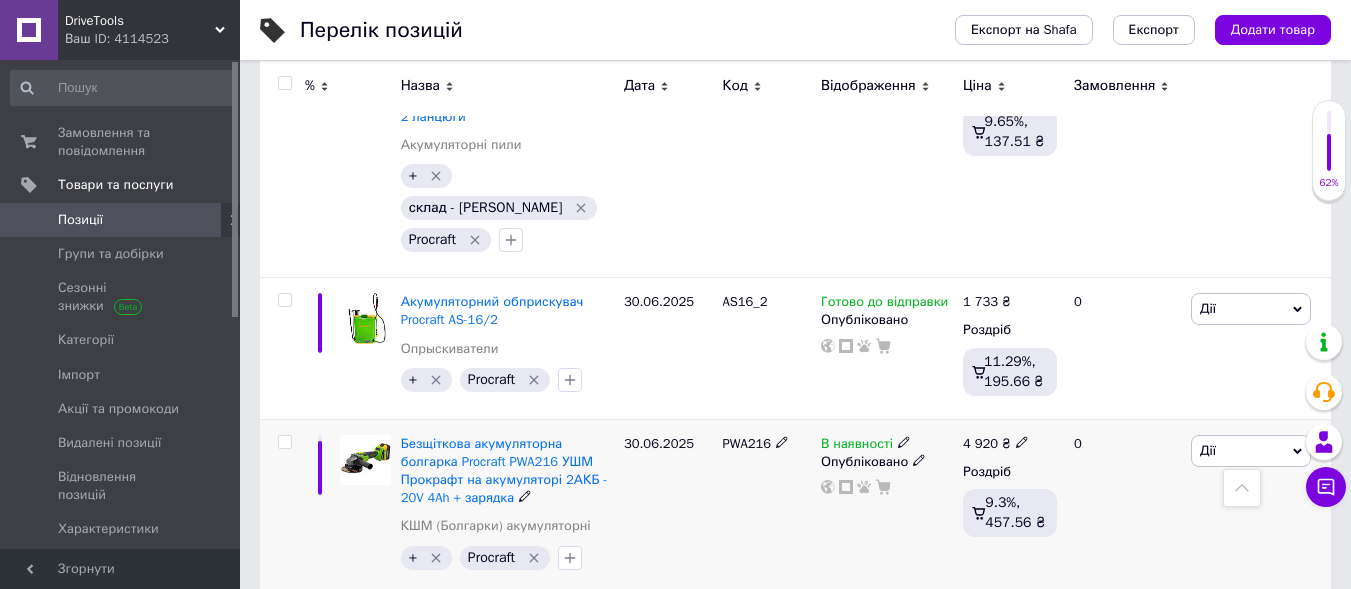 scroll, scrollTop: 500, scrollLeft: 0, axis: vertical 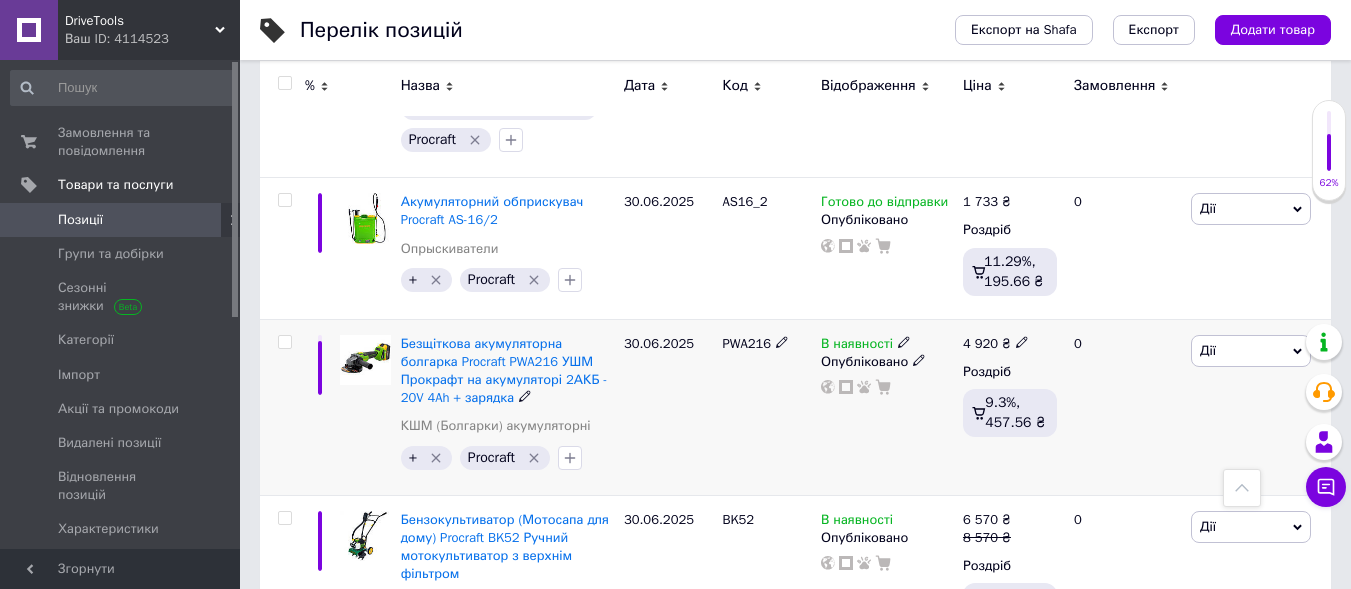 click 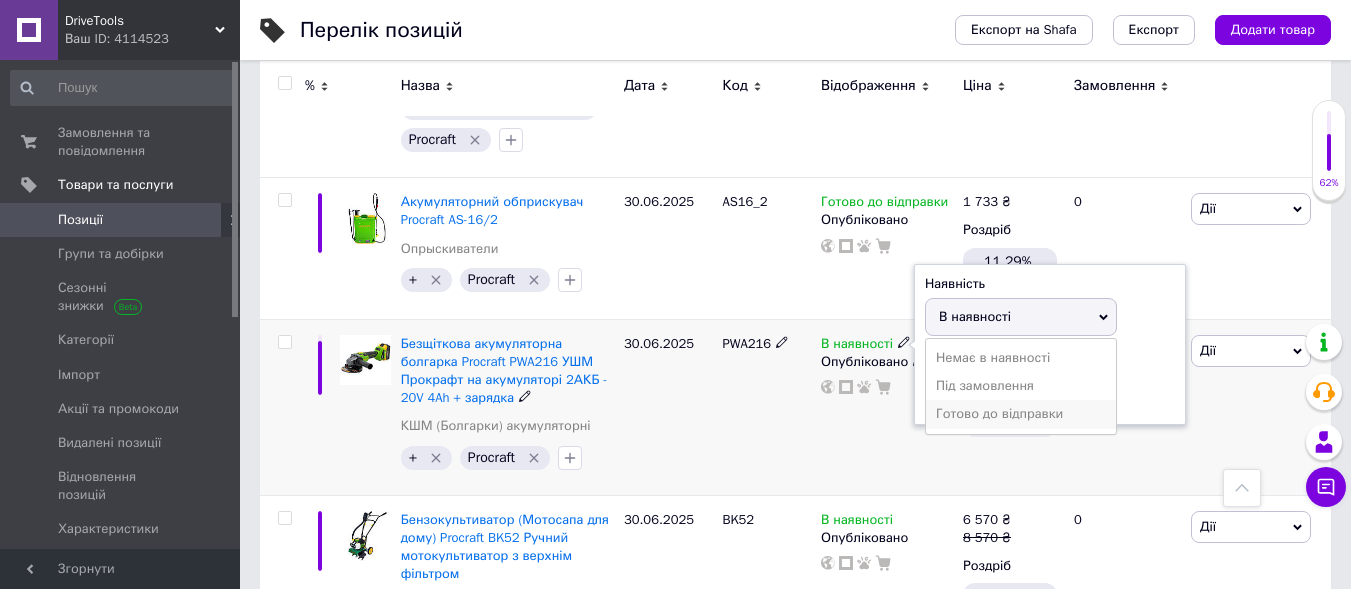 click on "Готово до відправки" at bounding box center (1021, 414) 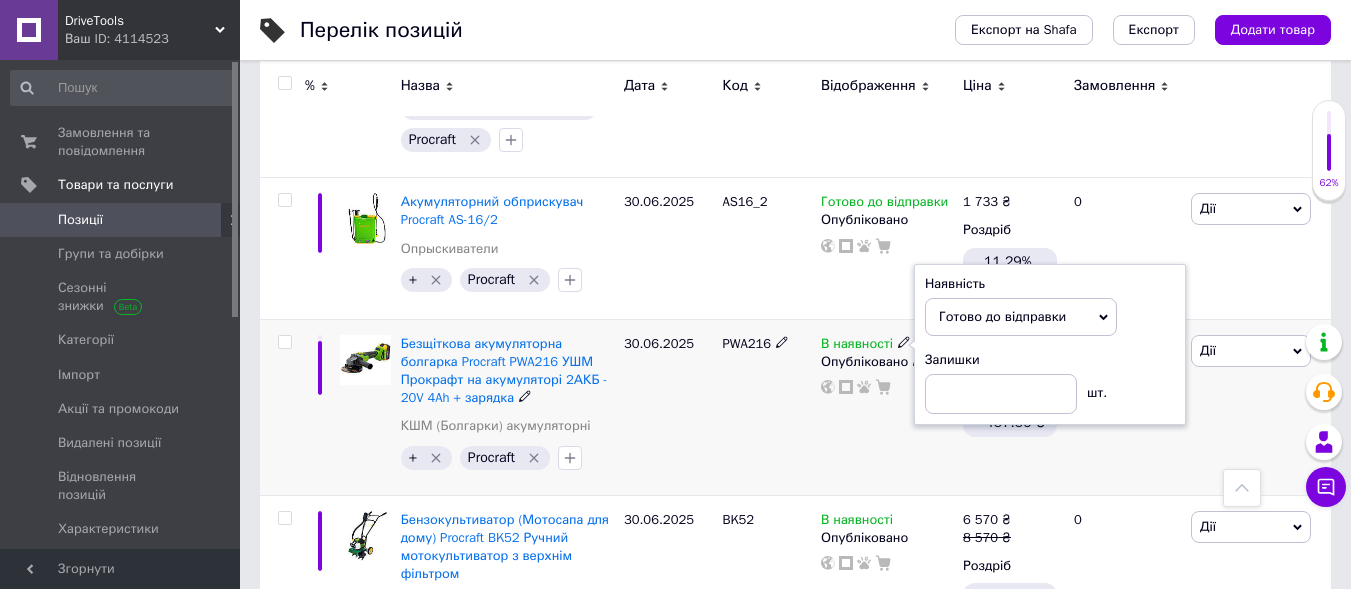 click on "В наявності Наявність [PERSON_NAME] до відправки В наявності Немає в наявності Під замовлення Залишки шт. Опубліковано" at bounding box center [887, 407] 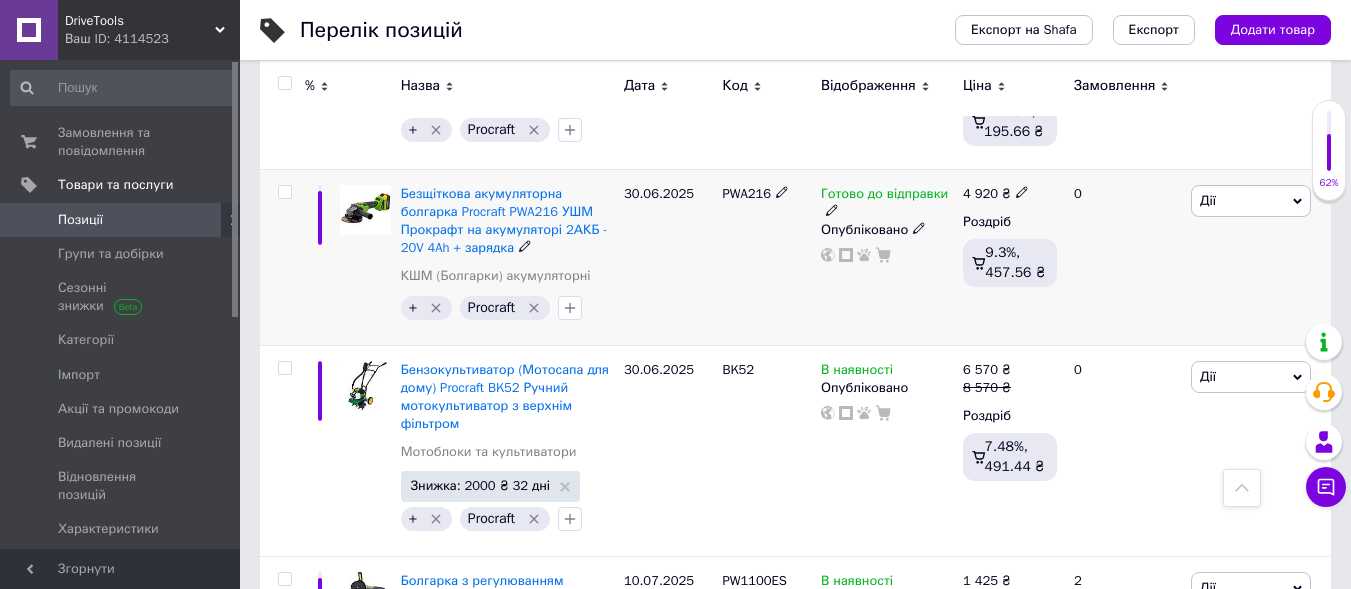 scroll, scrollTop: 700, scrollLeft: 0, axis: vertical 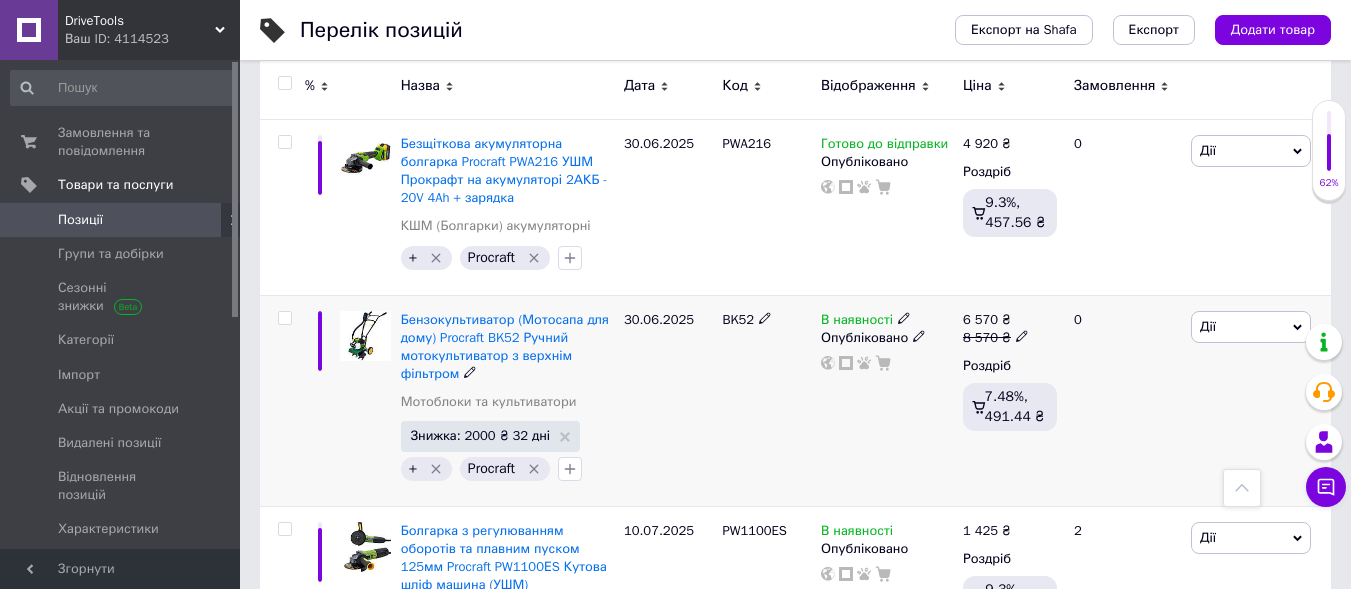 click 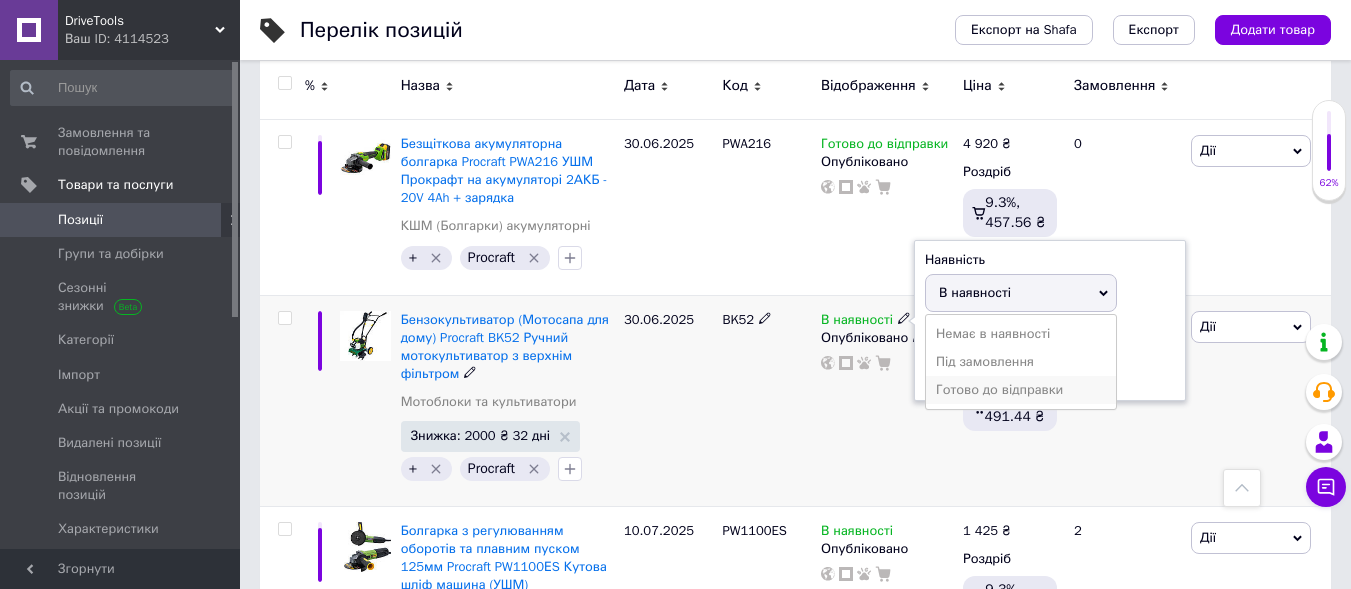 click on "Готово до відправки" at bounding box center (1021, 390) 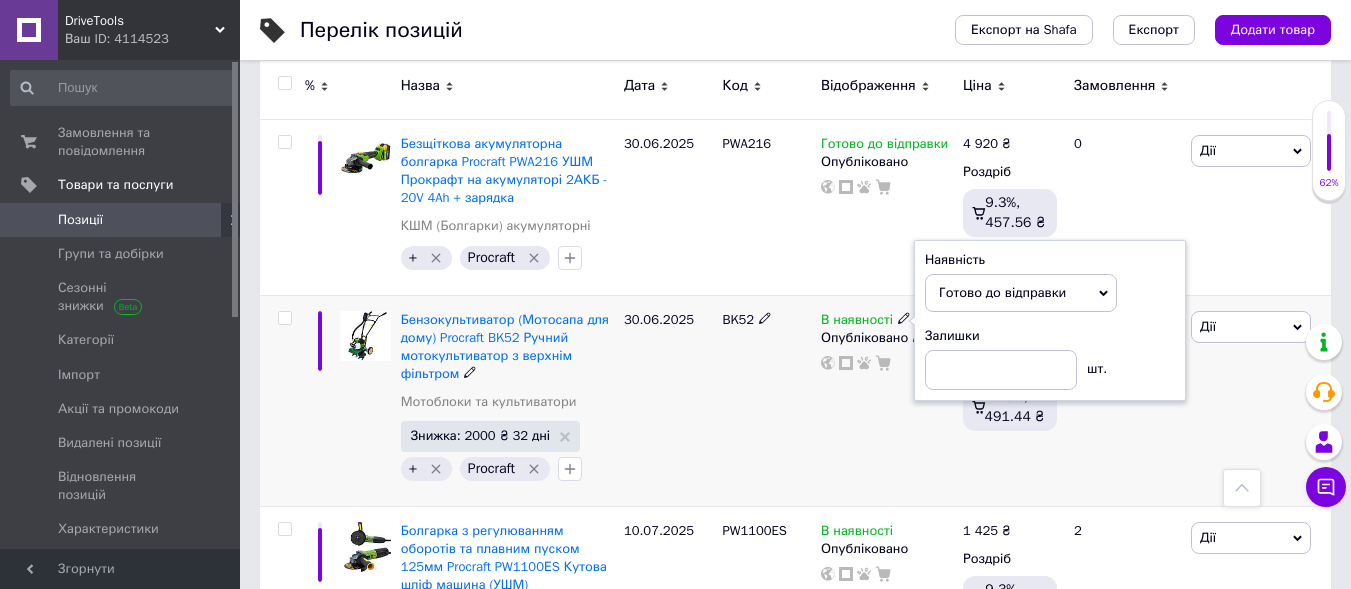 click on "В наявності Наявність [PERSON_NAME] до відправки В наявності Немає в наявності Під замовлення Залишки шт. Опубліковано" at bounding box center (887, 400) 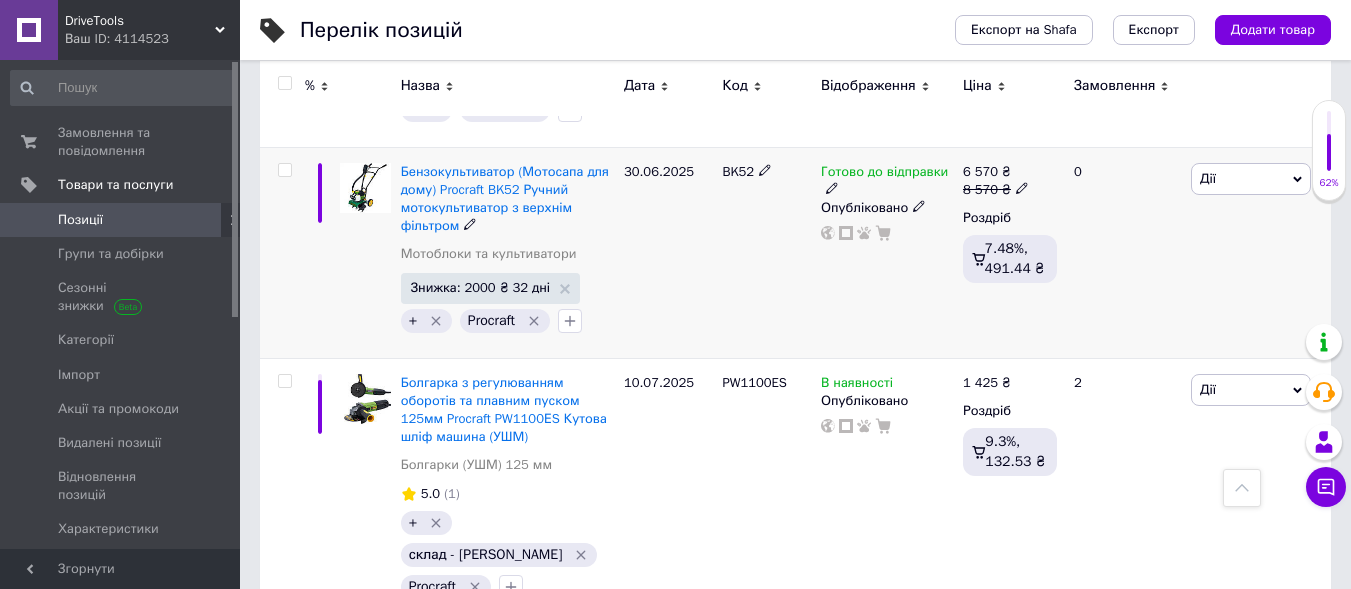 scroll, scrollTop: 900, scrollLeft: 0, axis: vertical 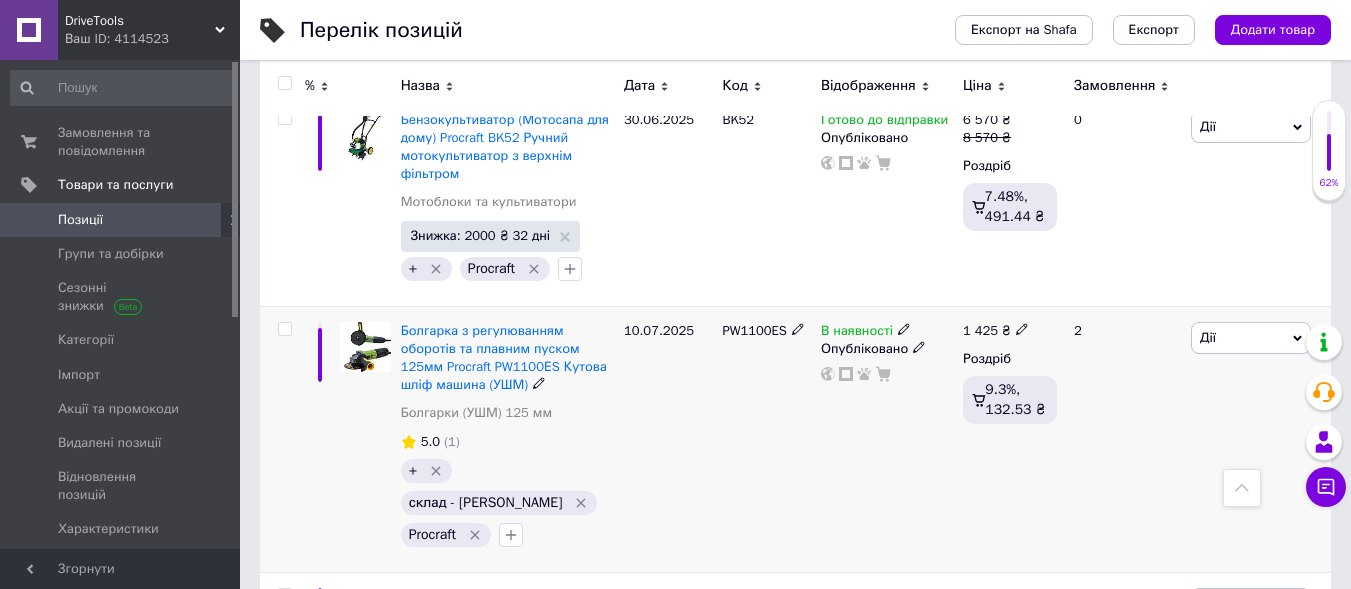 click 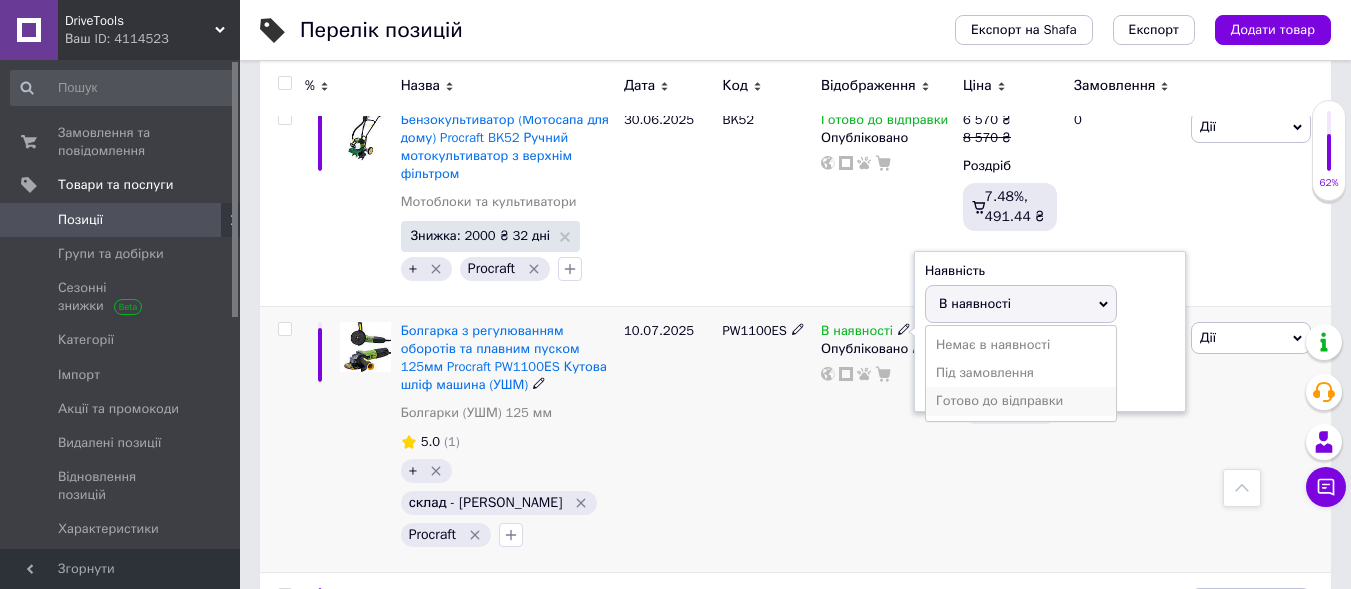 click on "Готово до відправки" at bounding box center [1021, 401] 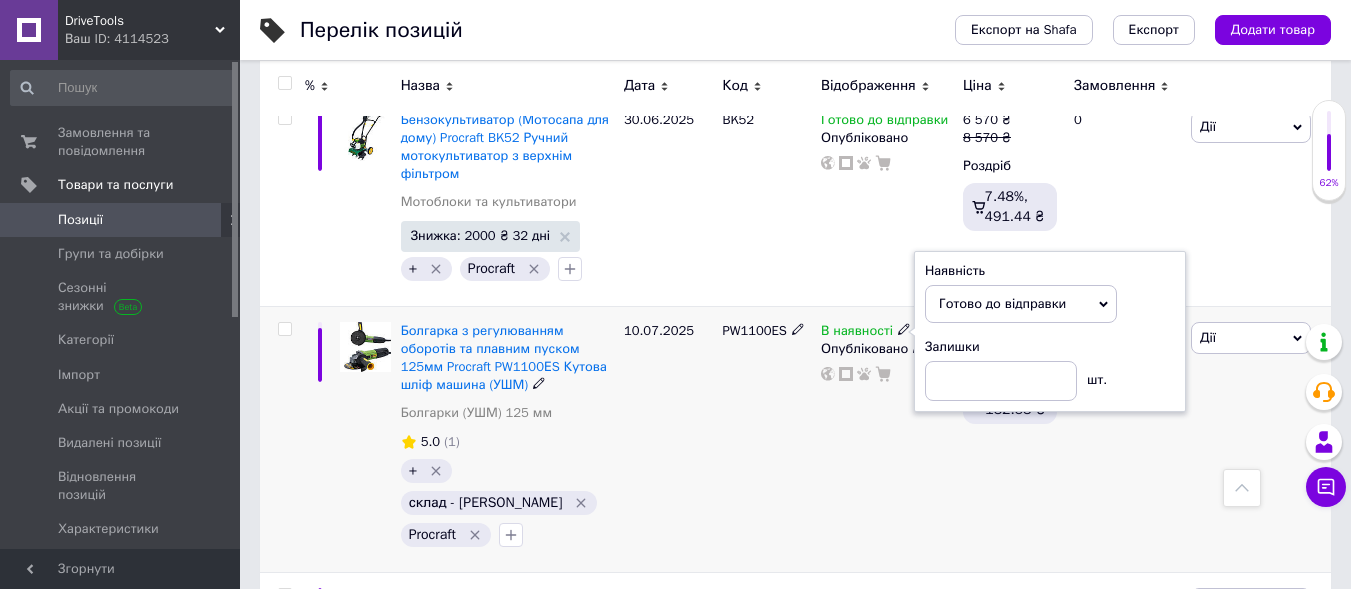 click on "В наявності Наявність [PERSON_NAME] до відправки В наявності Немає в наявності Під замовлення Залишки шт. Опубліковано" at bounding box center (887, 439) 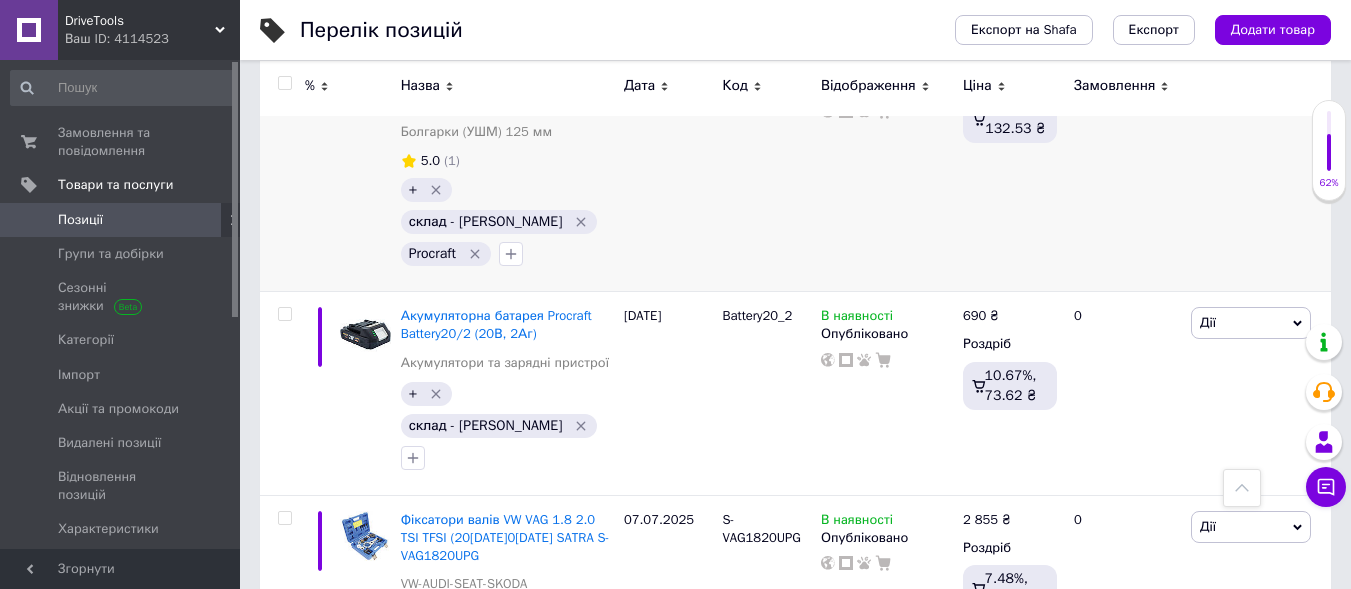 scroll, scrollTop: 1200, scrollLeft: 0, axis: vertical 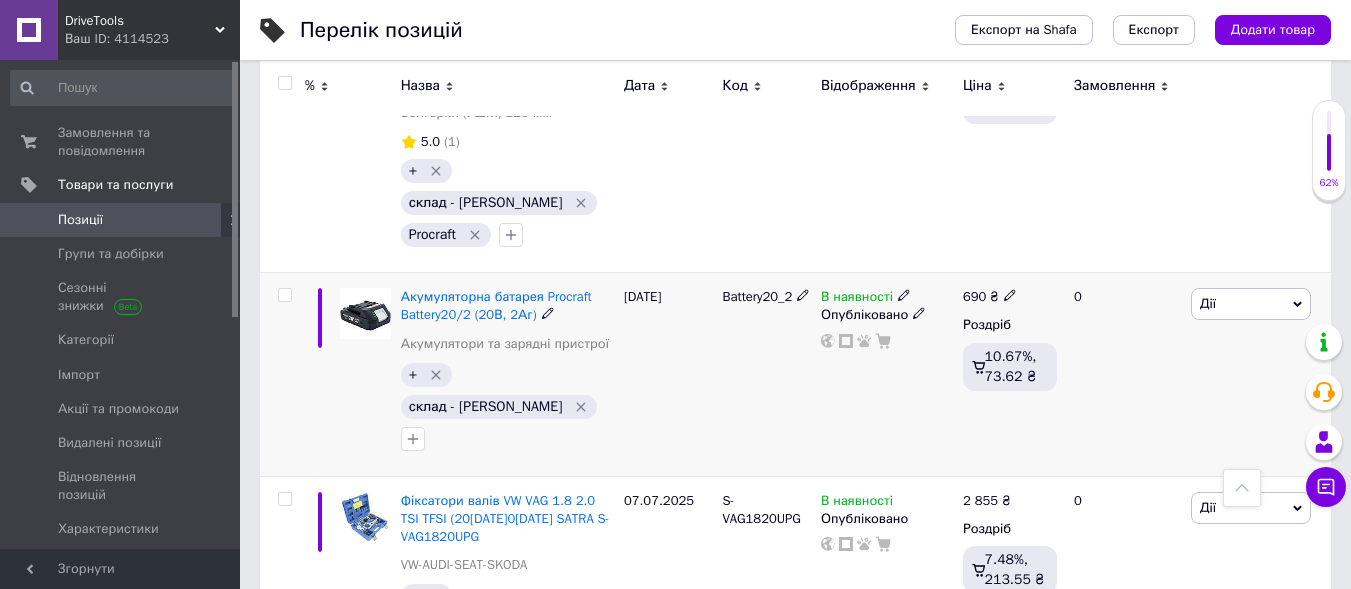 click 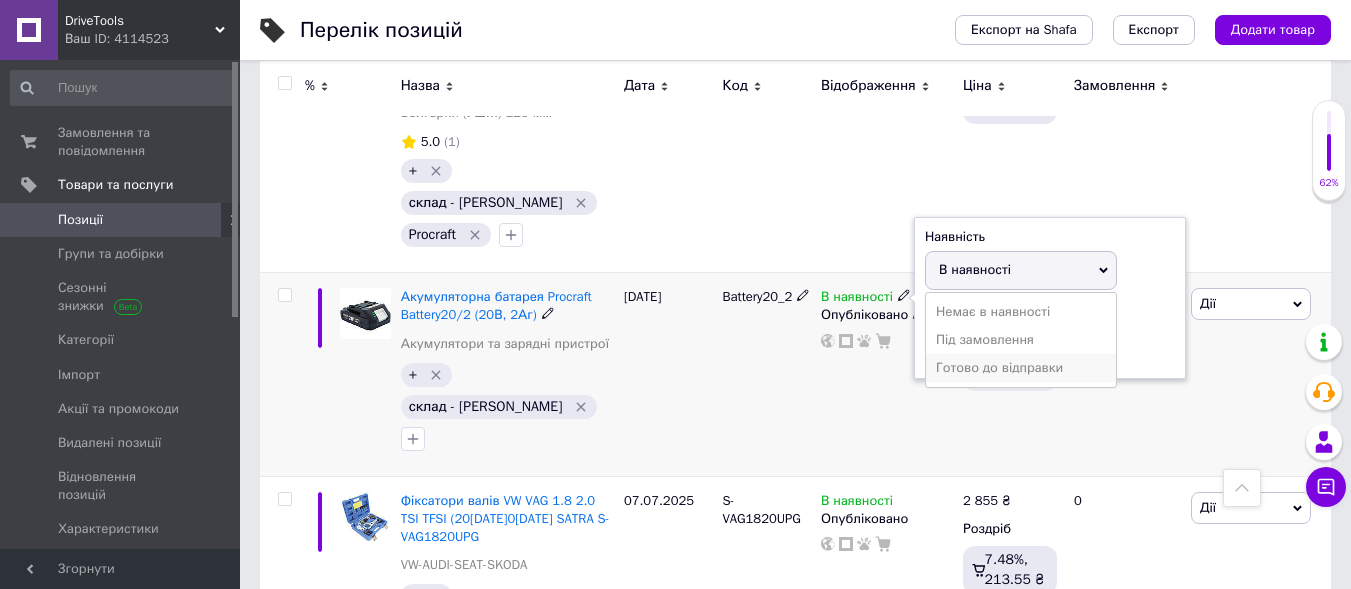 click on "Готово до відправки" at bounding box center (1021, 368) 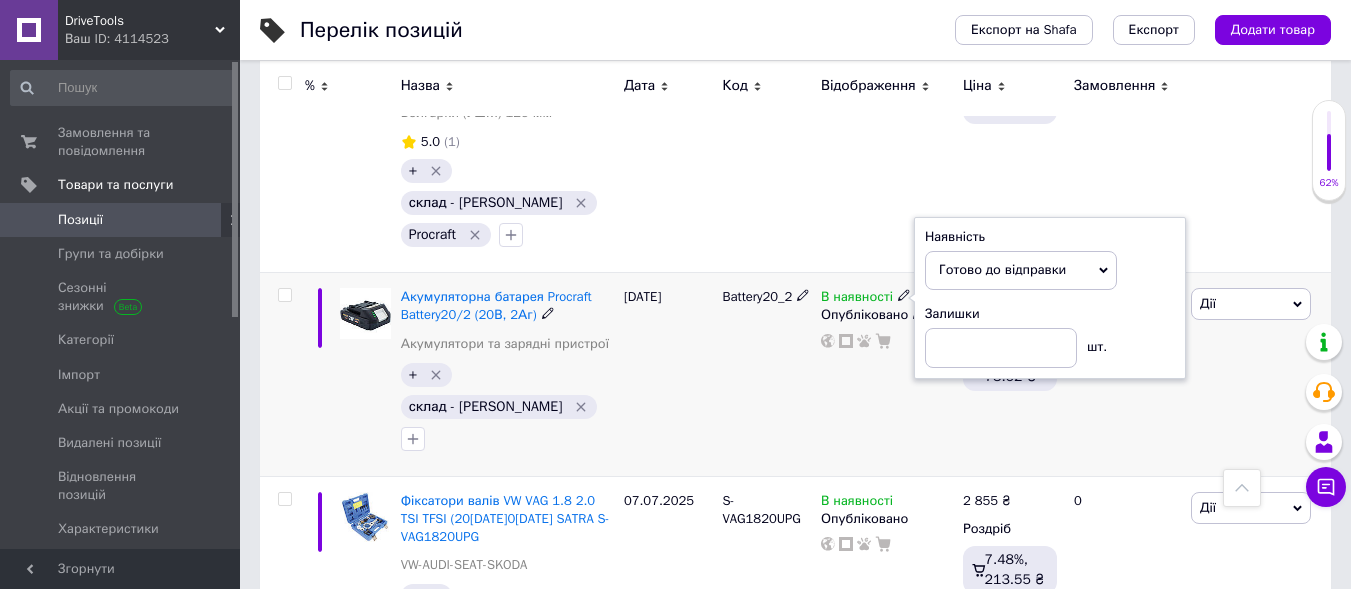 click on "Battery20_2" at bounding box center (766, 375) 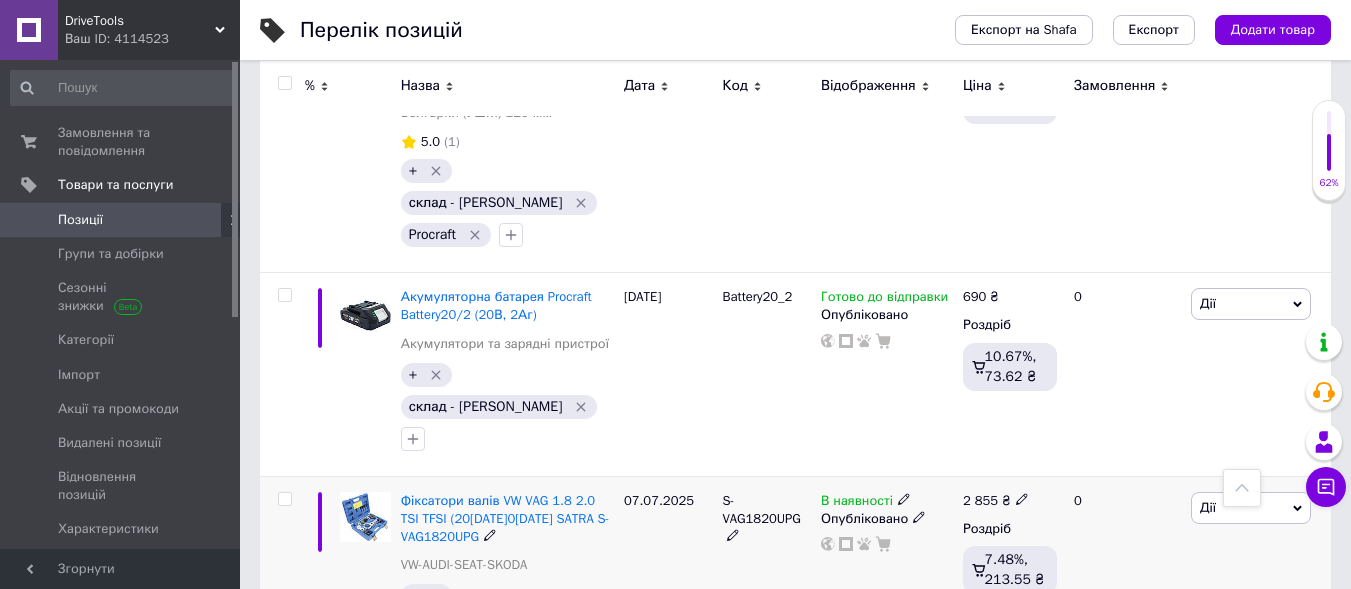 click 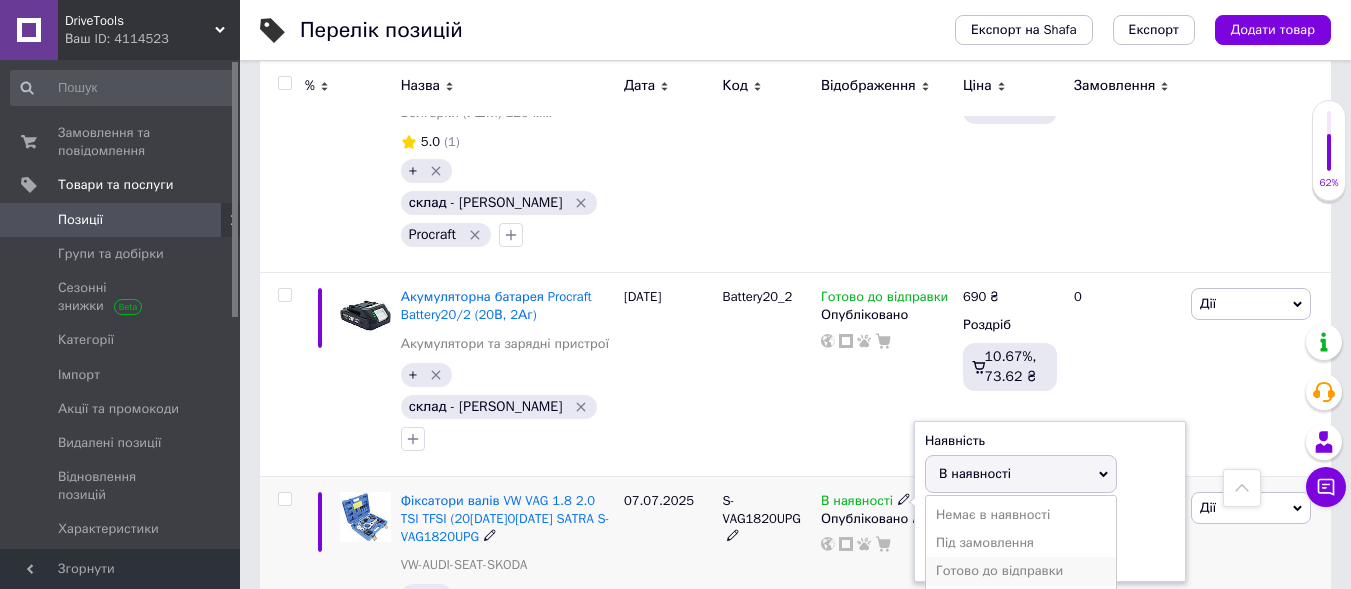 click on "Готово до відправки" at bounding box center (1021, 571) 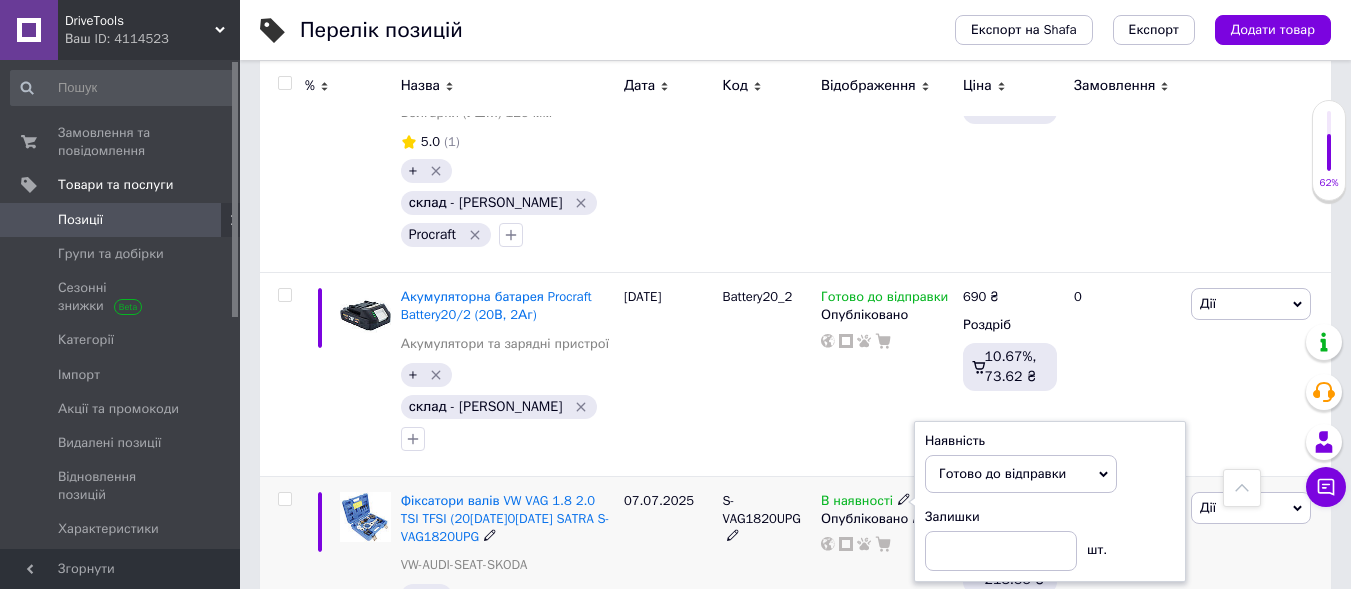 click on "S-VAG1820UPG" at bounding box center (766, 587) 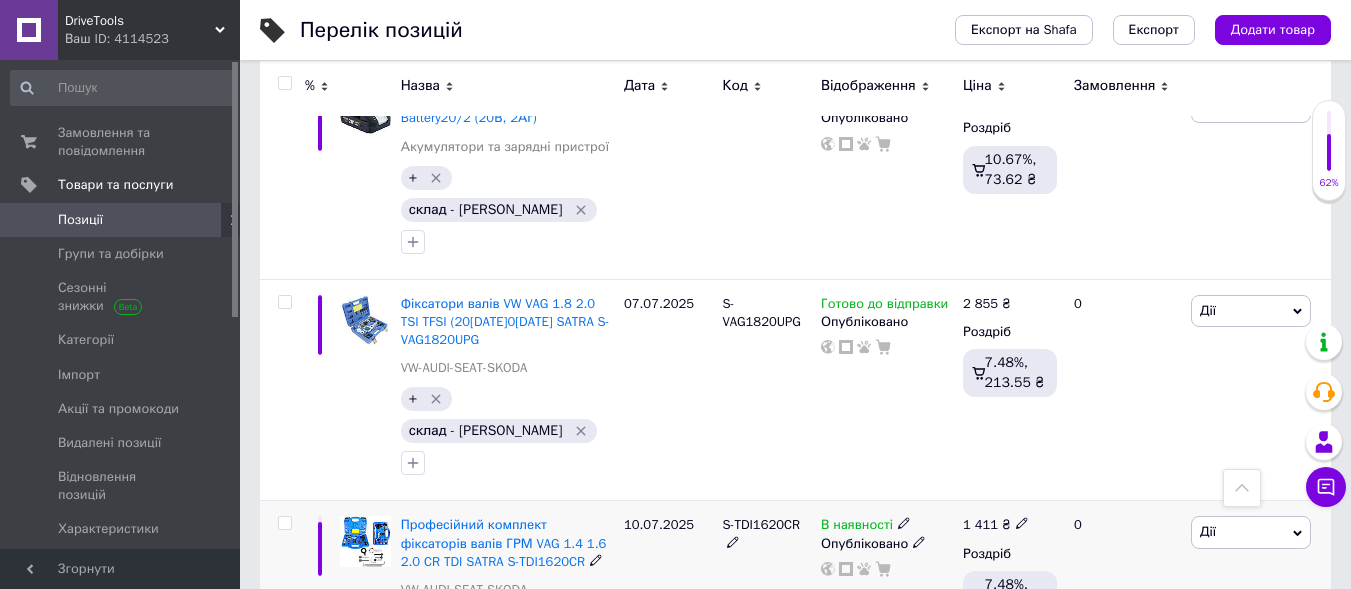 scroll, scrollTop: 1400, scrollLeft: 0, axis: vertical 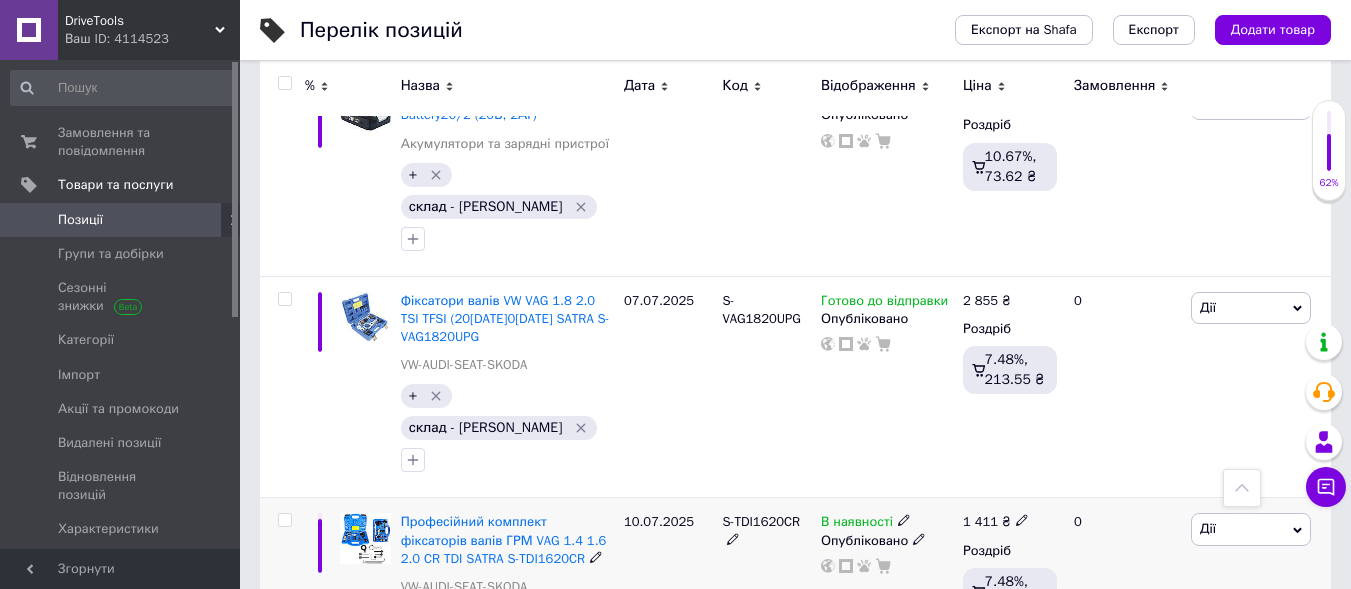 click 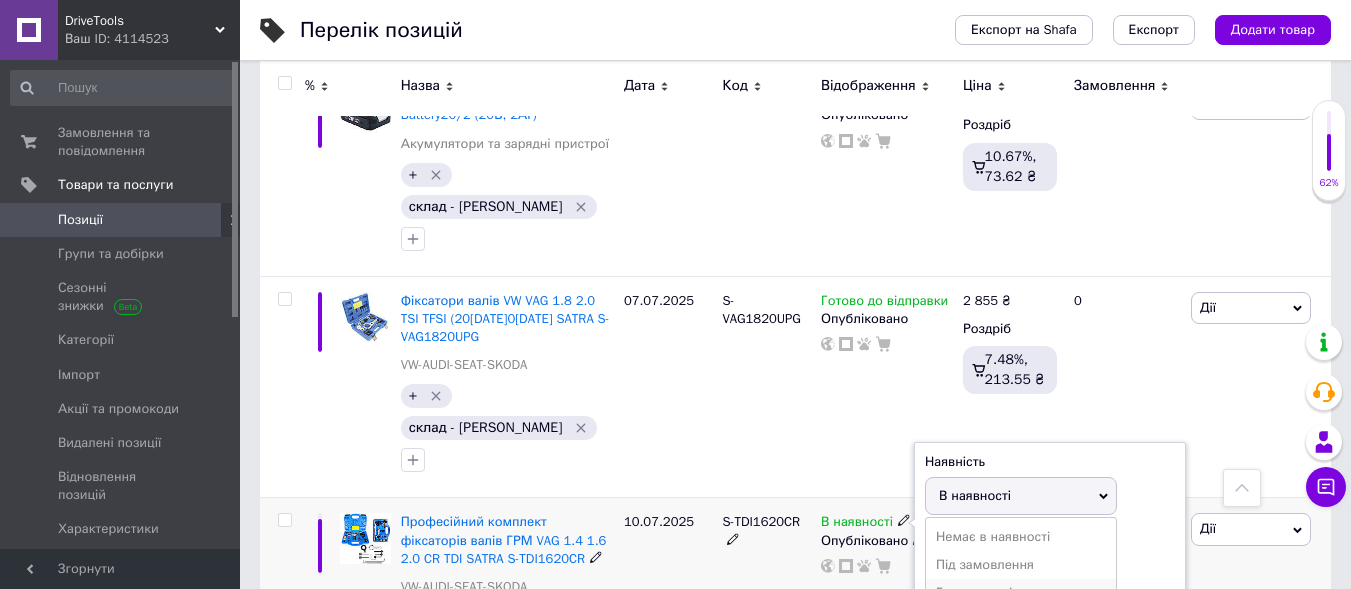 click on "Готово до відправки" at bounding box center (1021, 593) 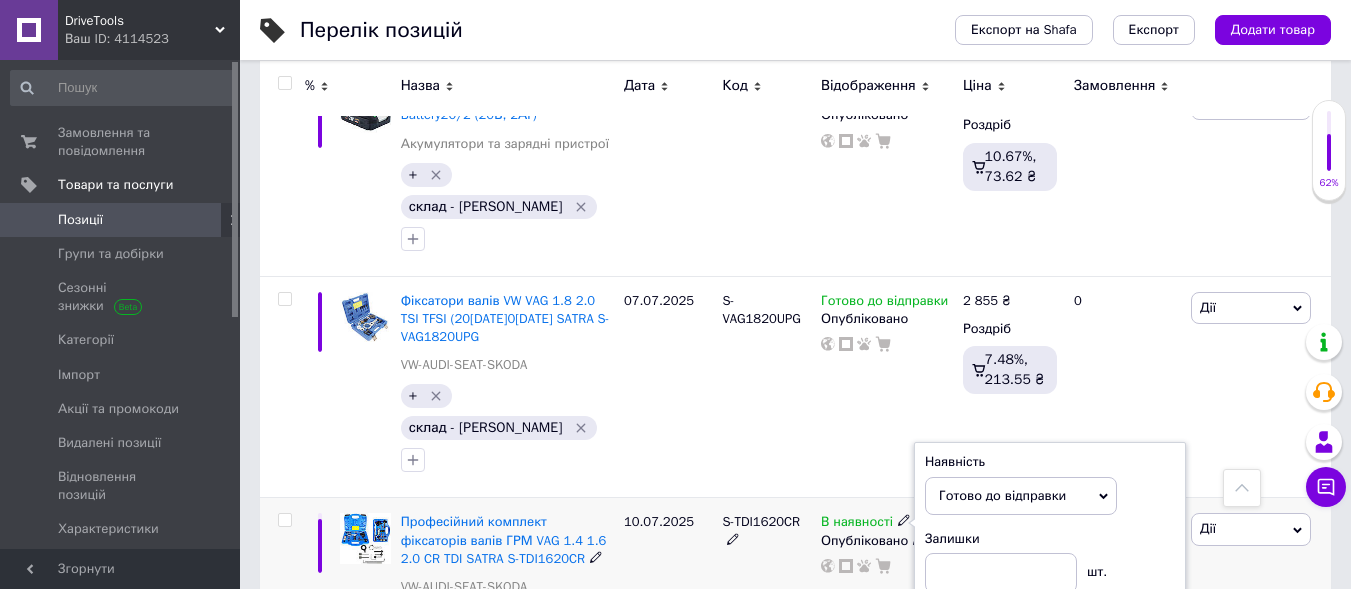 click on "S-TDI1620CR" at bounding box center [766, 609] 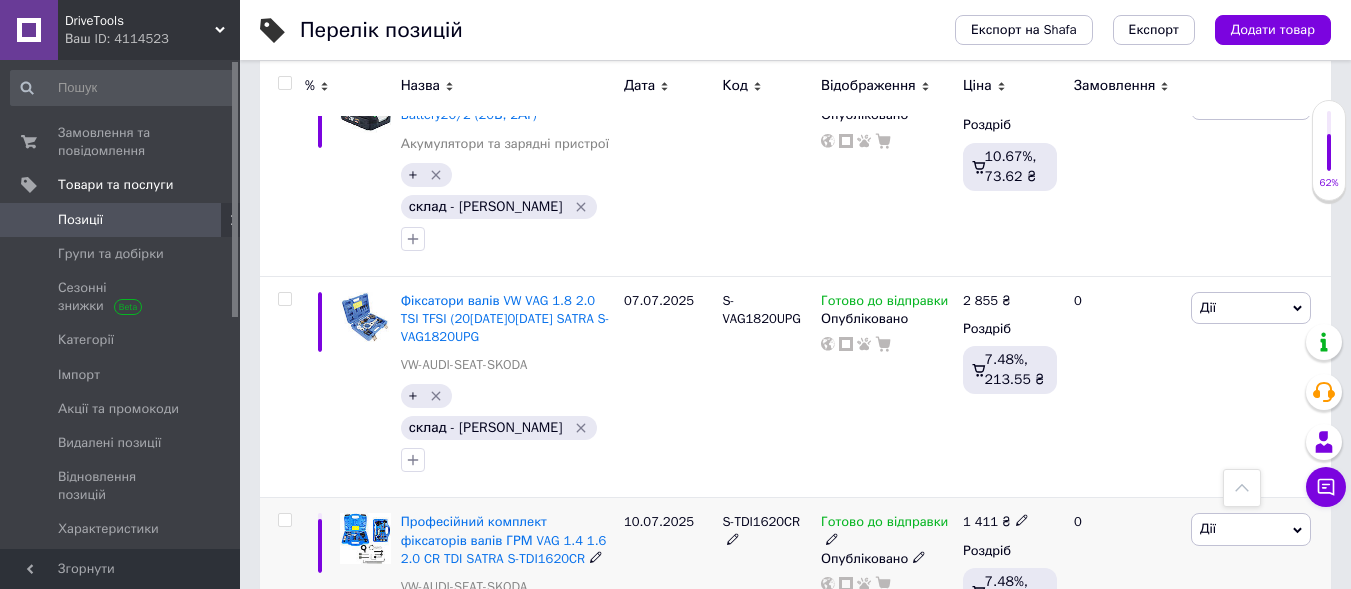 scroll, scrollTop: 1500, scrollLeft: 0, axis: vertical 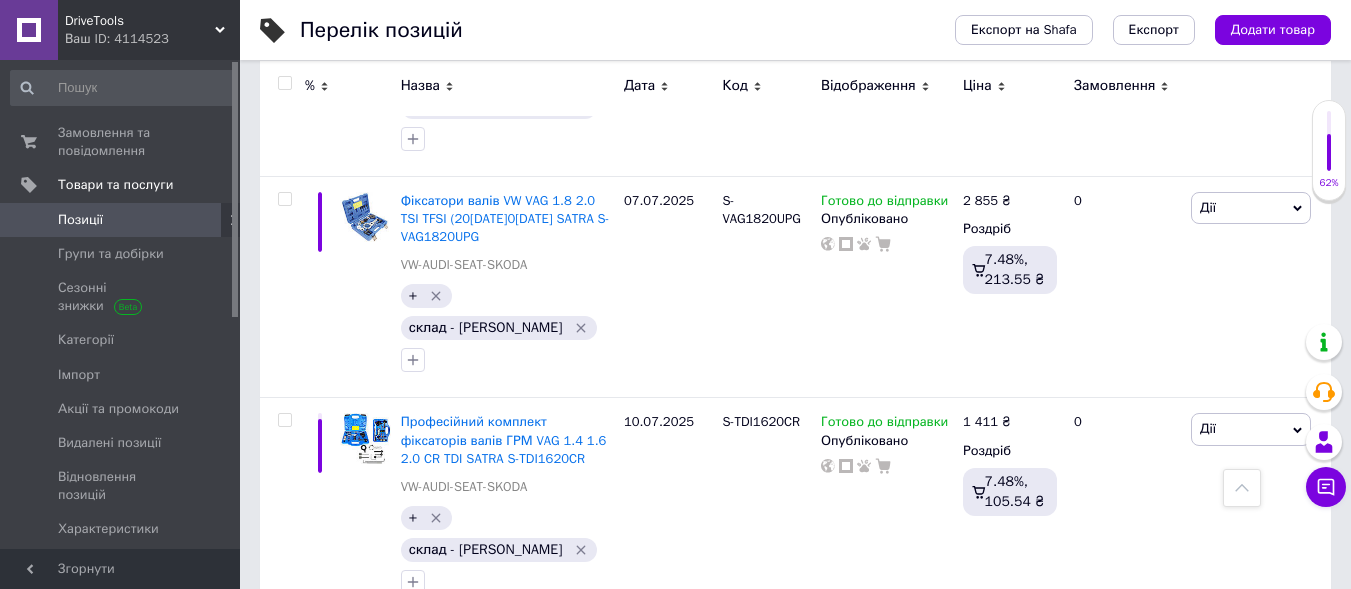 click 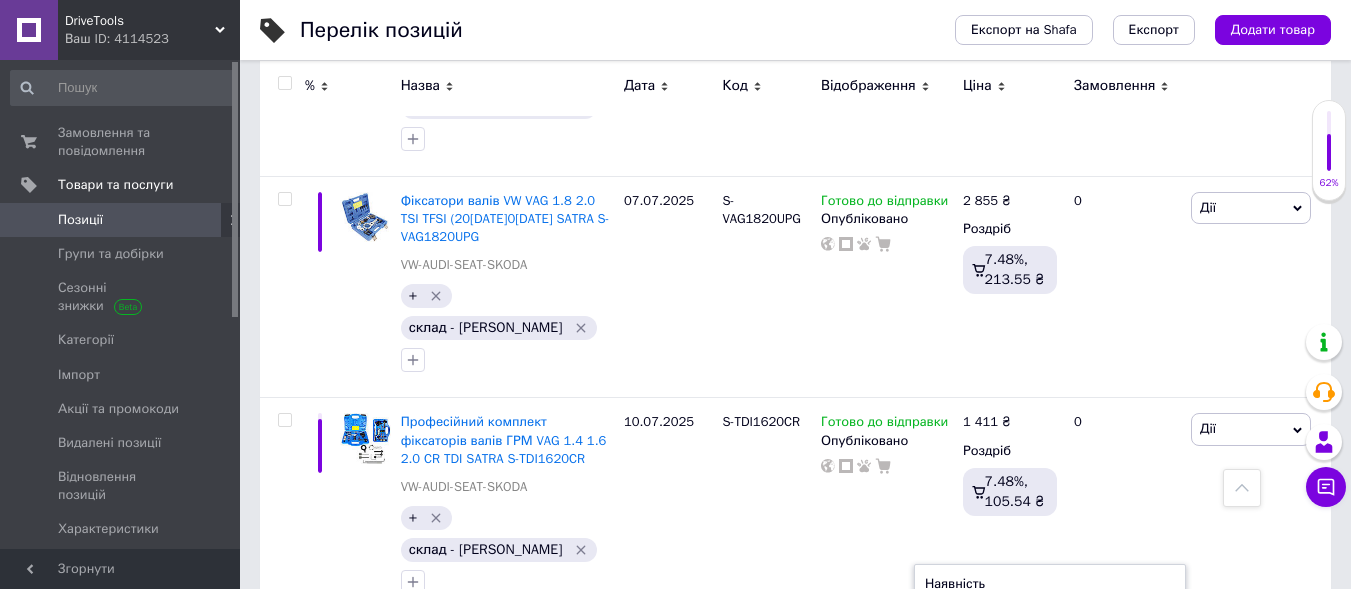 click on "Готово до відправки" at bounding box center [1021, 715] 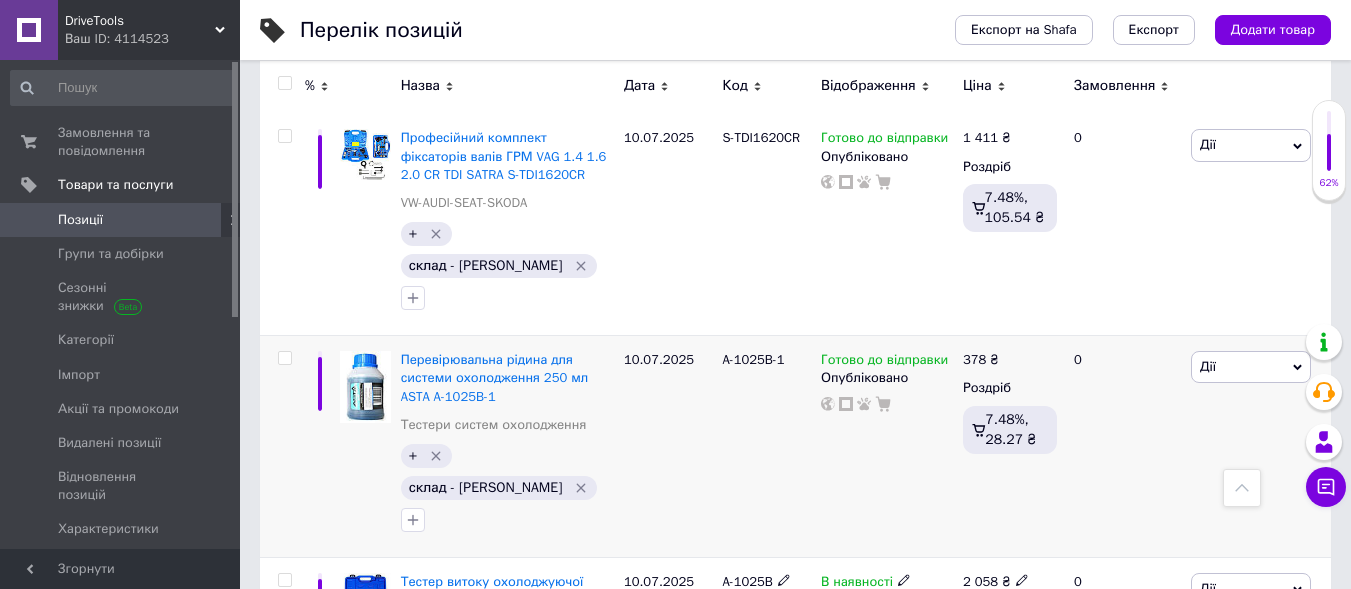 scroll, scrollTop: 1800, scrollLeft: 0, axis: vertical 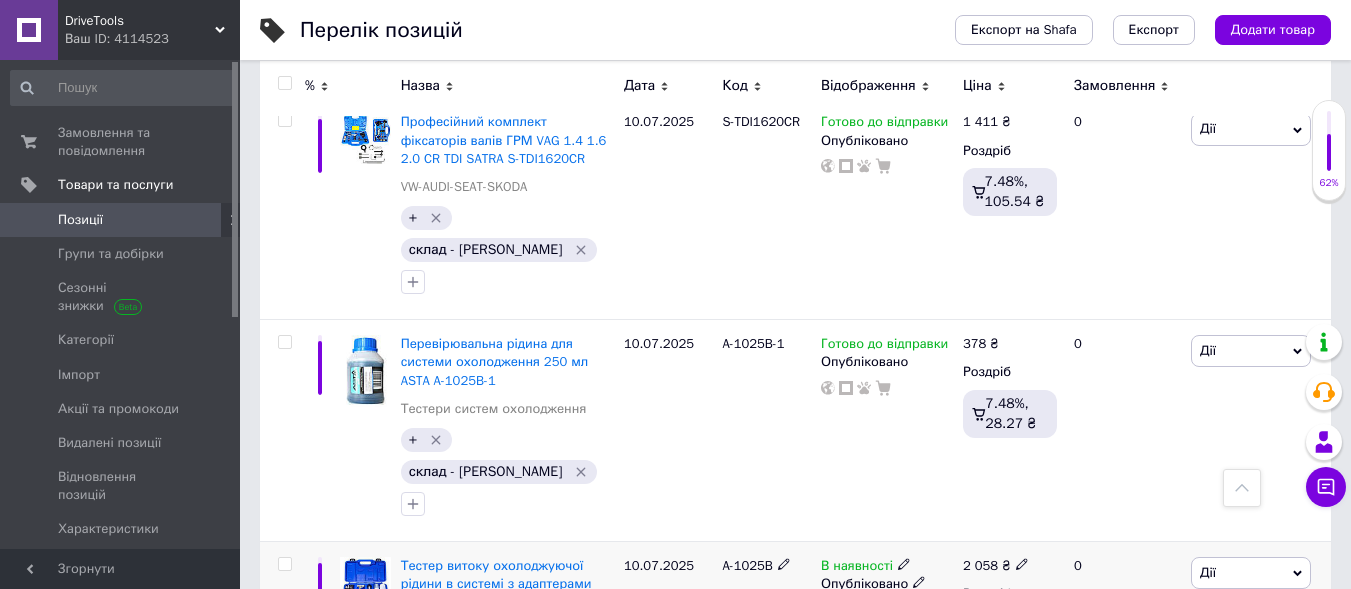 click 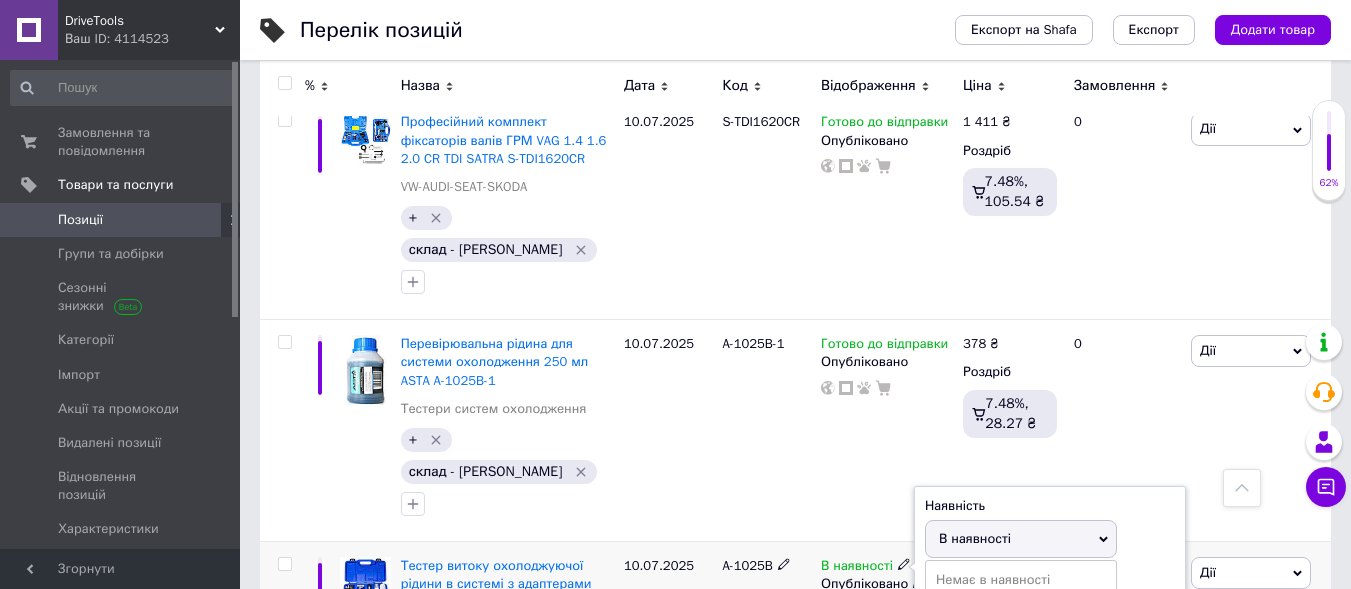 click on "Готово до відправки" at bounding box center (1021, 637) 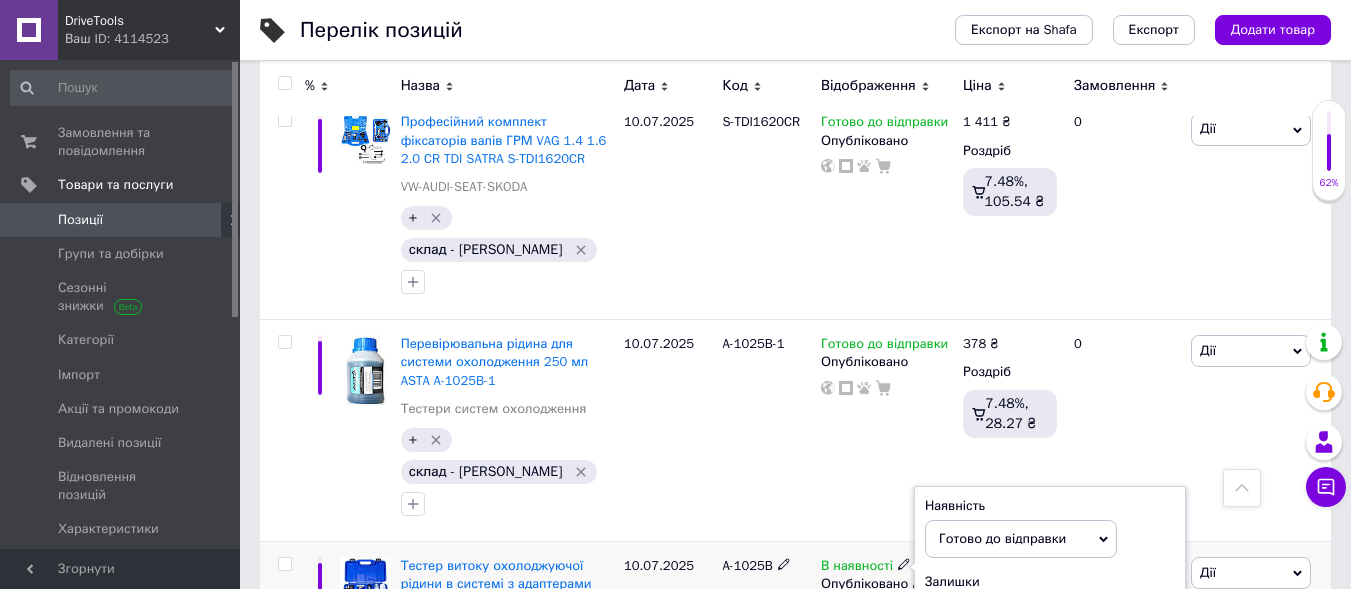 click on "10.07.2025" at bounding box center (668, 652) 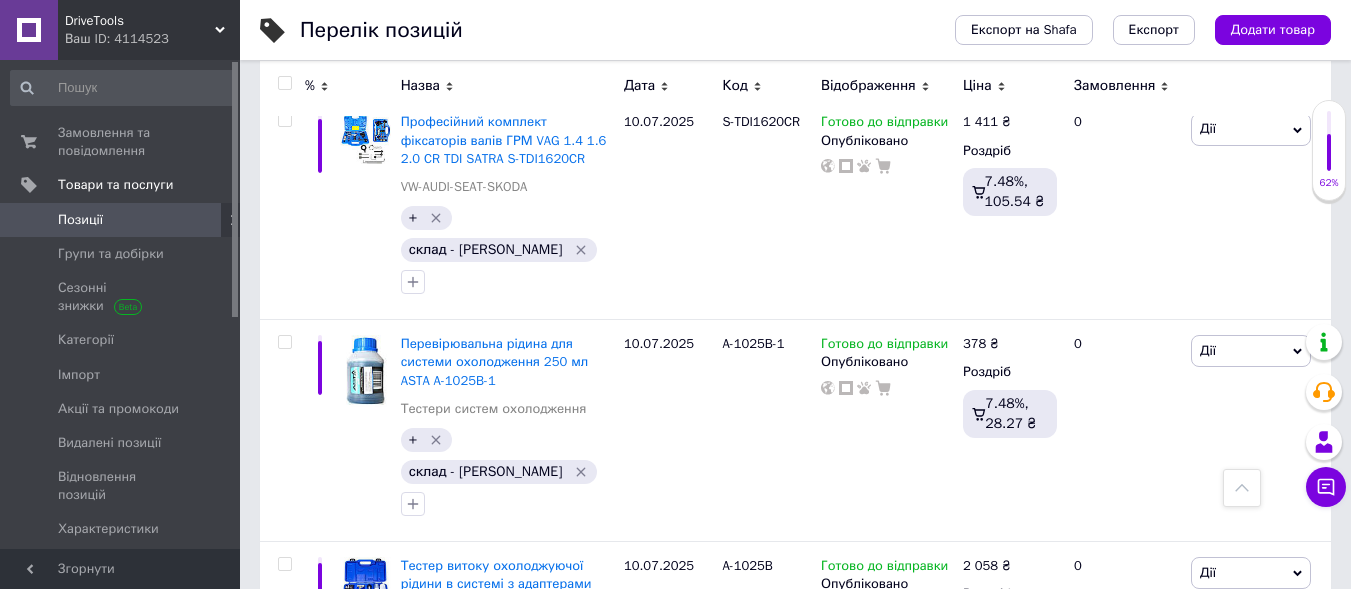 click 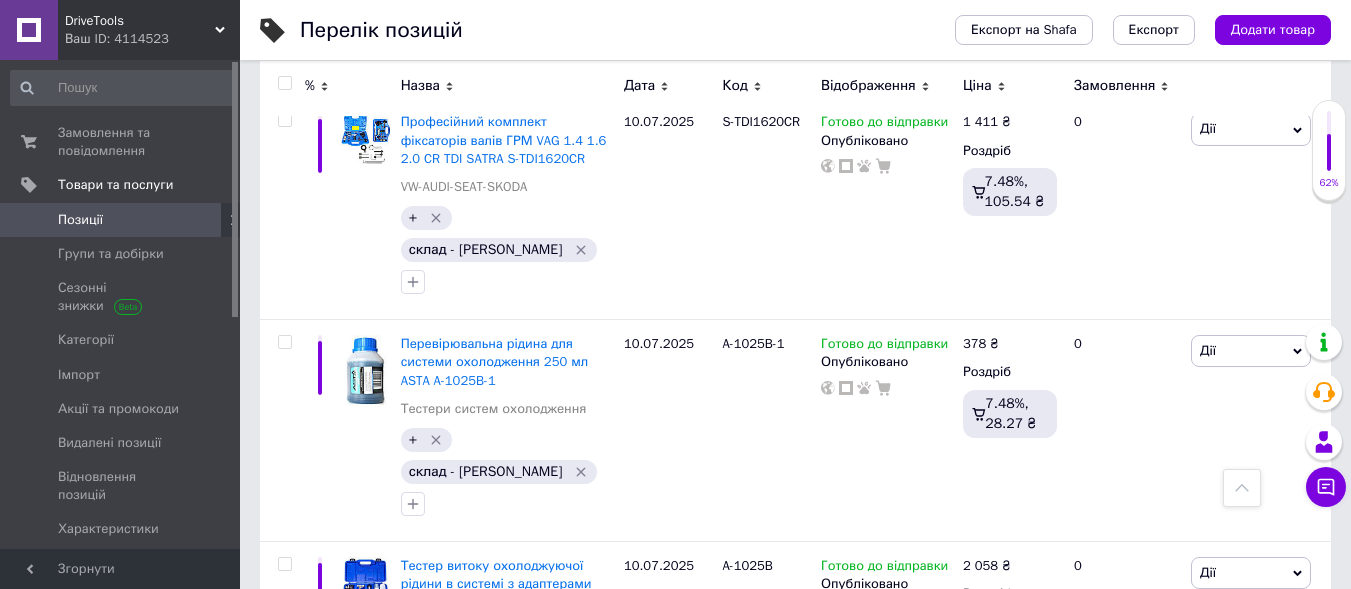 click on "Готово до відправки" at bounding box center [1021, 858] 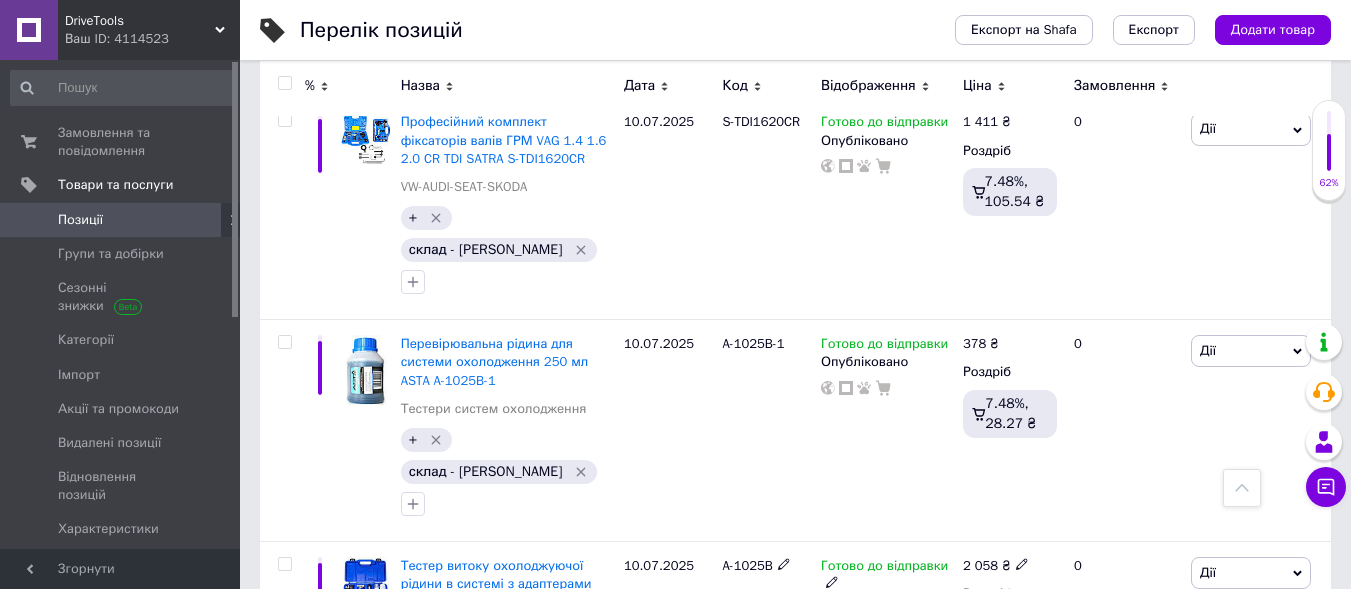 click on "Готово до відправки Опубліковано" at bounding box center [887, 652] 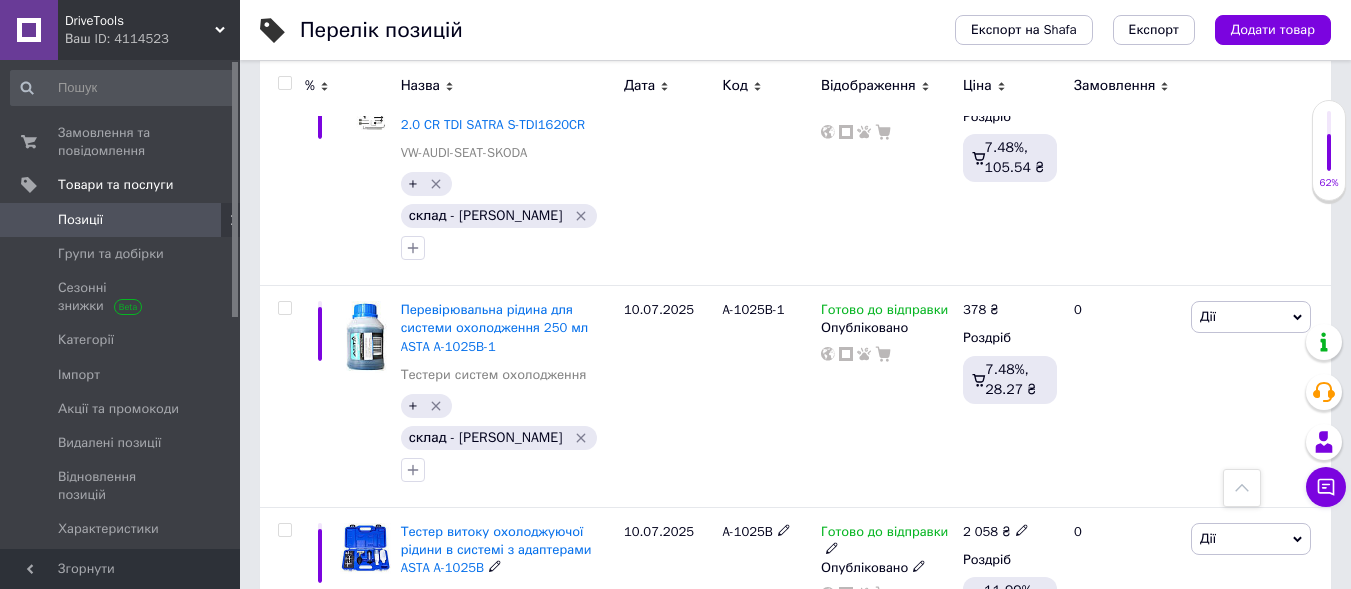 scroll, scrollTop: 1856, scrollLeft: 0, axis: vertical 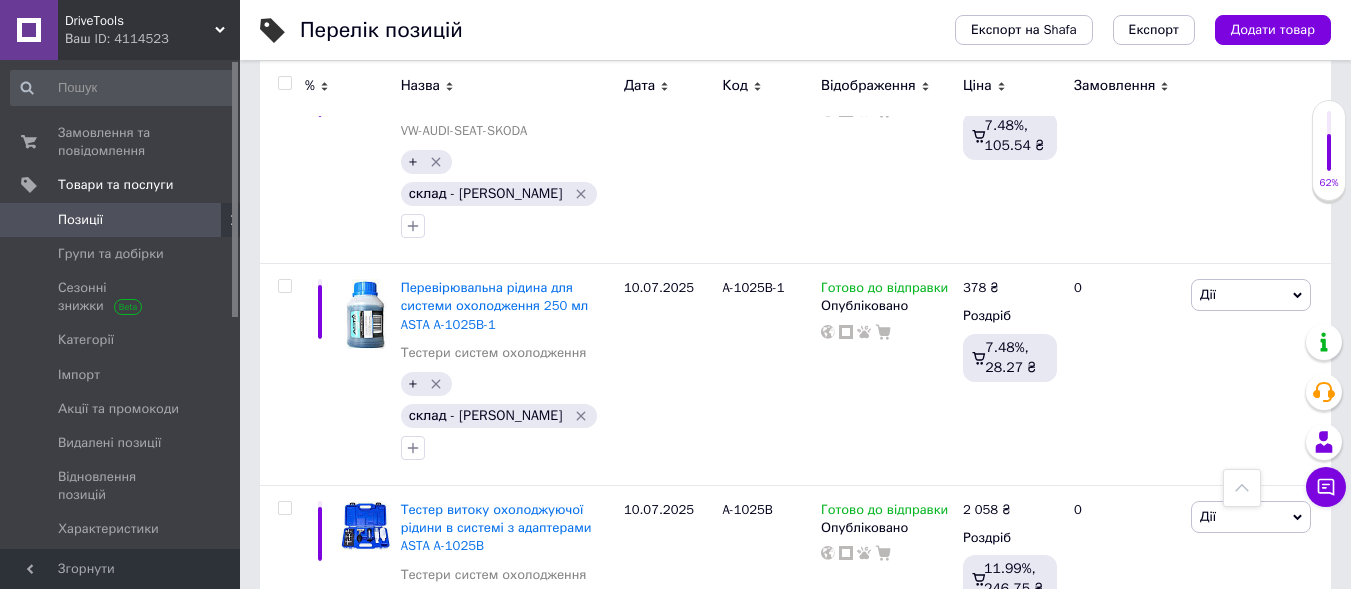 click on "Позиції" at bounding box center (121, 220) 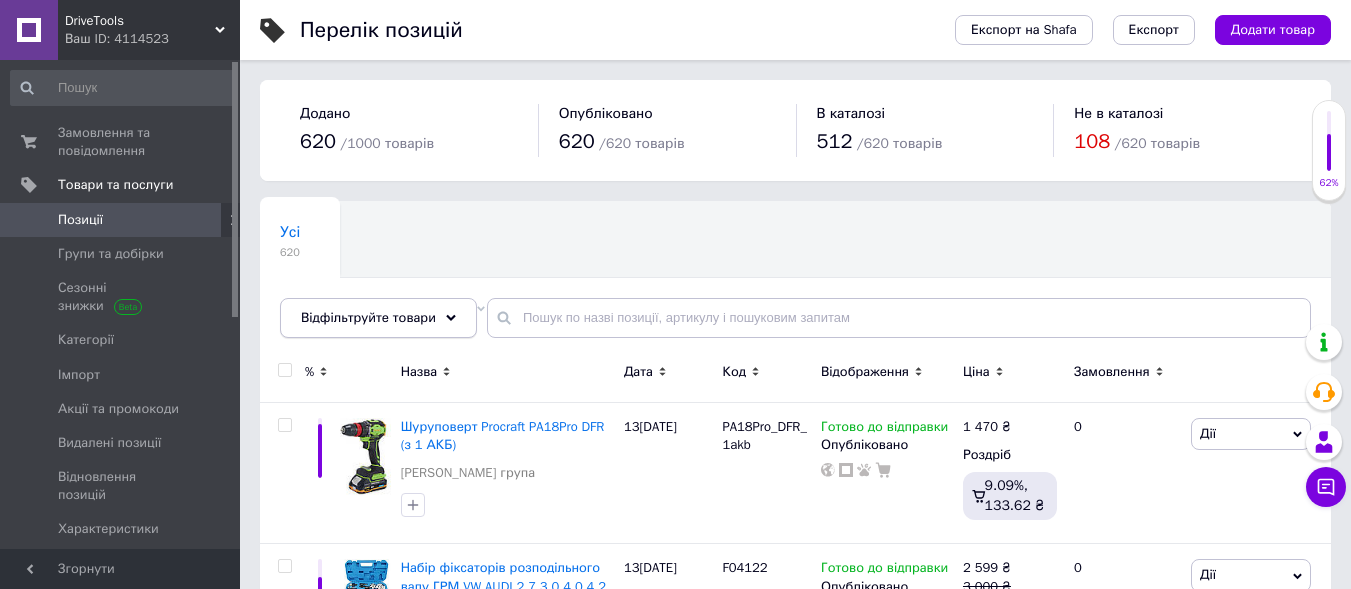 click 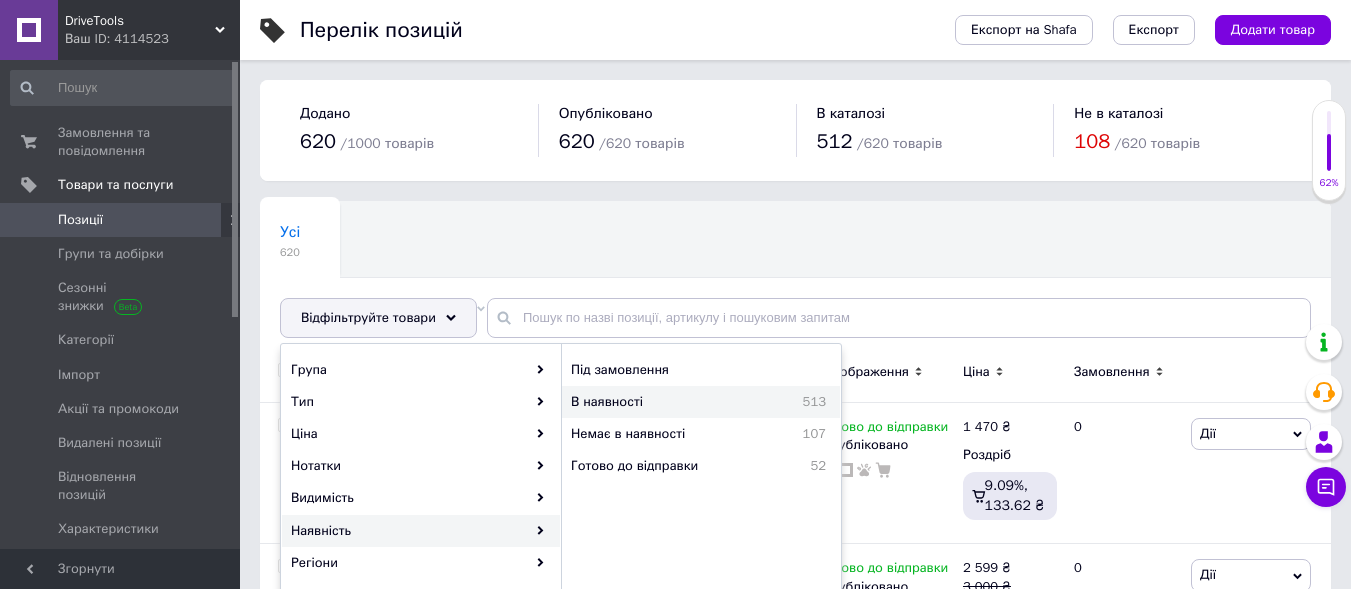 click on "В наявності" at bounding box center [658, 402] 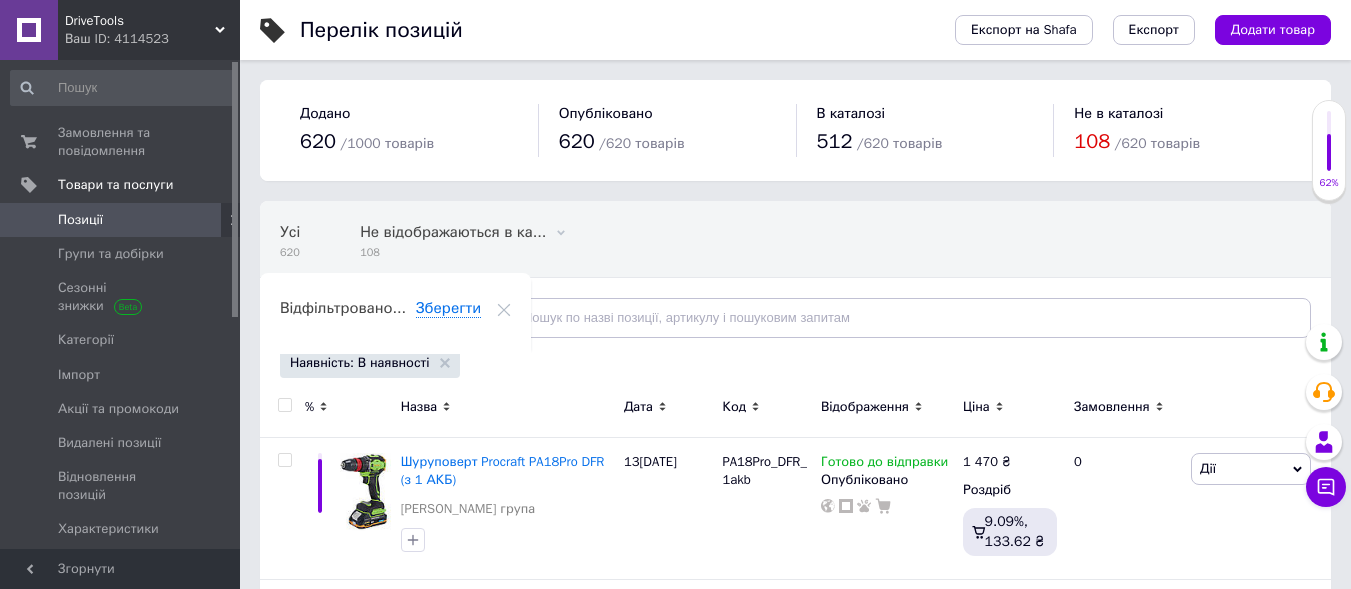 click at bounding box center [284, 405] 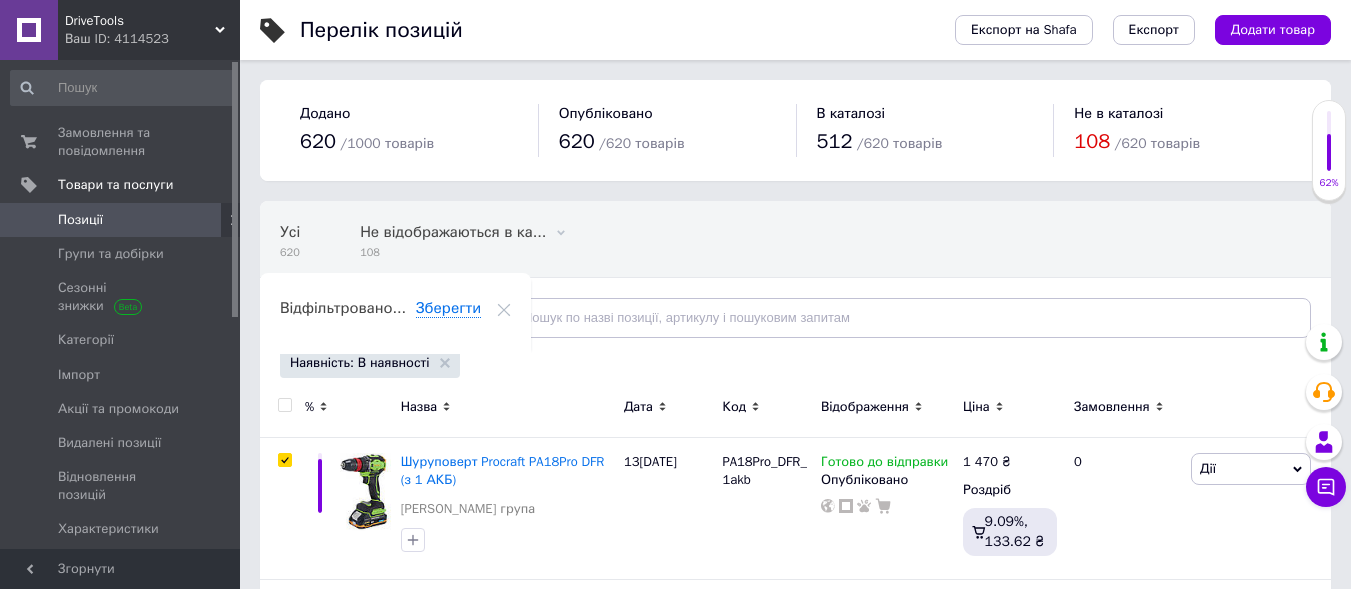 checkbox on "true" 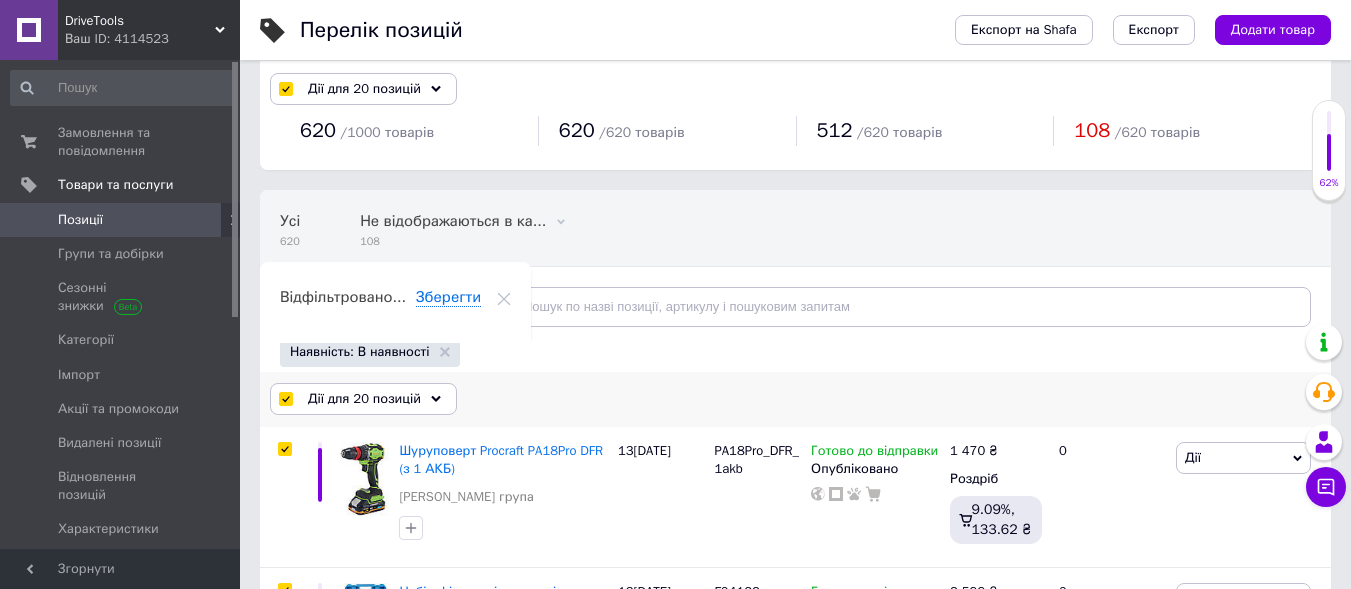 scroll, scrollTop: 0, scrollLeft: 0, axis: both 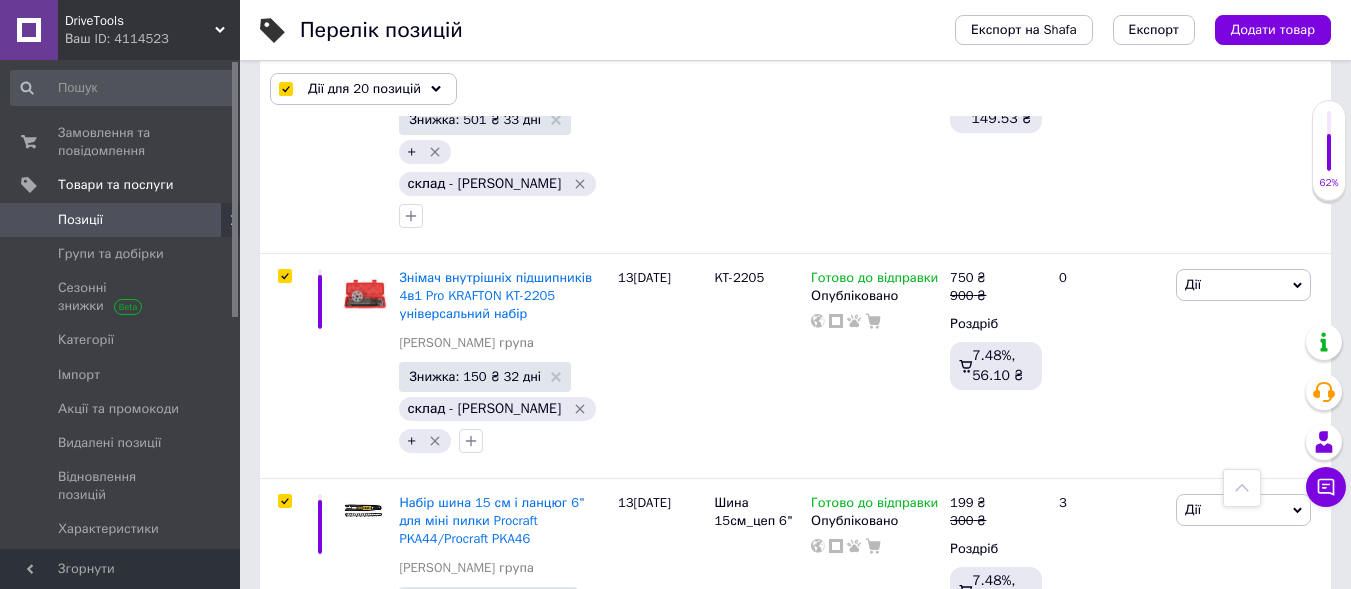 click on "по 20 позицій" at bounding box center [687, 776] 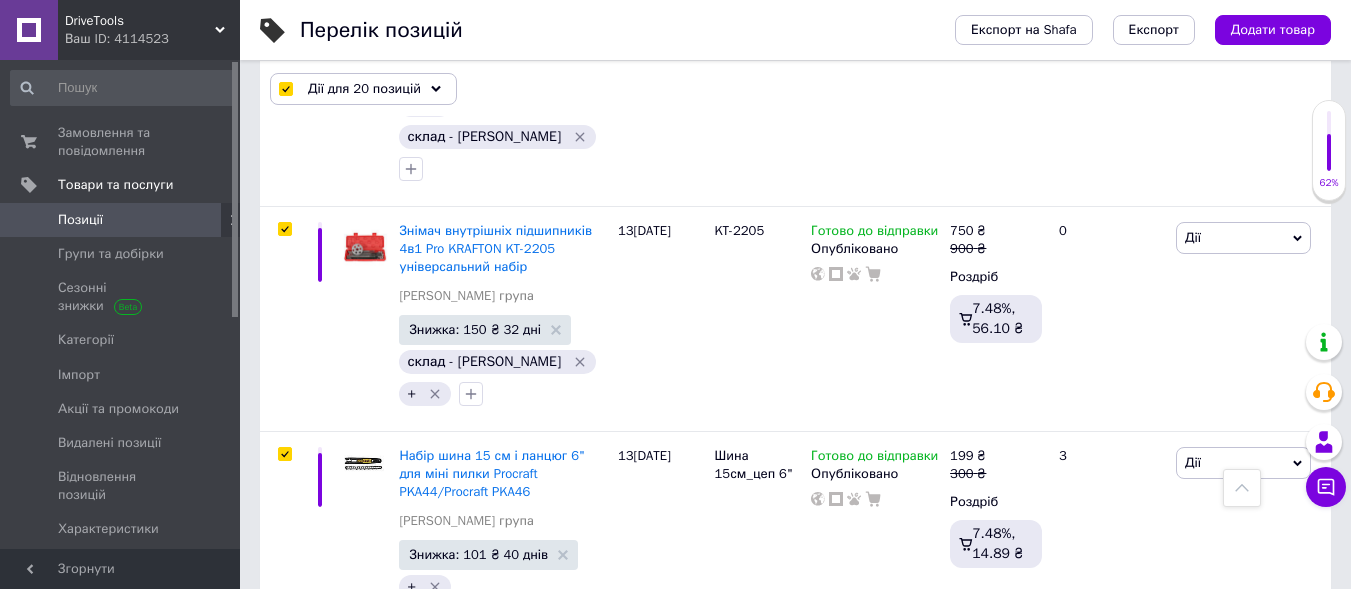scroll, scrollTop: 3726, scrollLeft: 0, axis: vertical 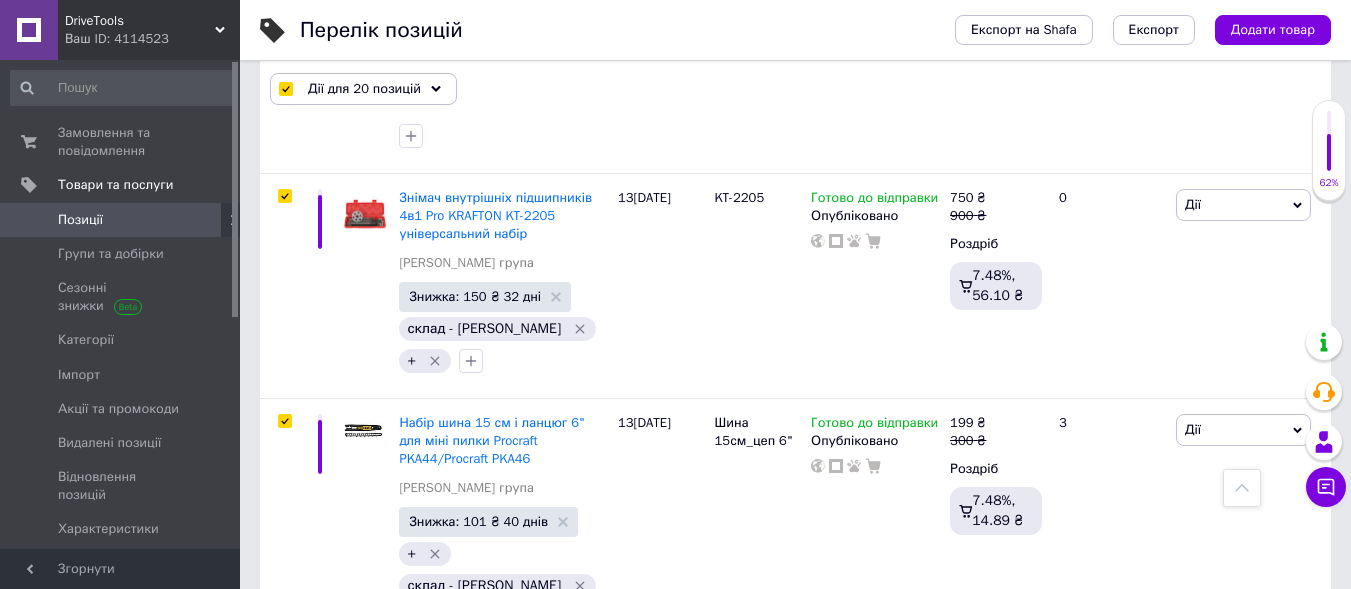 click on "по 100 позицій" at bounding box center [687, 796] 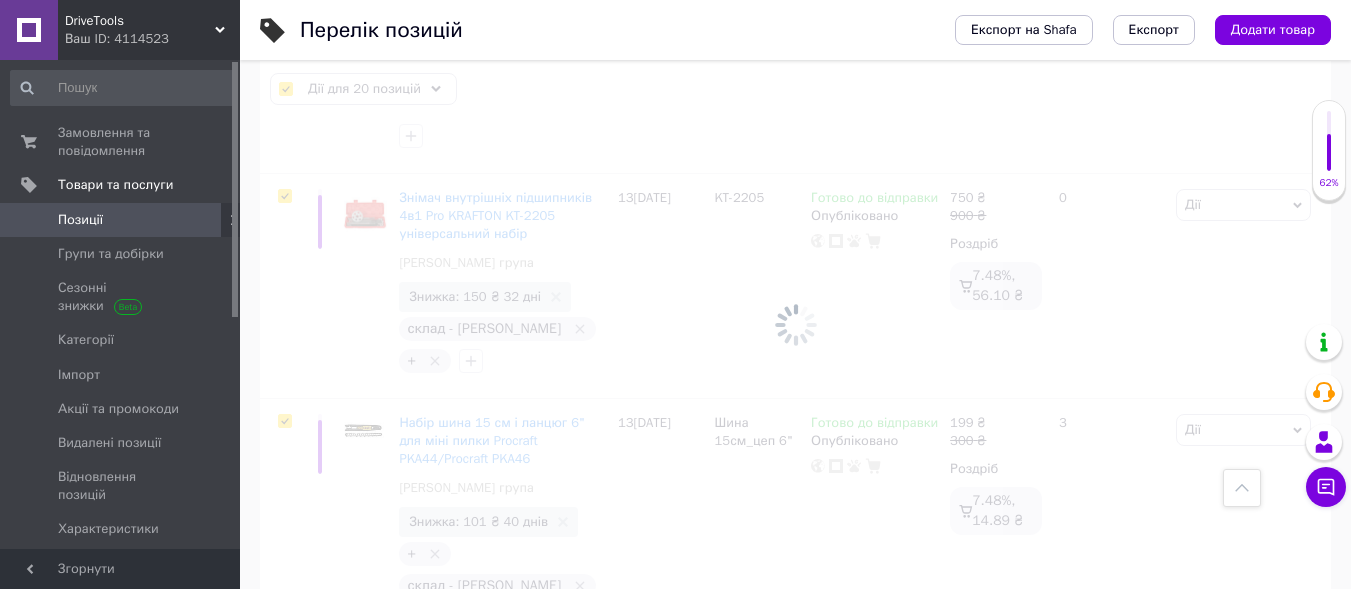 scroll, scrollTop: 3647, scrollLeft: 0, axis: vertical 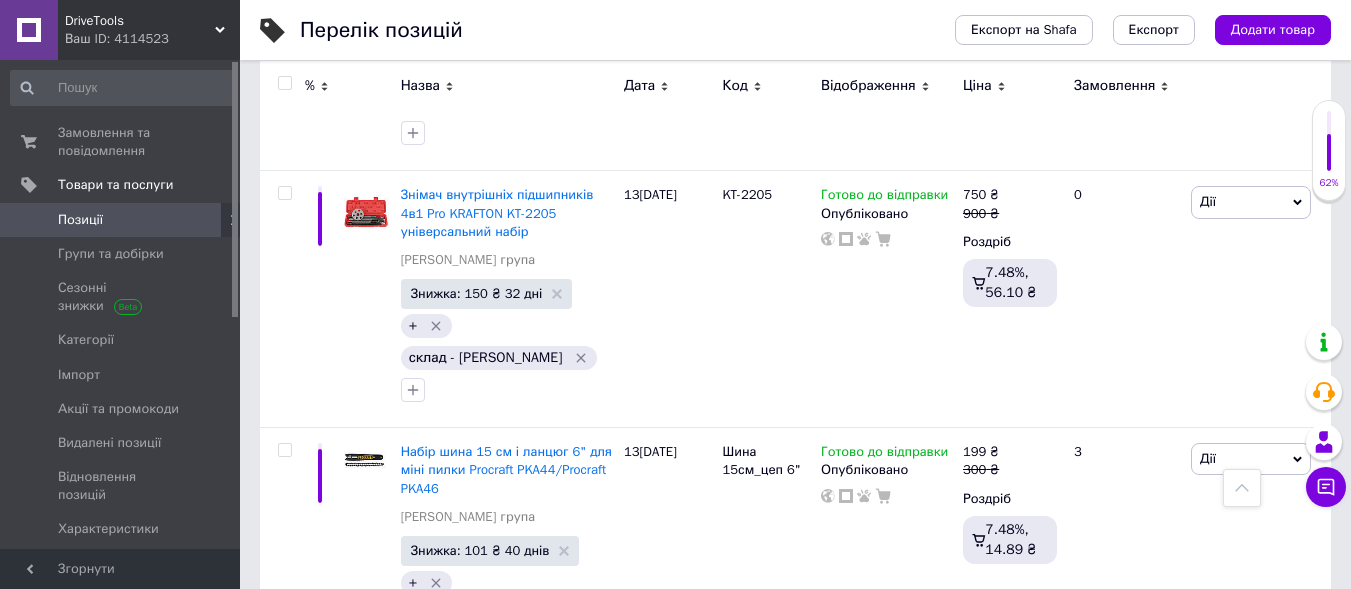 checkbox on "false" 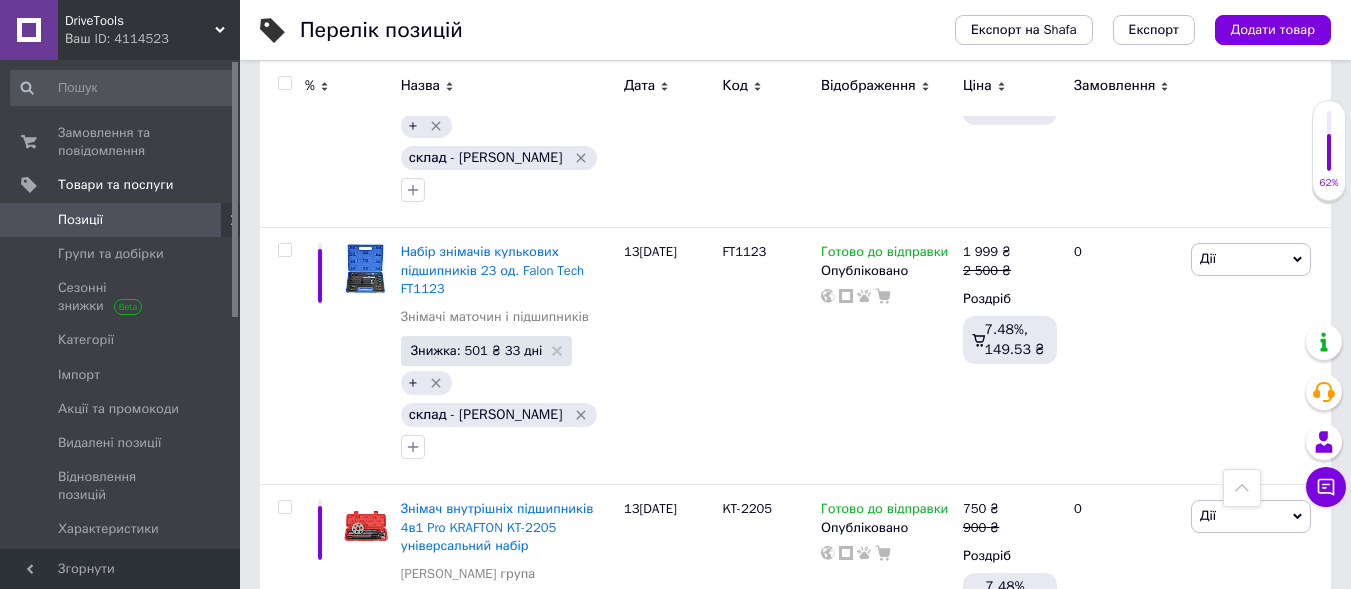 scroll, scrollTop: 3314, scrollLeft: 0, axis: vertical 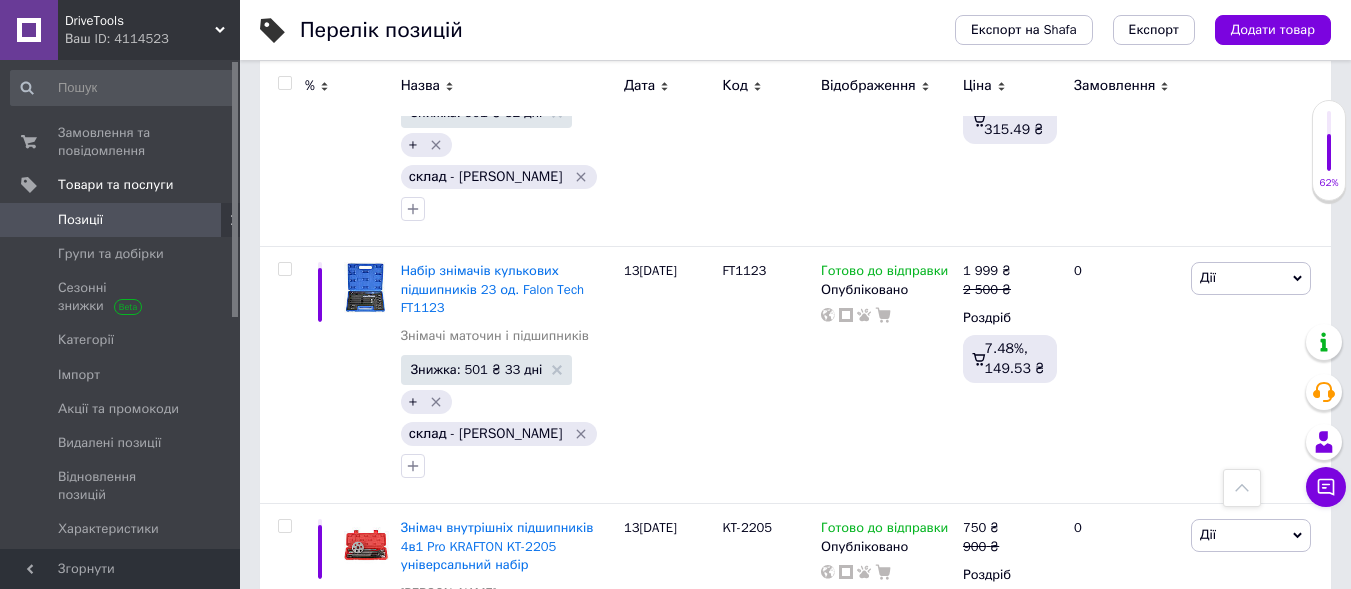 click at bounding box center (284, 83) 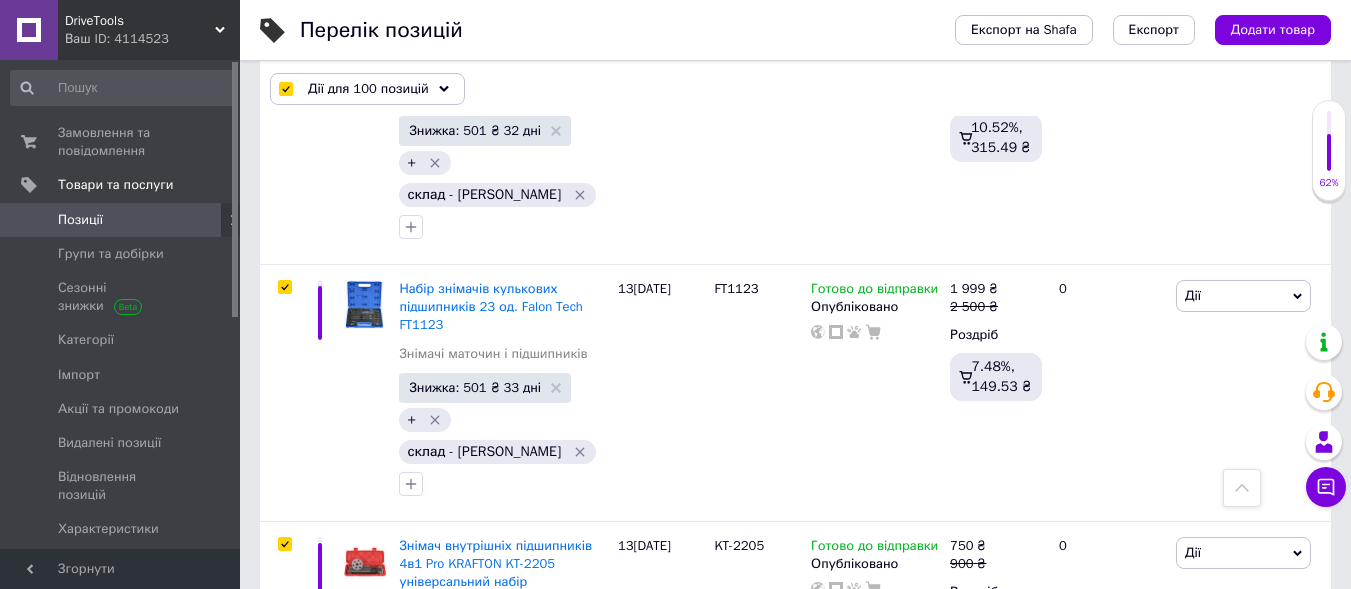 checkbox on "true" 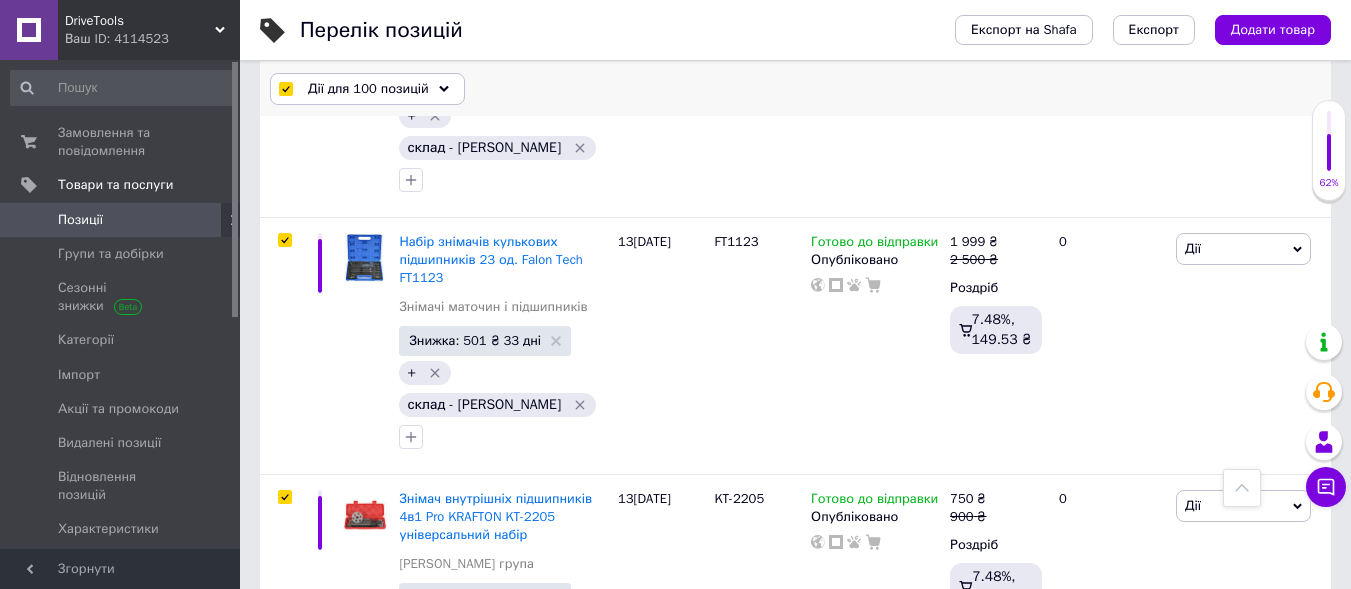 click on "Дії для 100 позицій" at bounding box center (367, 89) 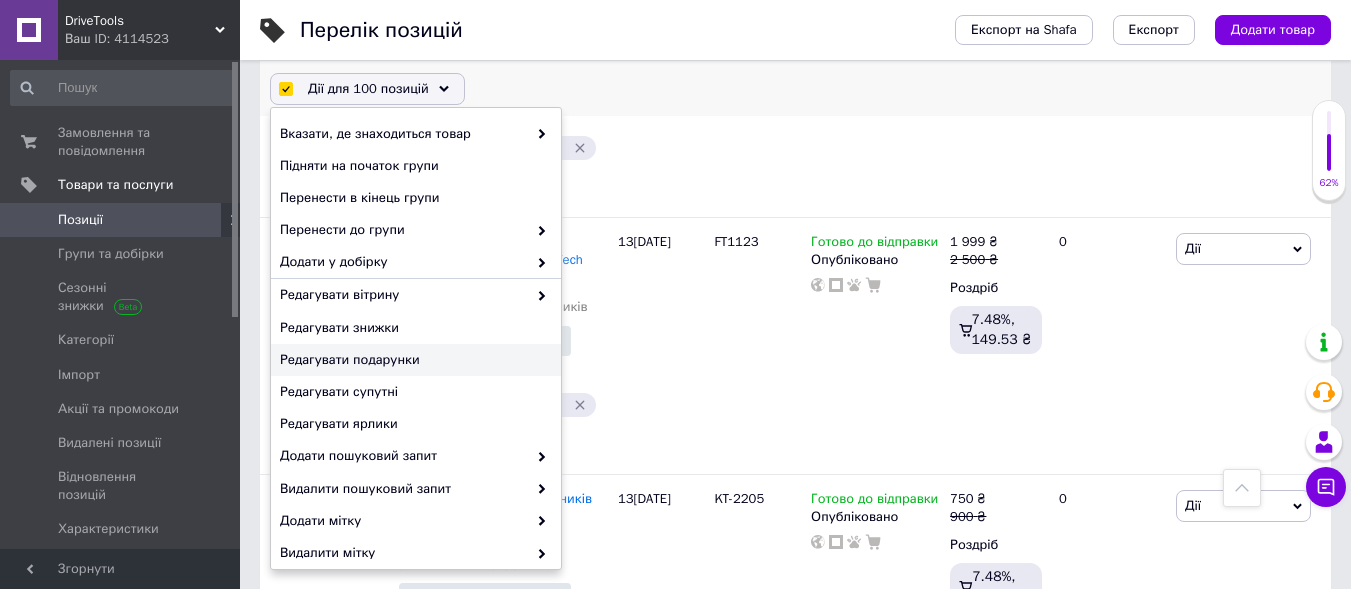 scroll, scrollTop: 100, scrollLeft: 0, axis: vertical 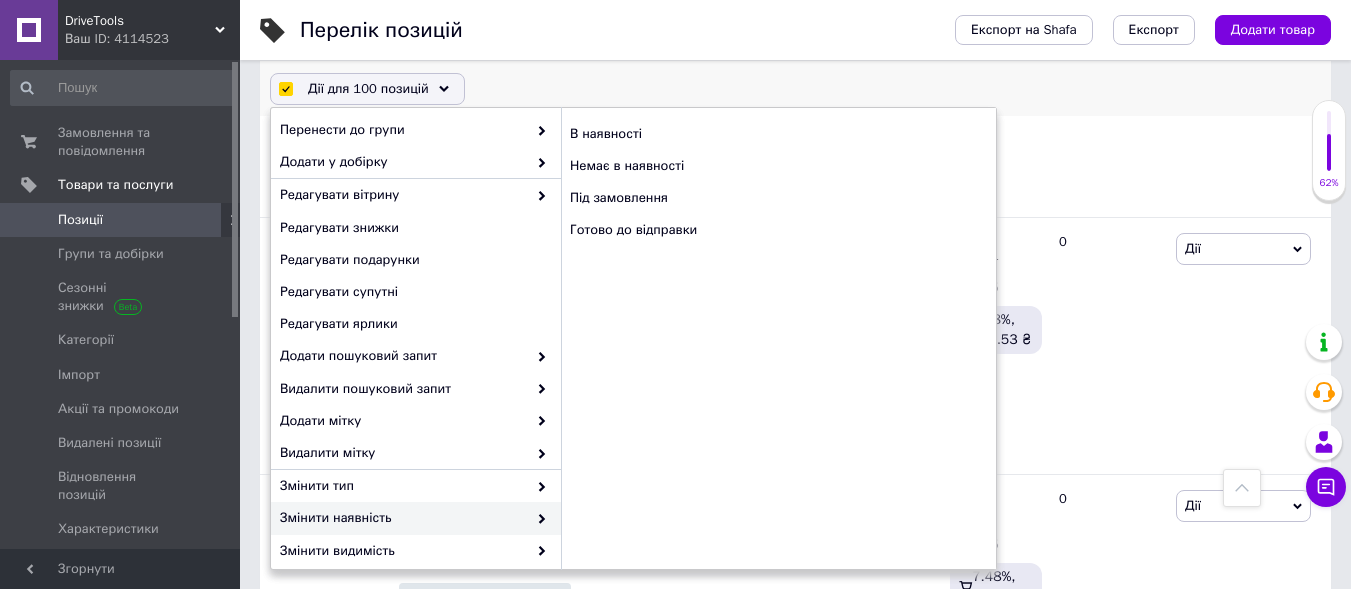 click 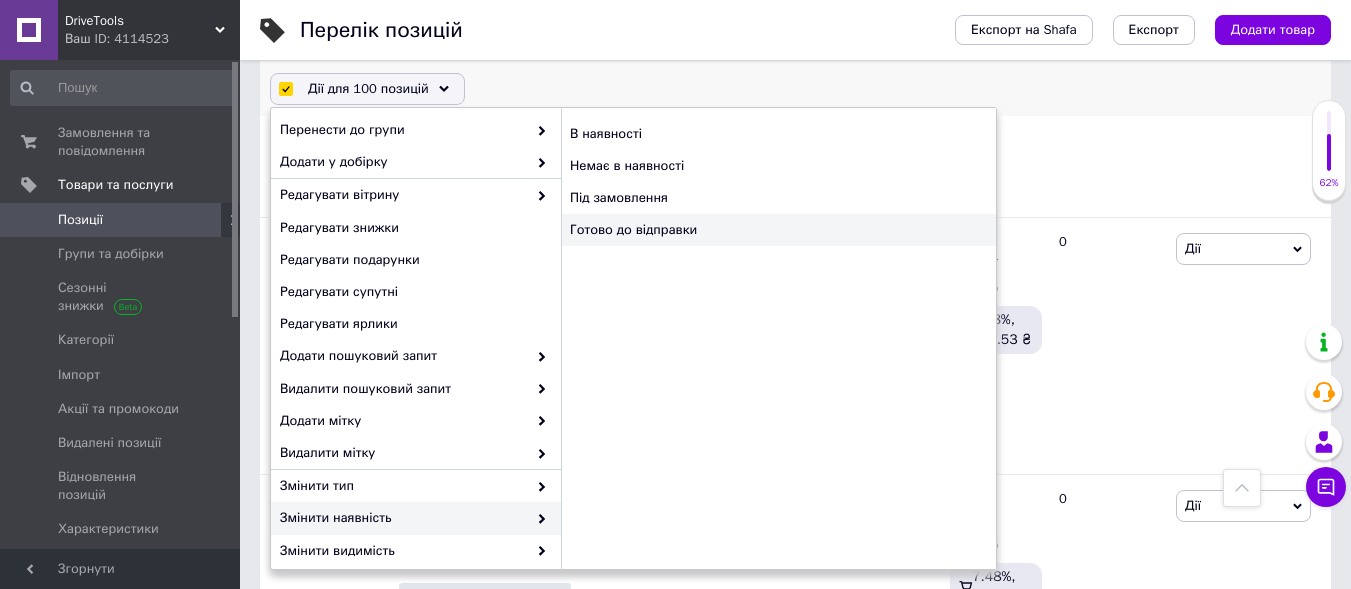 click on "Готово до відправки" at bounding box center [778, 230] 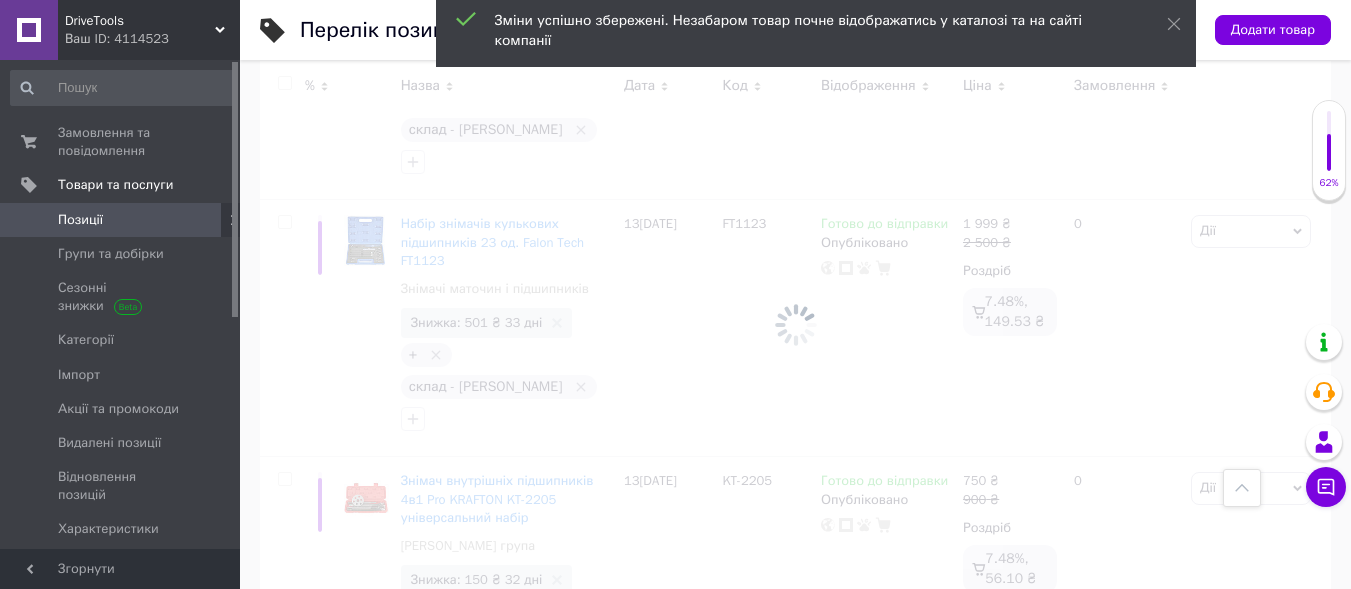 checkbox on "false" 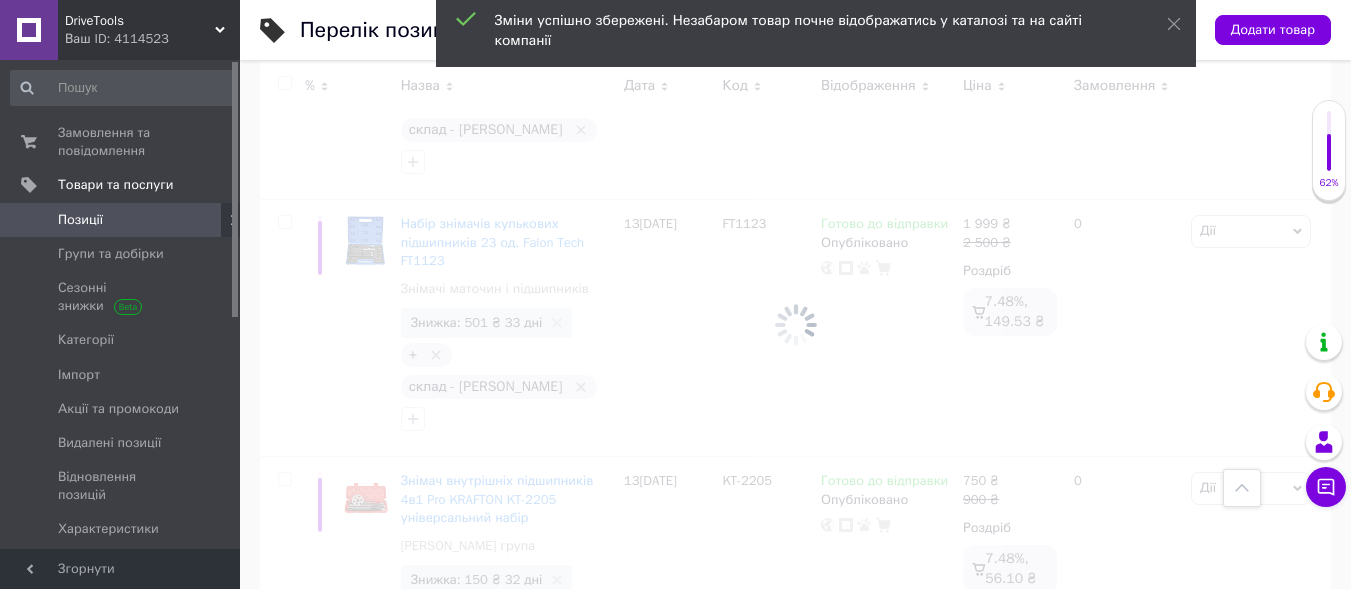 checkbox on "false" 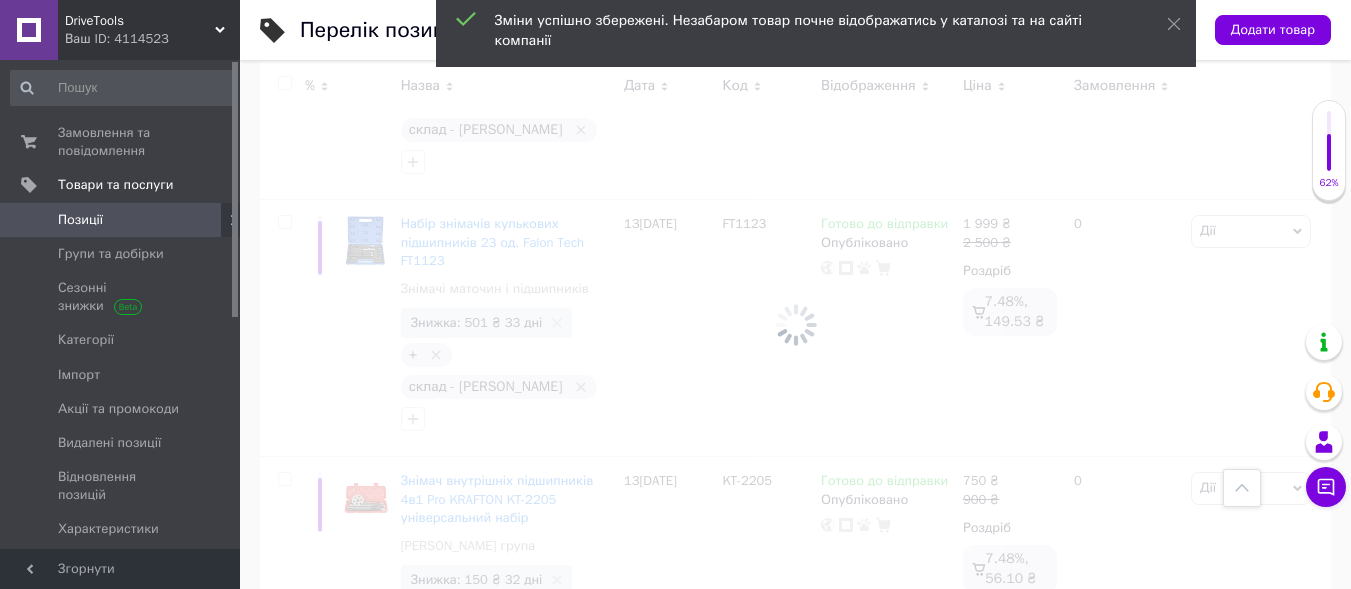 checkbox on "false" 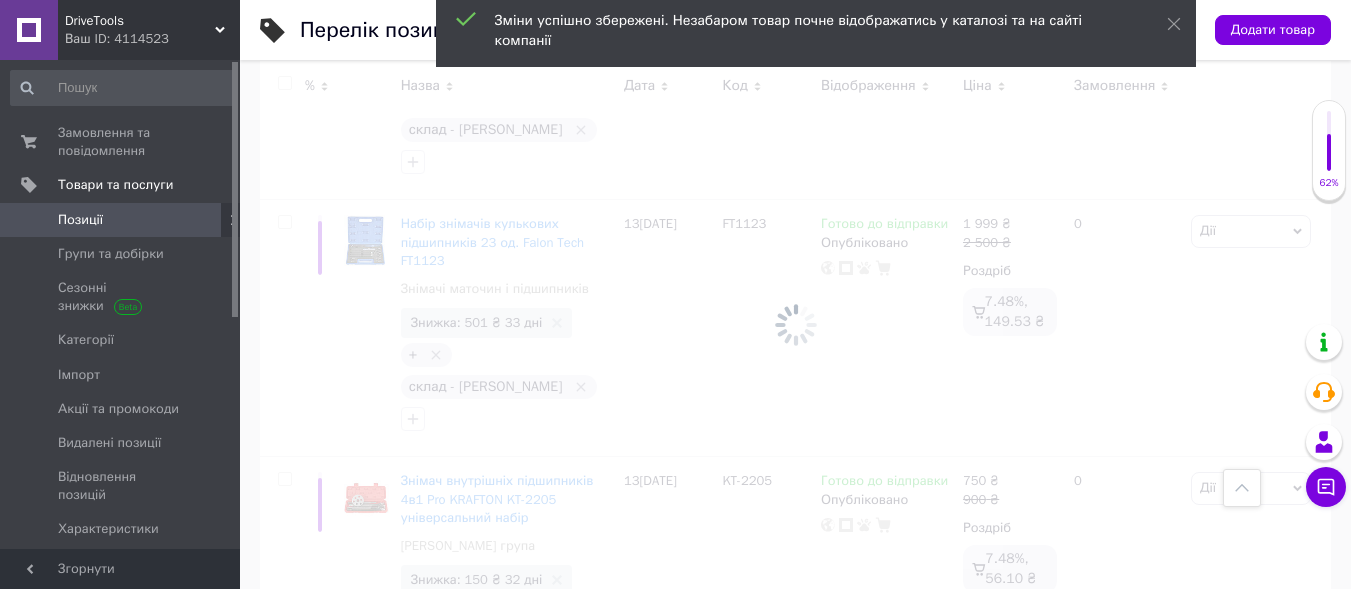 checkbox on "false" 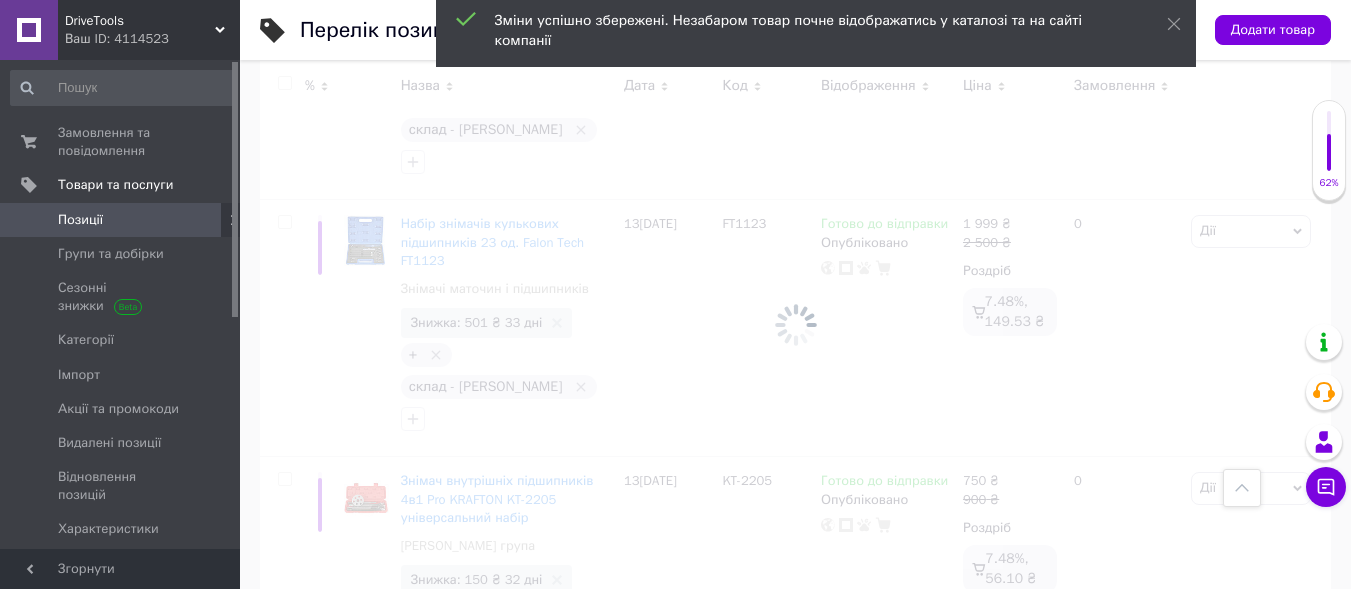 checkbox on "false" 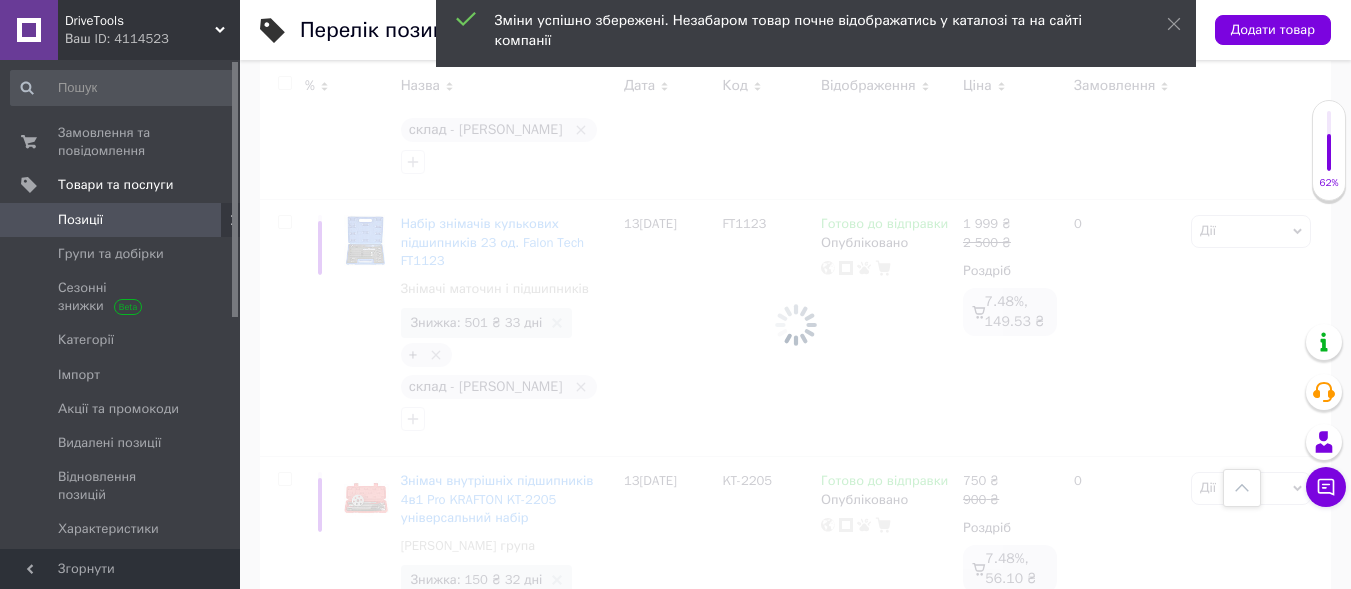 checkbox on "false" 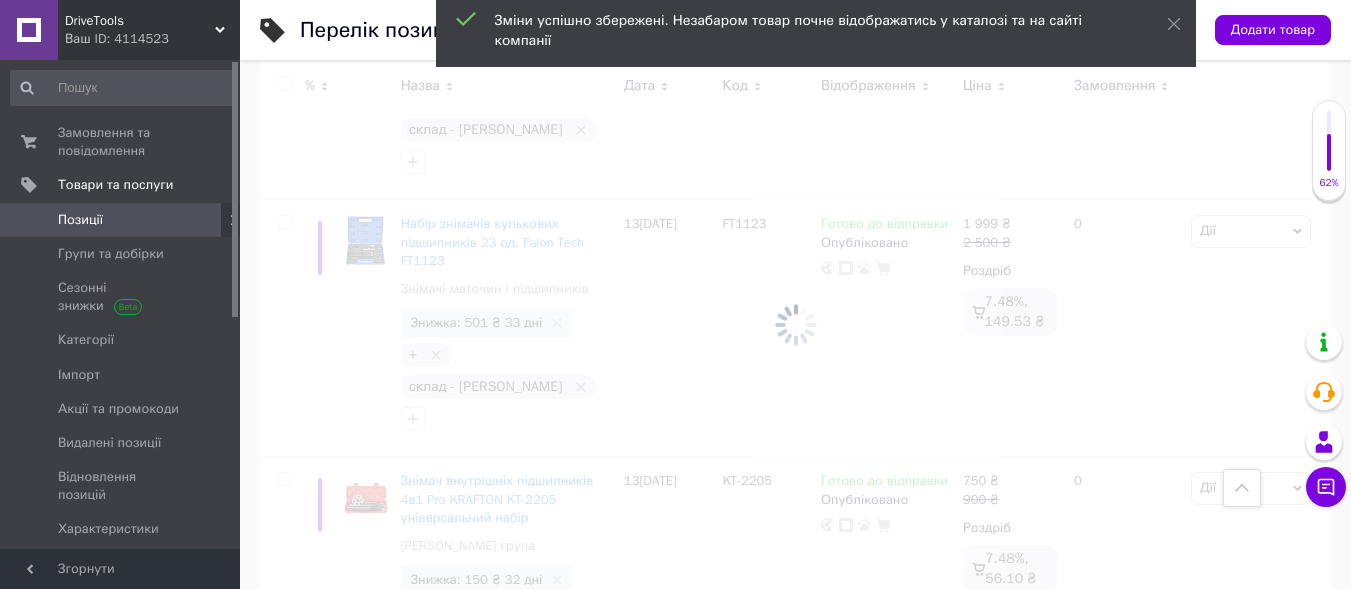 checkbox on "false" 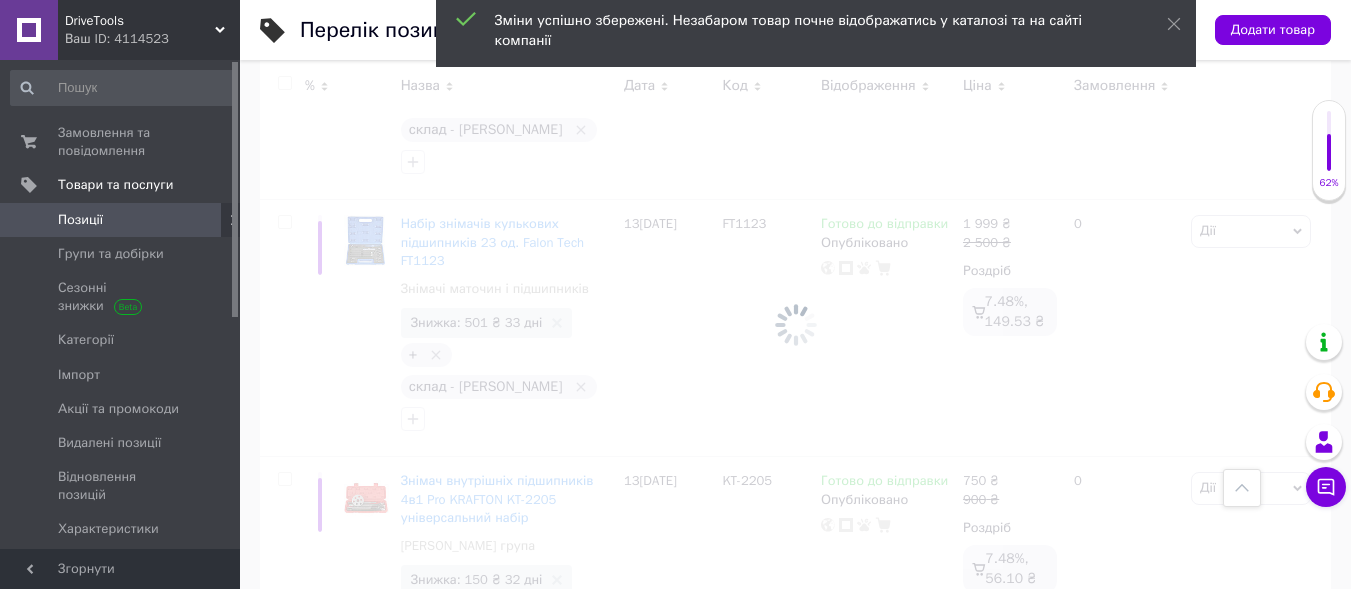 checkbox on "false" 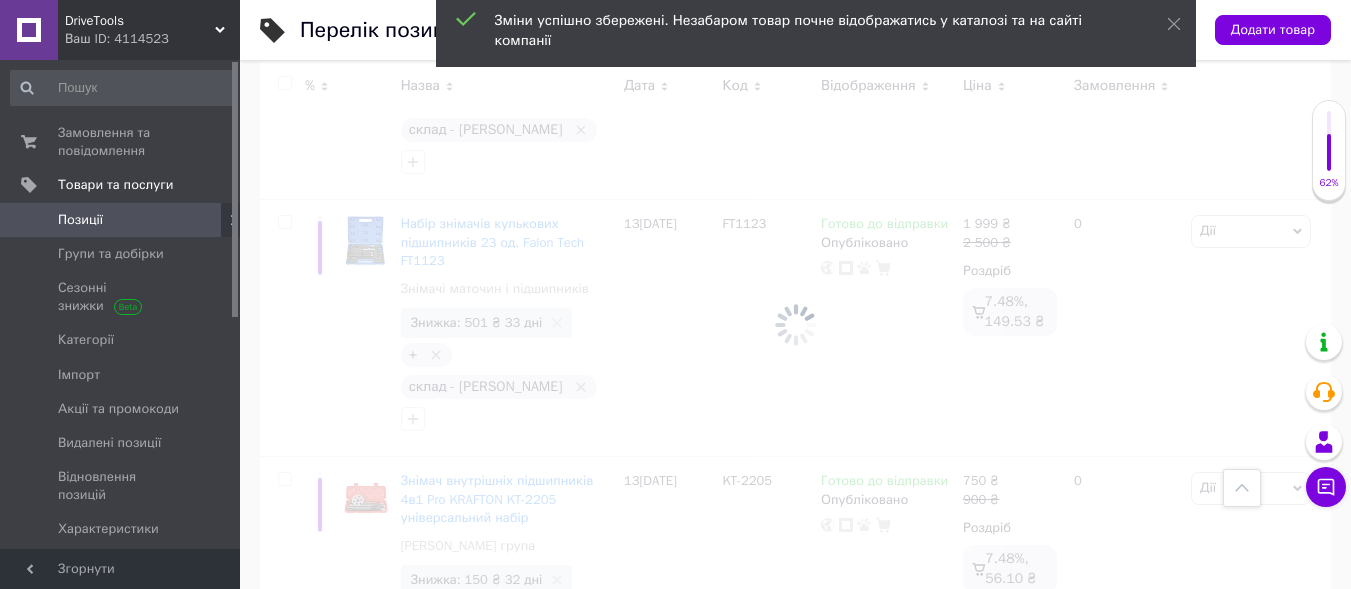 checkbox on "false" 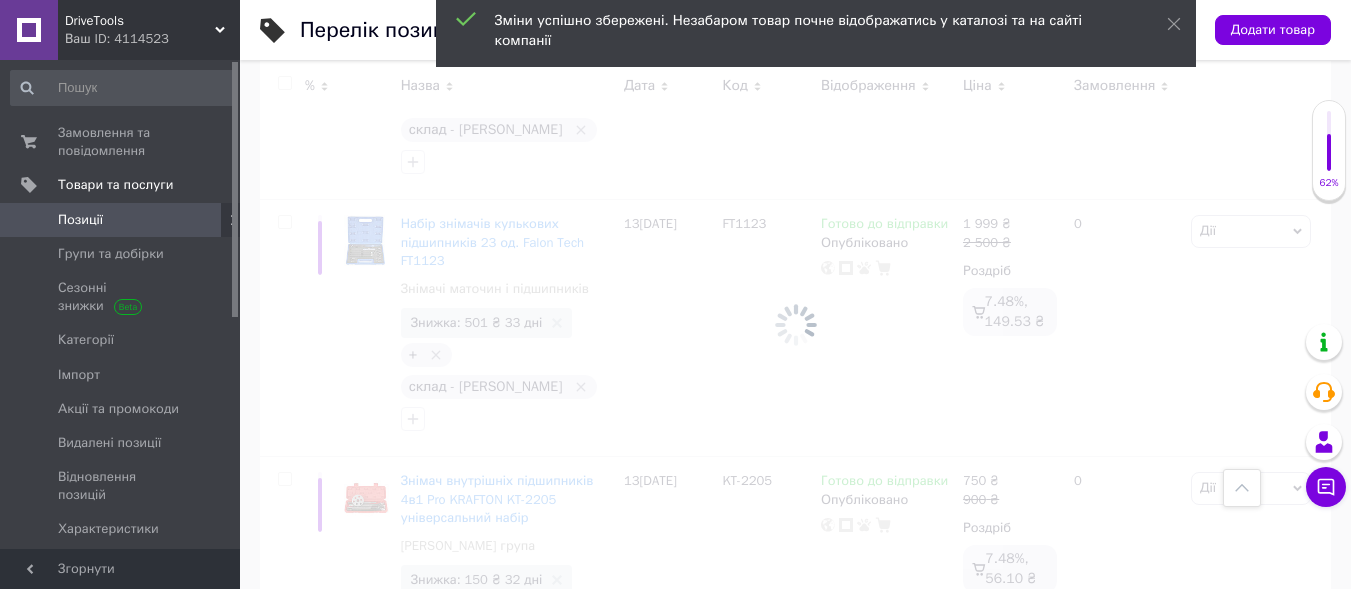 checkbox on "false" 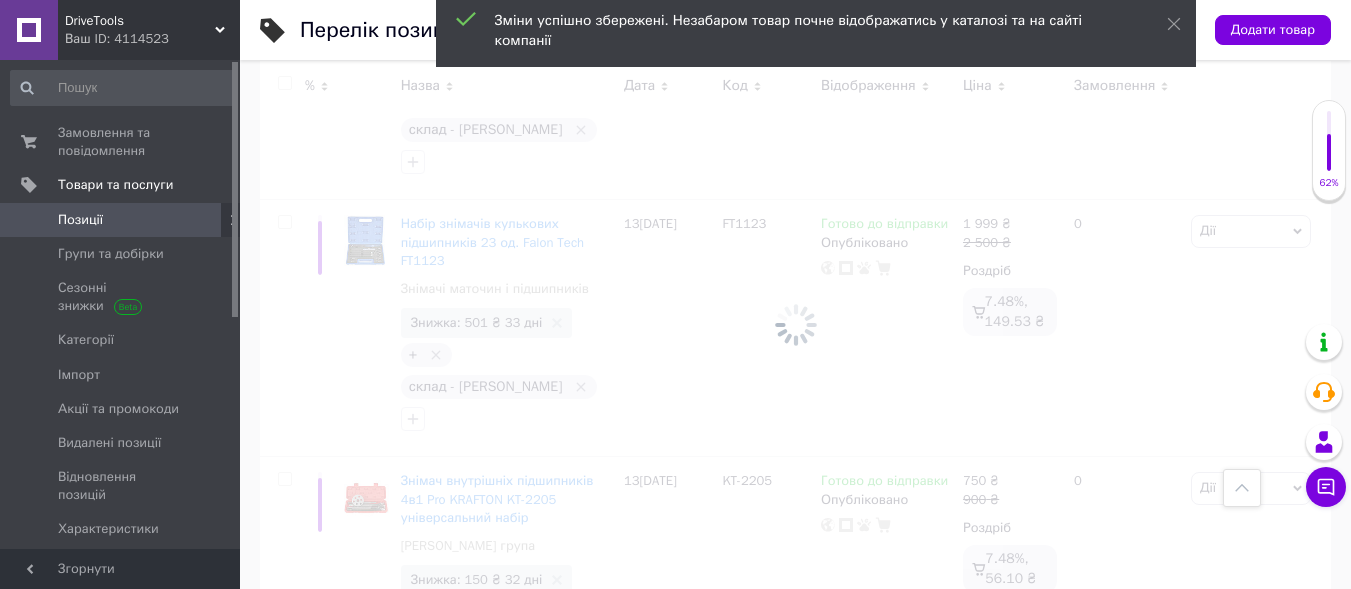 checkbox on "false" 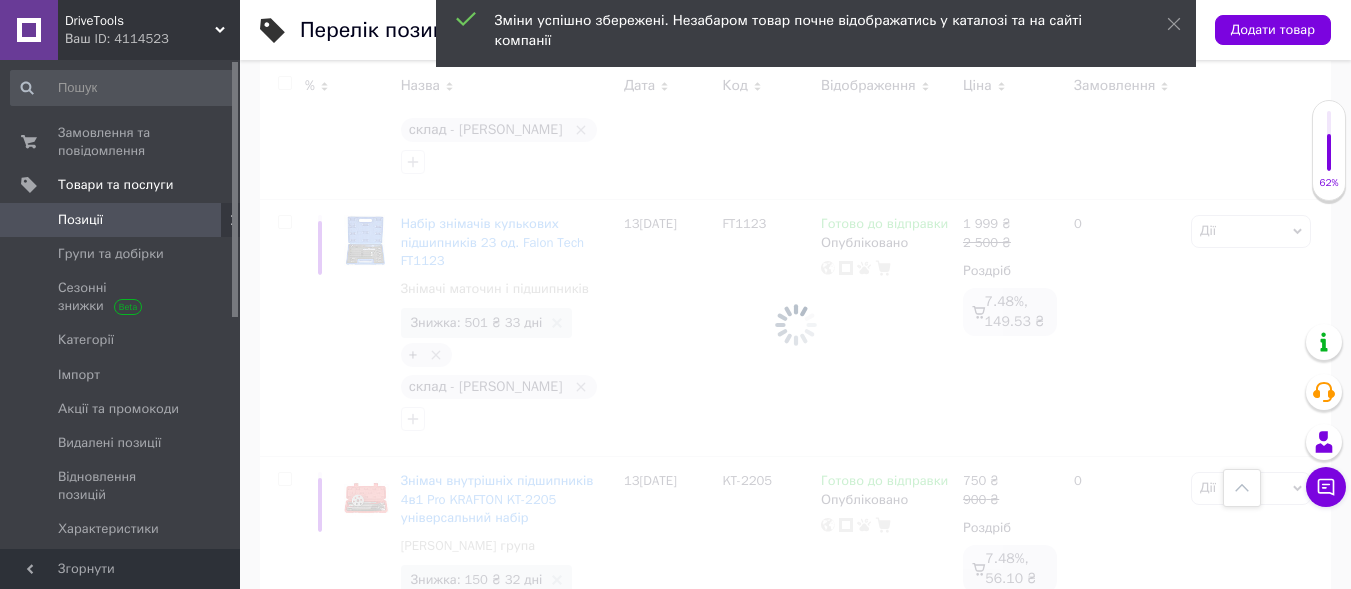 checkbox on "false" 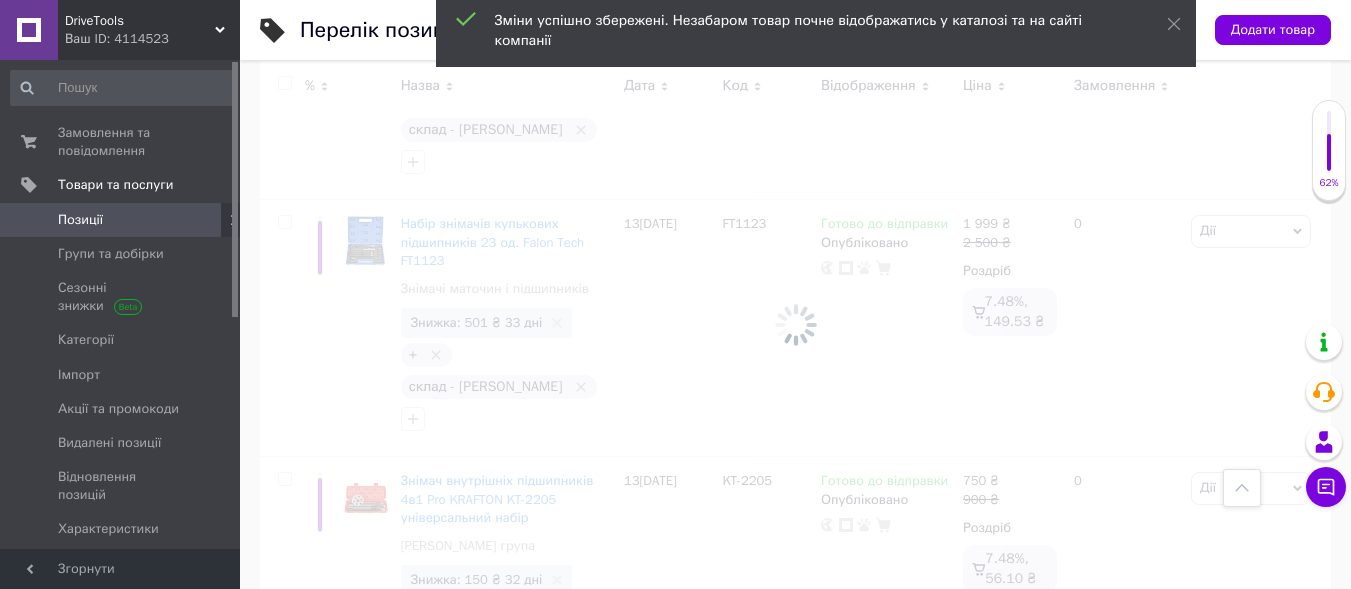 checkbox on "false" 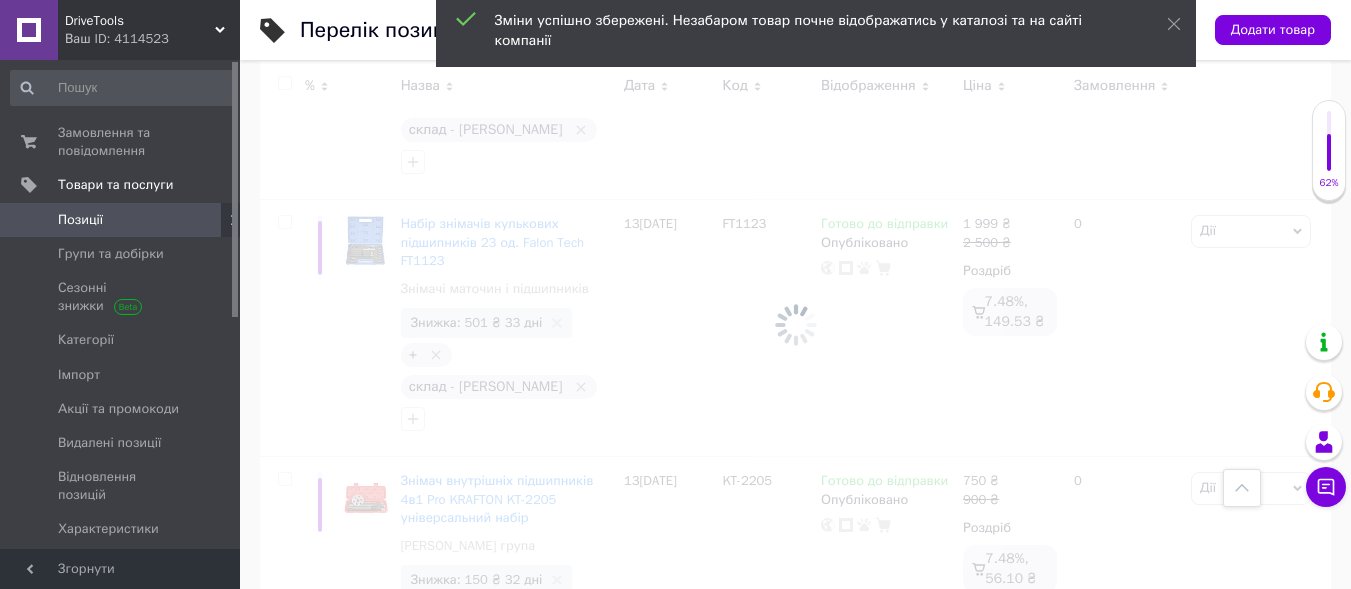 checkbox on "false" 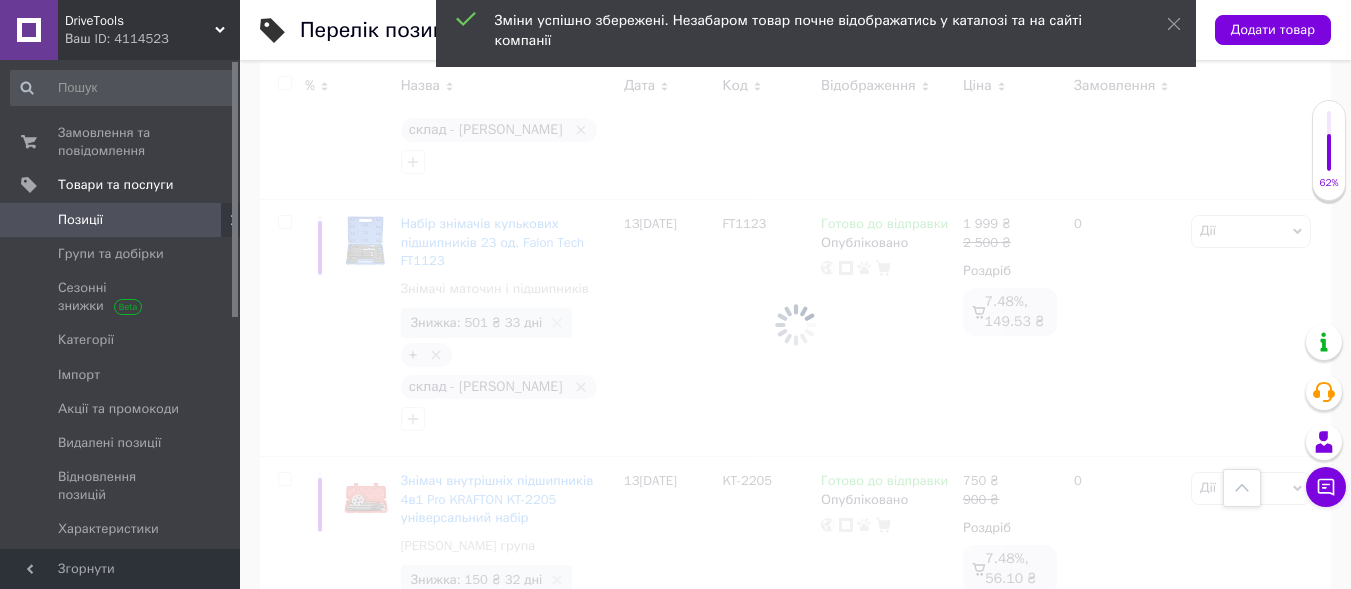 checkbox on "false" 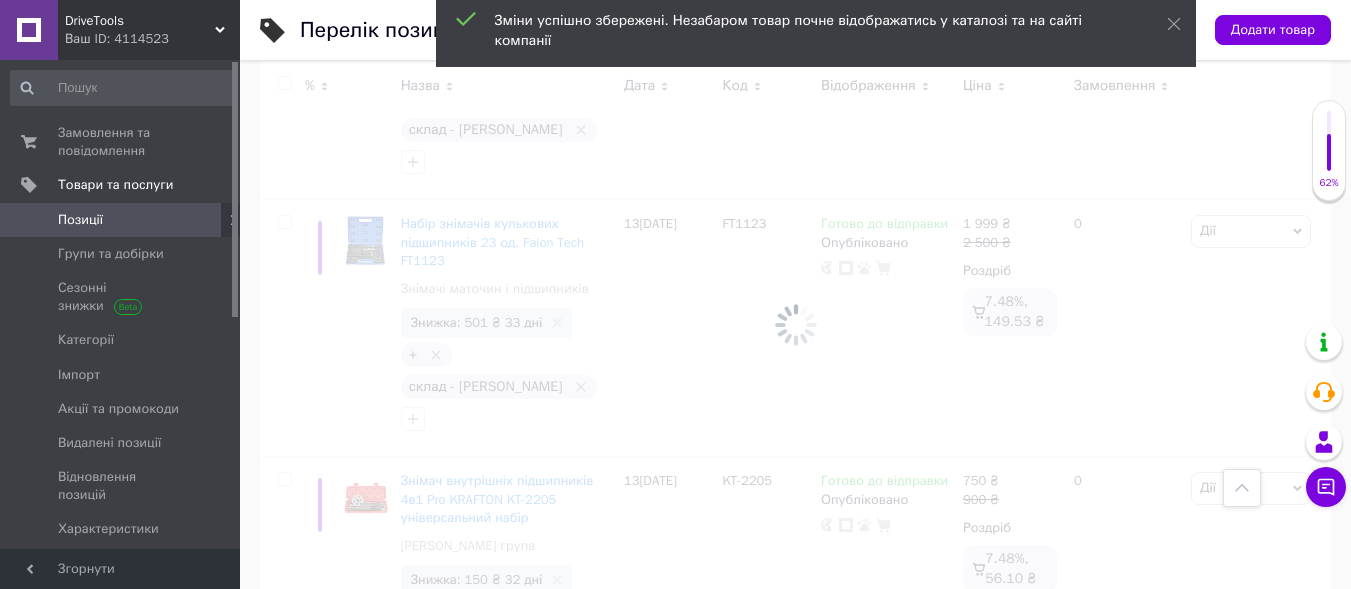 checkbox on "false" 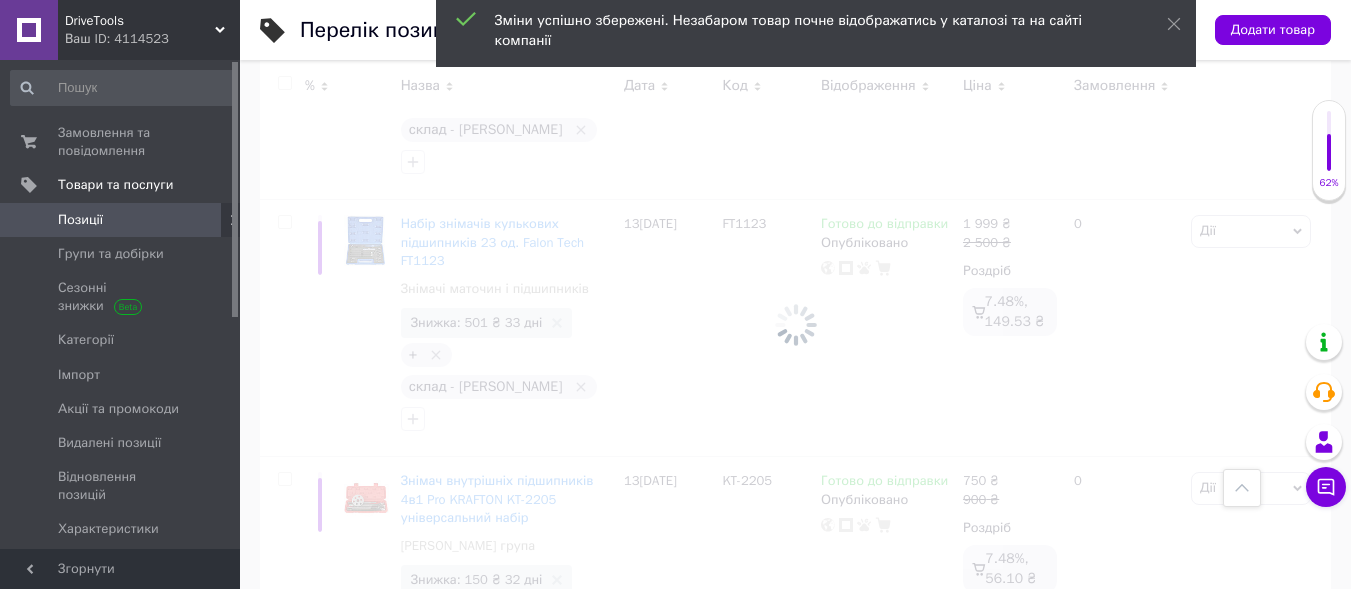 checkbox on "false" 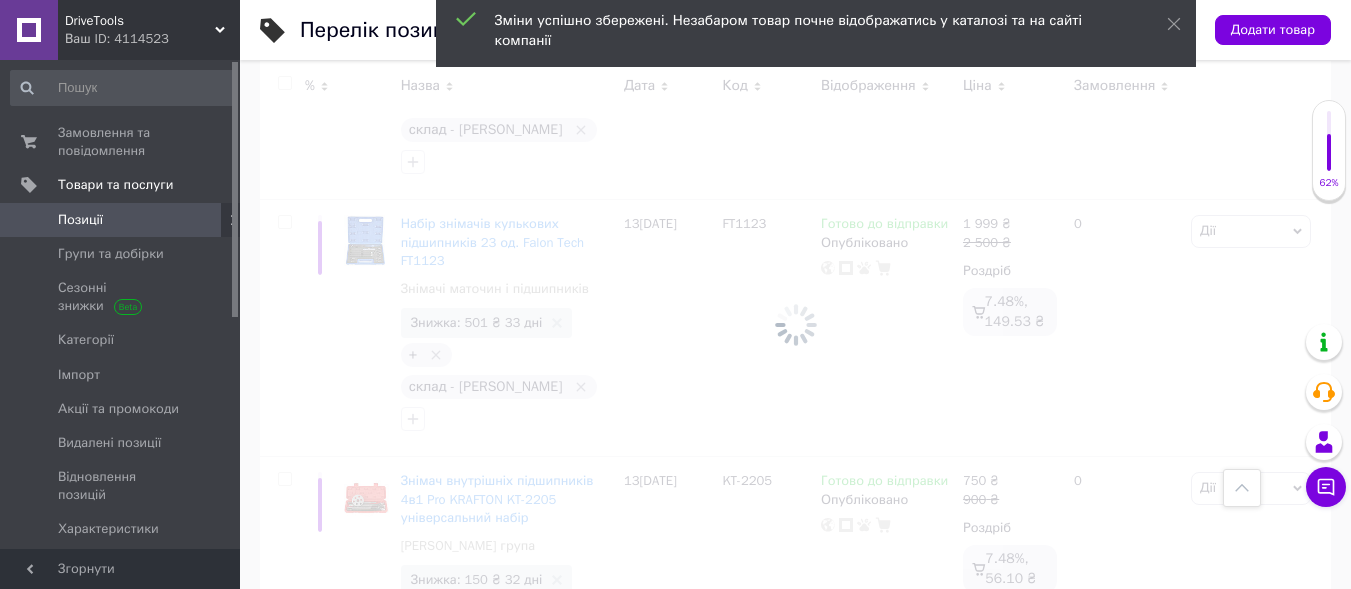 checkbox on "false" 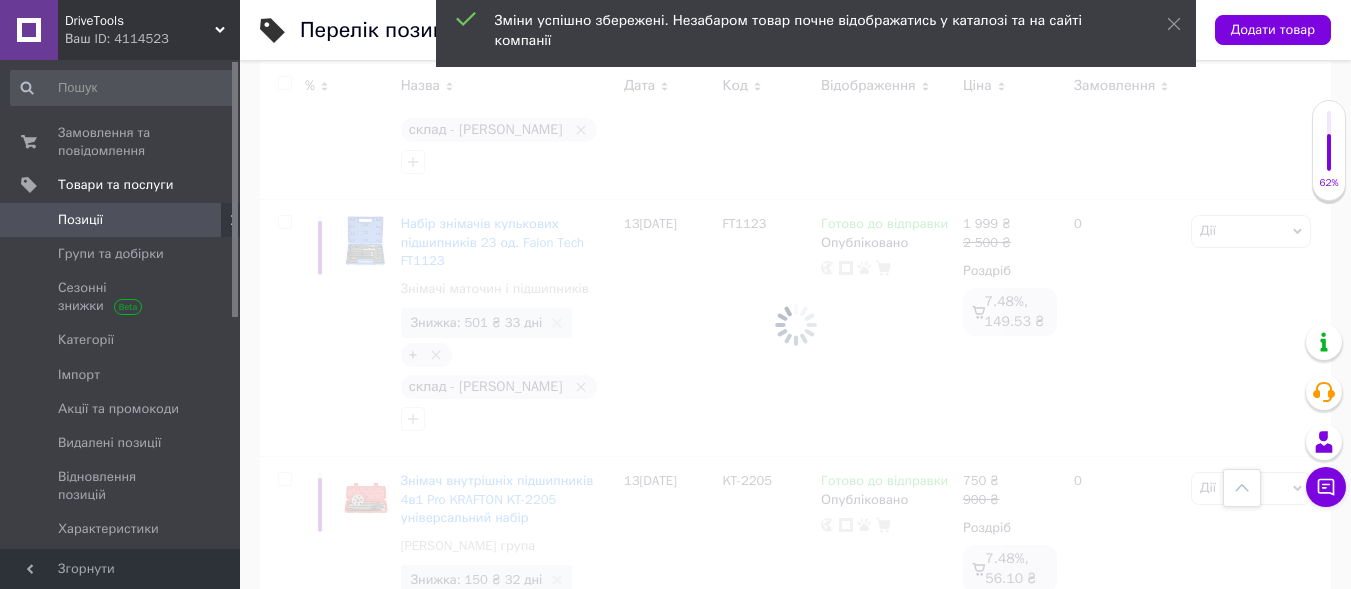 checkbox on "false" 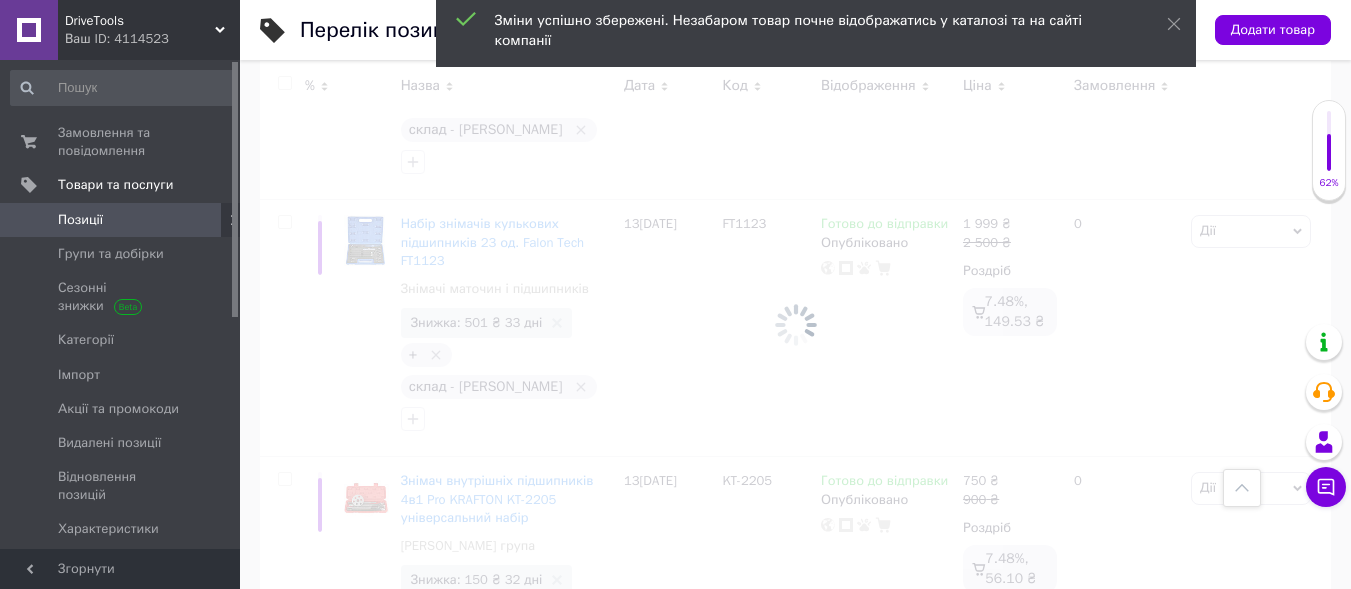 checkbox on "false" 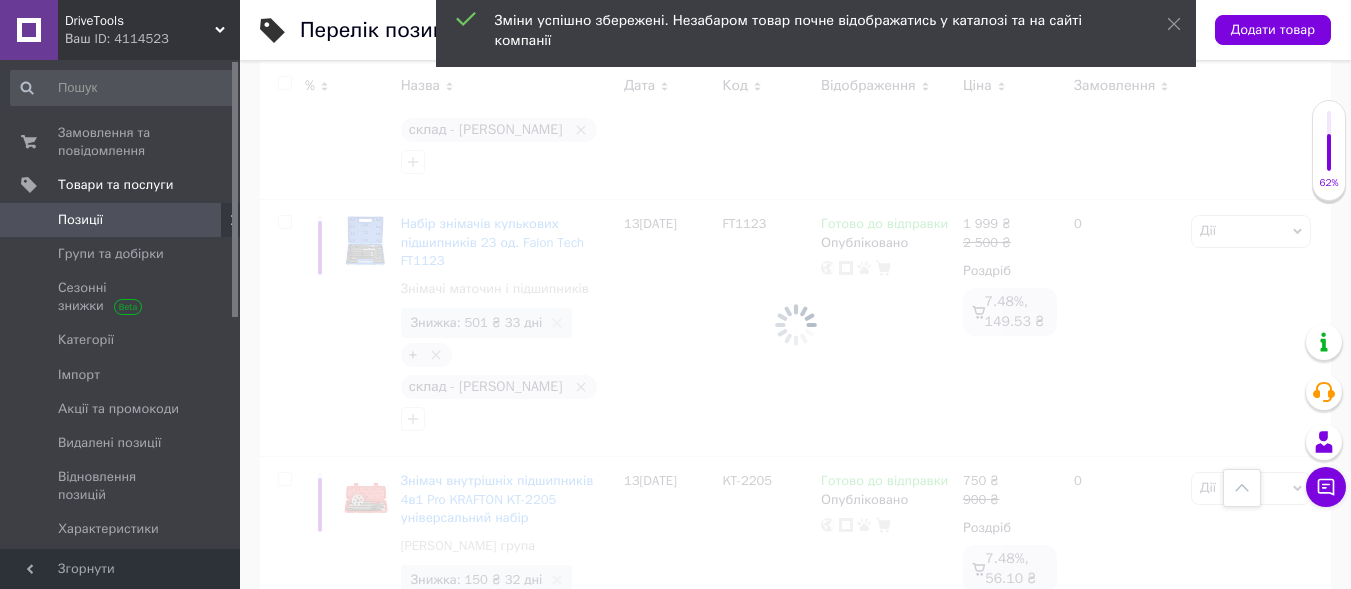checkbox on "false" 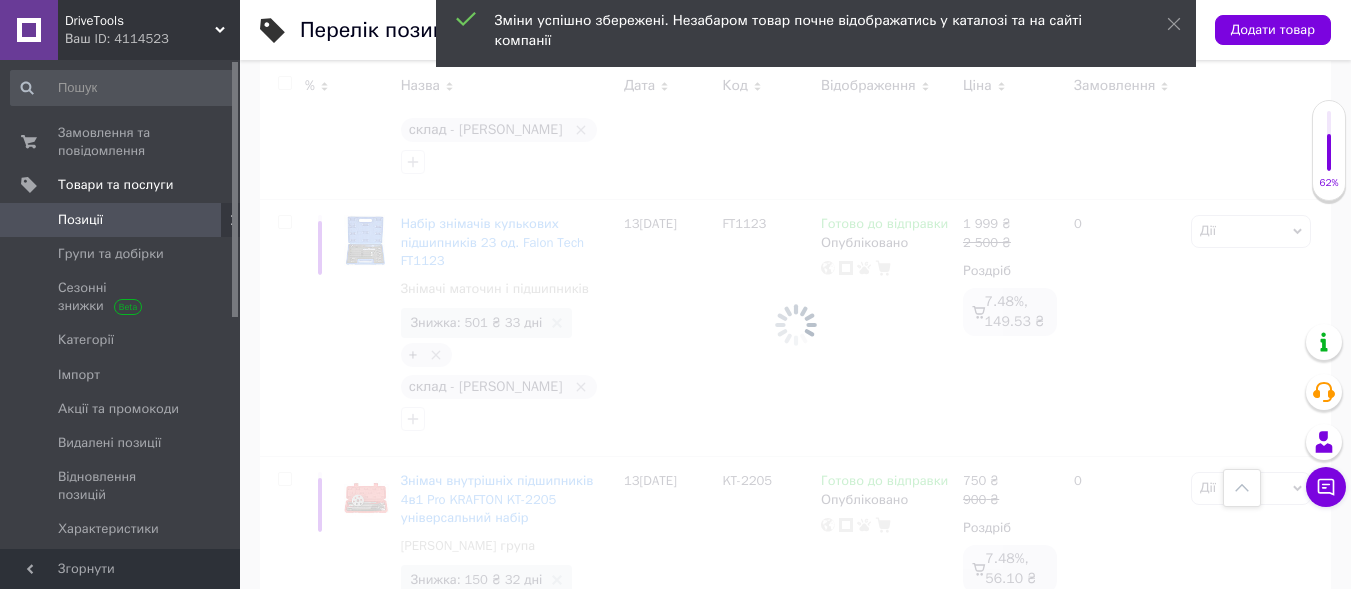 checkbox on "false" 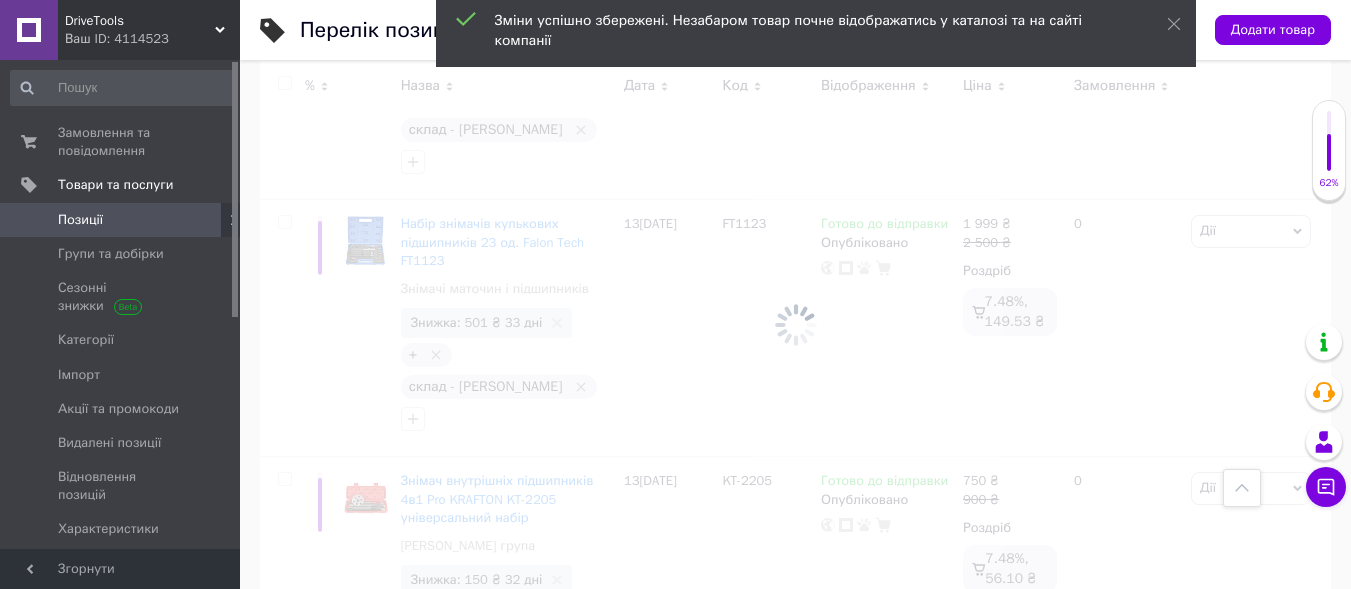 checkbox on "false" 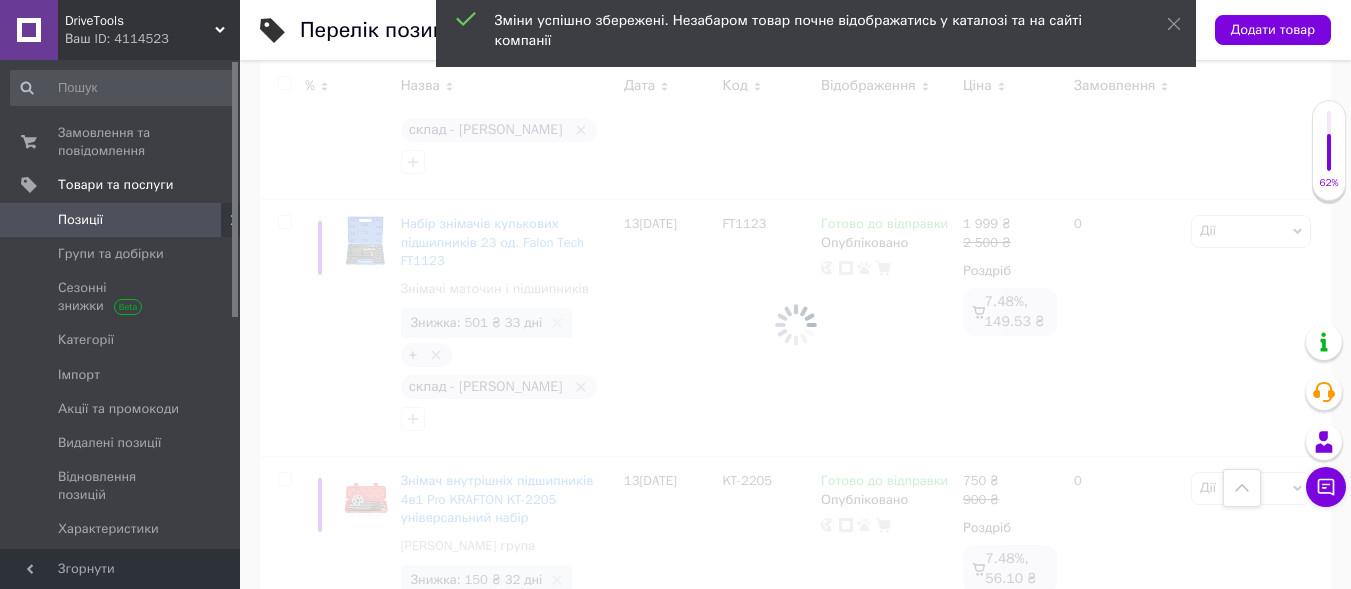 checkbox on "false" 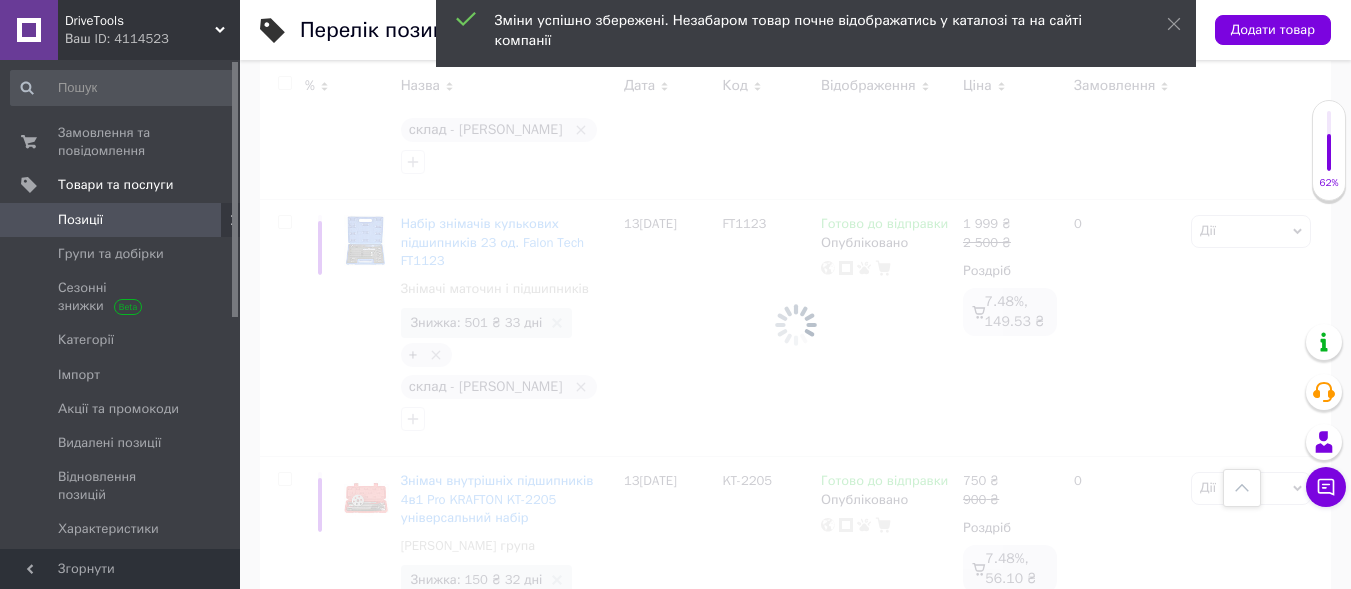 checkbox on "false" 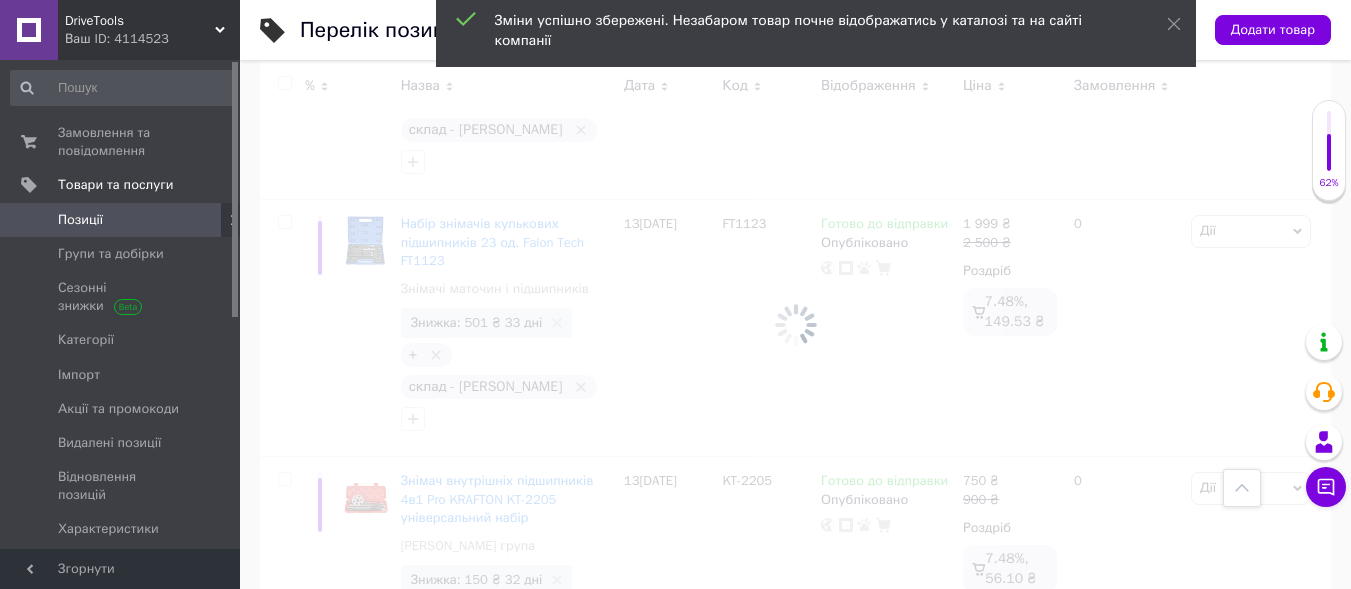 checkbox on "false" 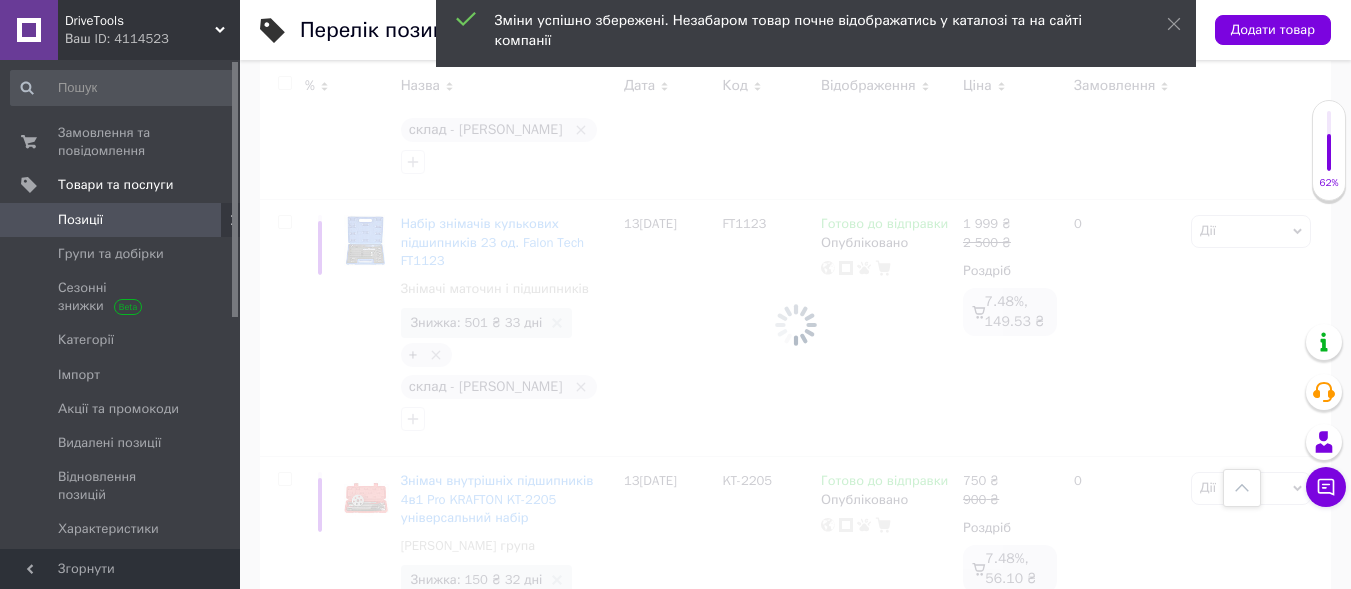 checkbox on "false" 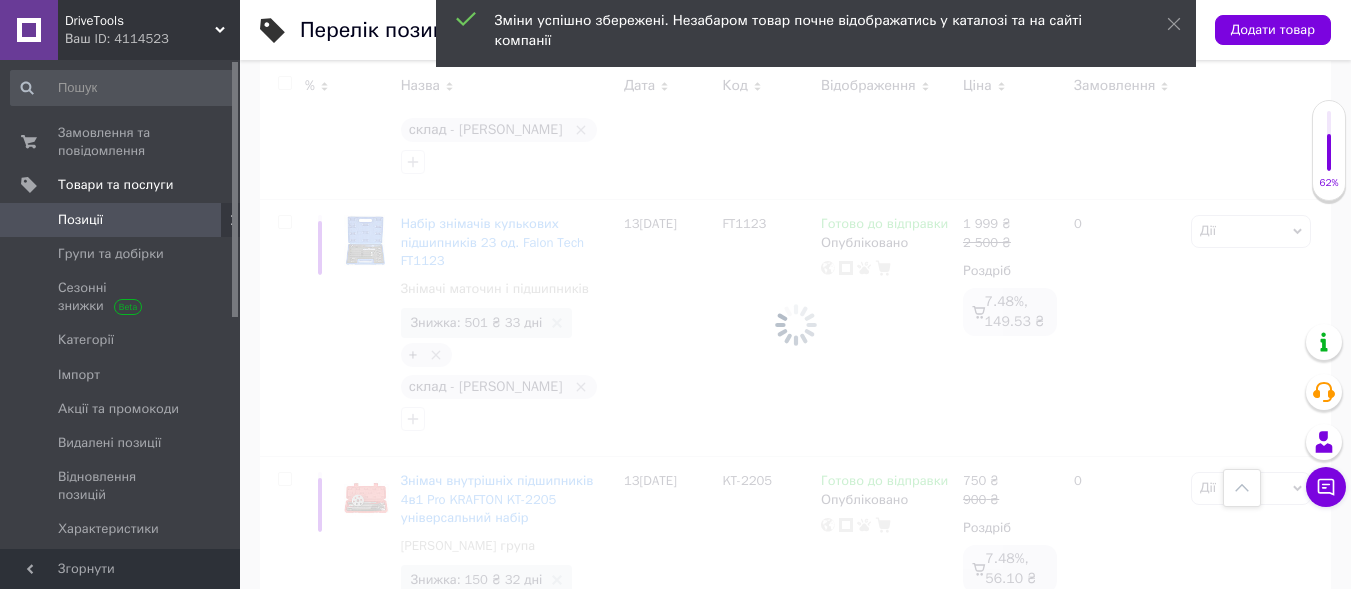 checkbox on "false" 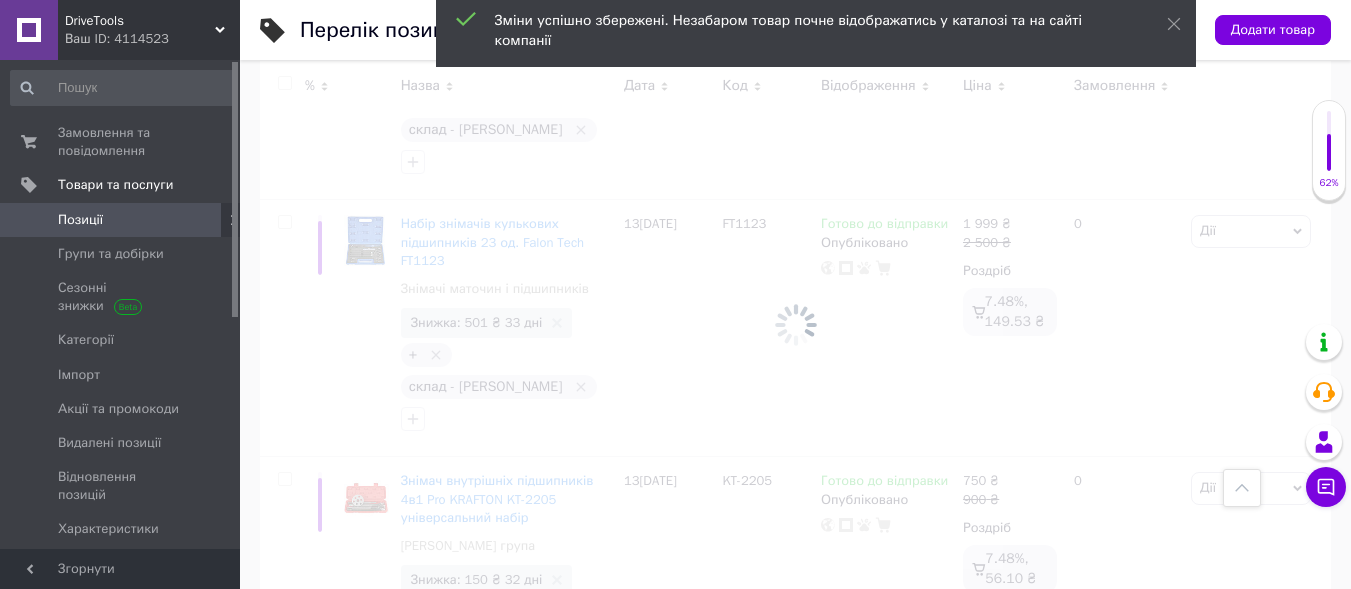 checkbox on "false" 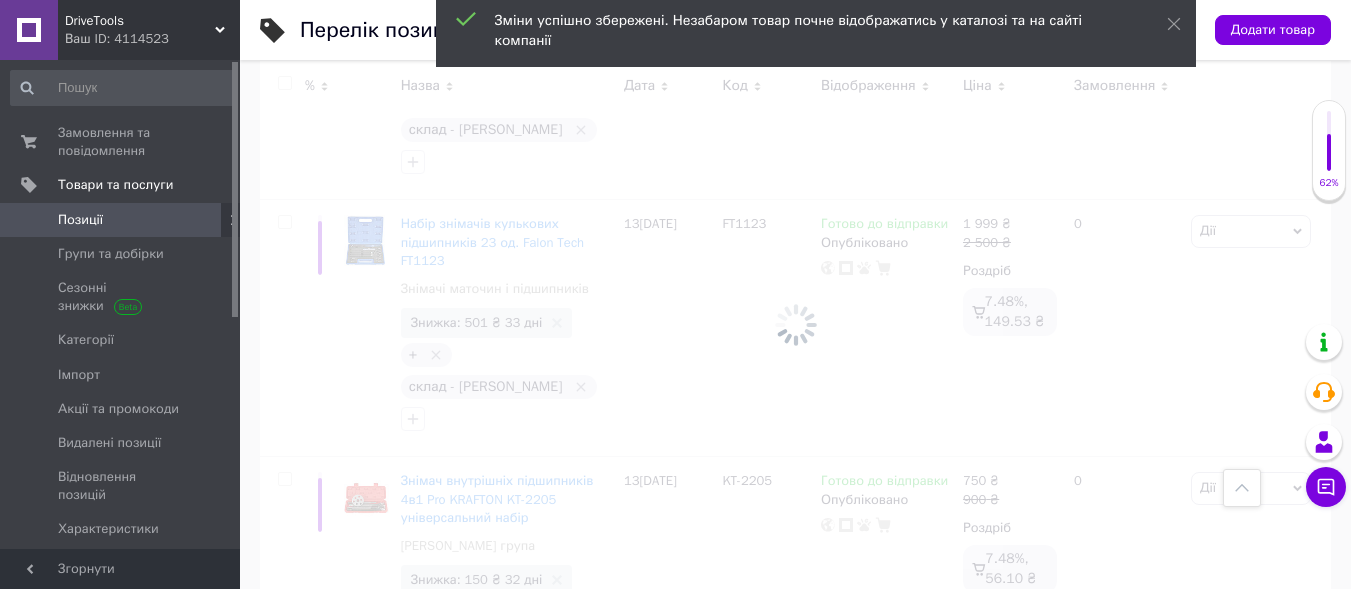 checkbox on "false" 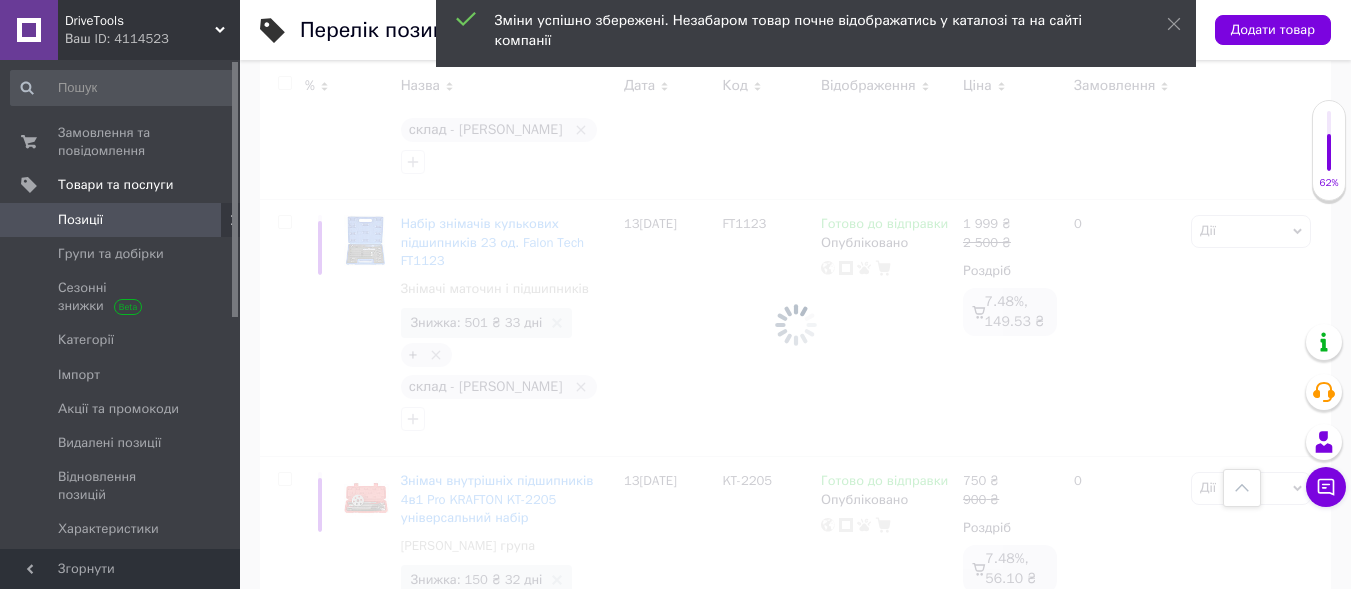 checkbox on "false" 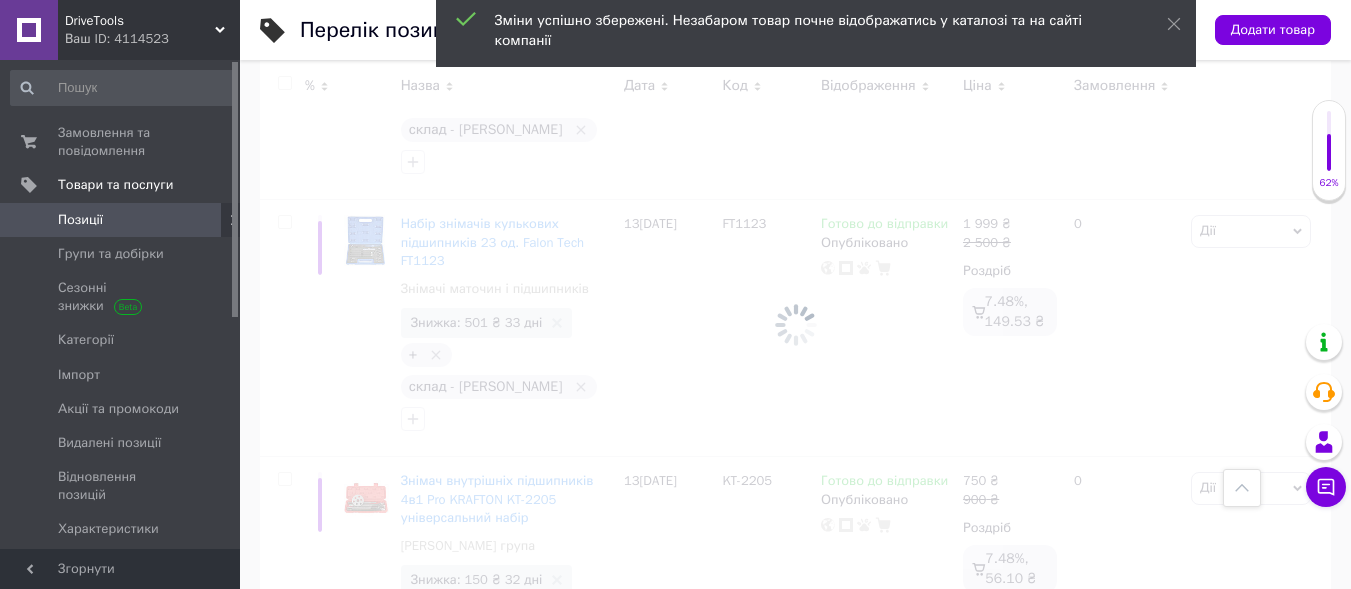 checkbox on "false" 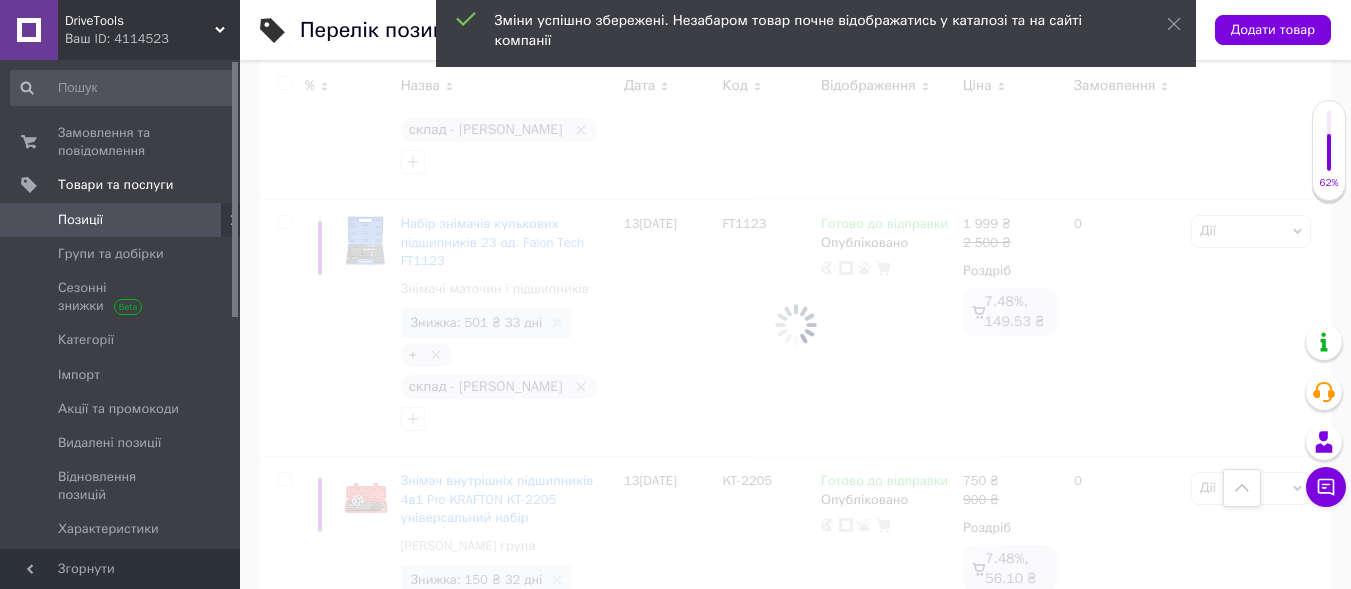 checkbox on "false" 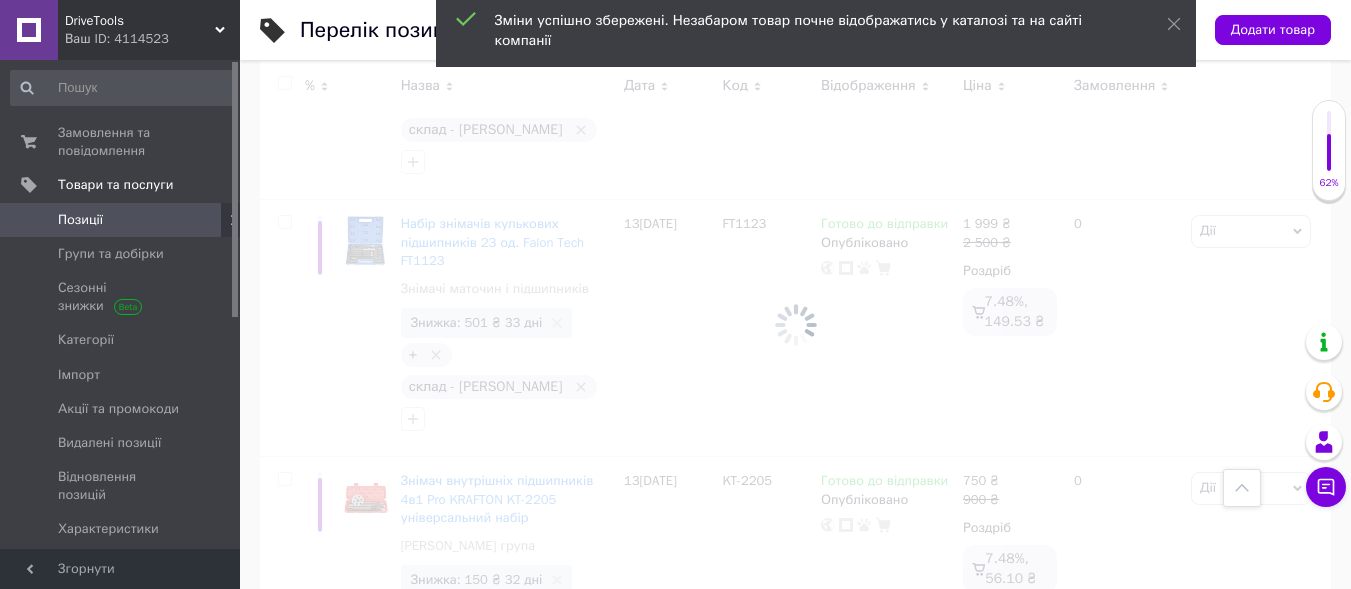 checkbox on "false" 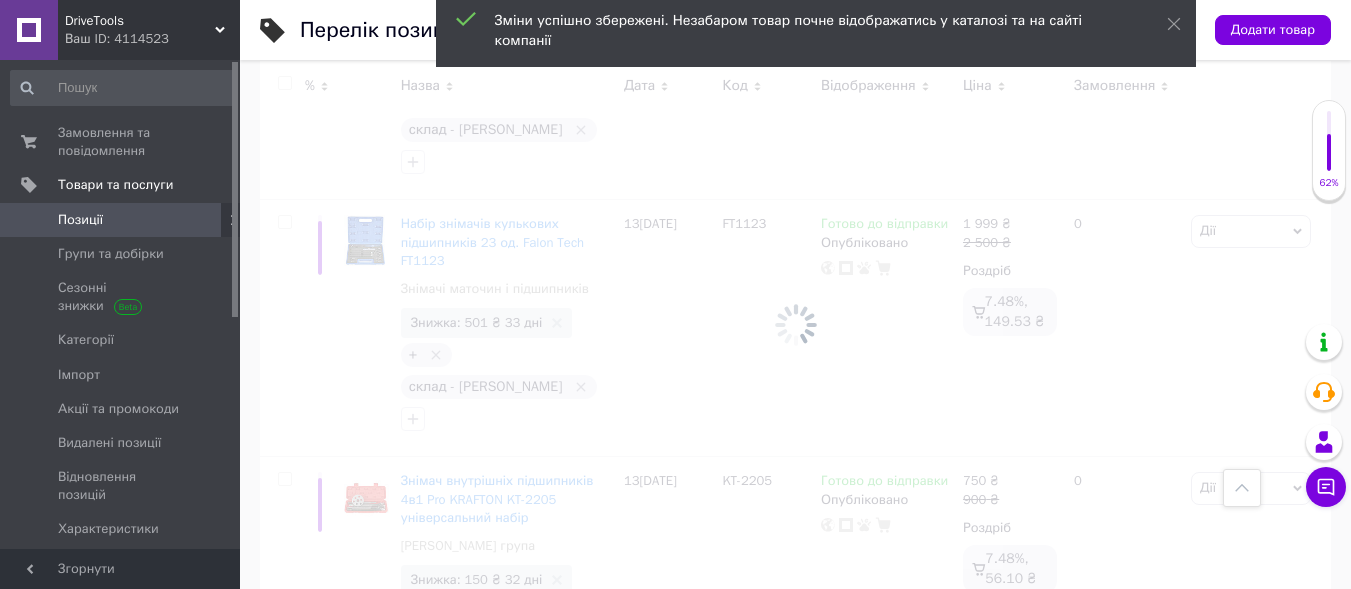 checkbox on "false" 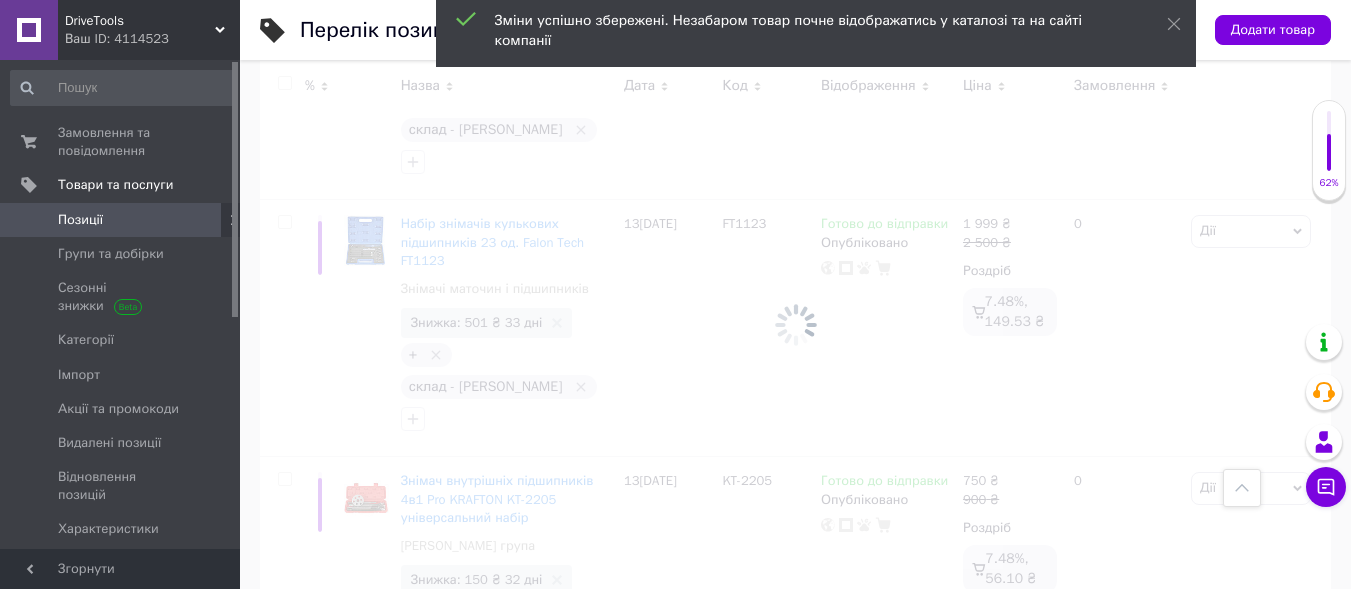 checkbox on "false" 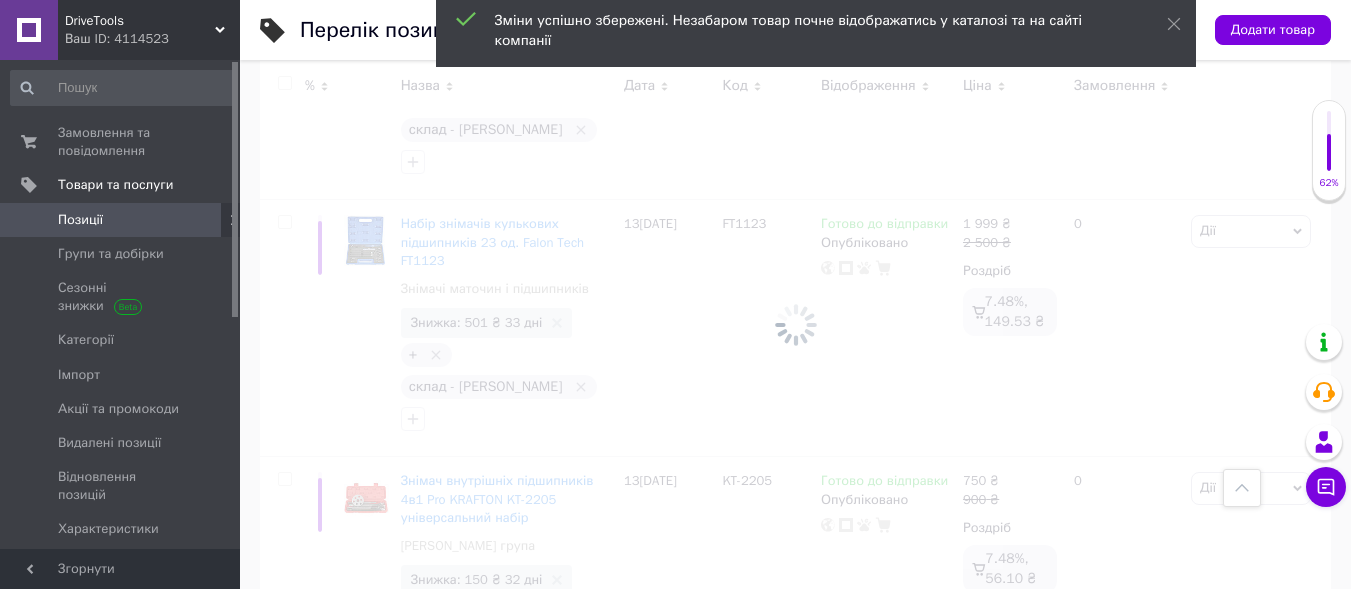 checkbox on "false" 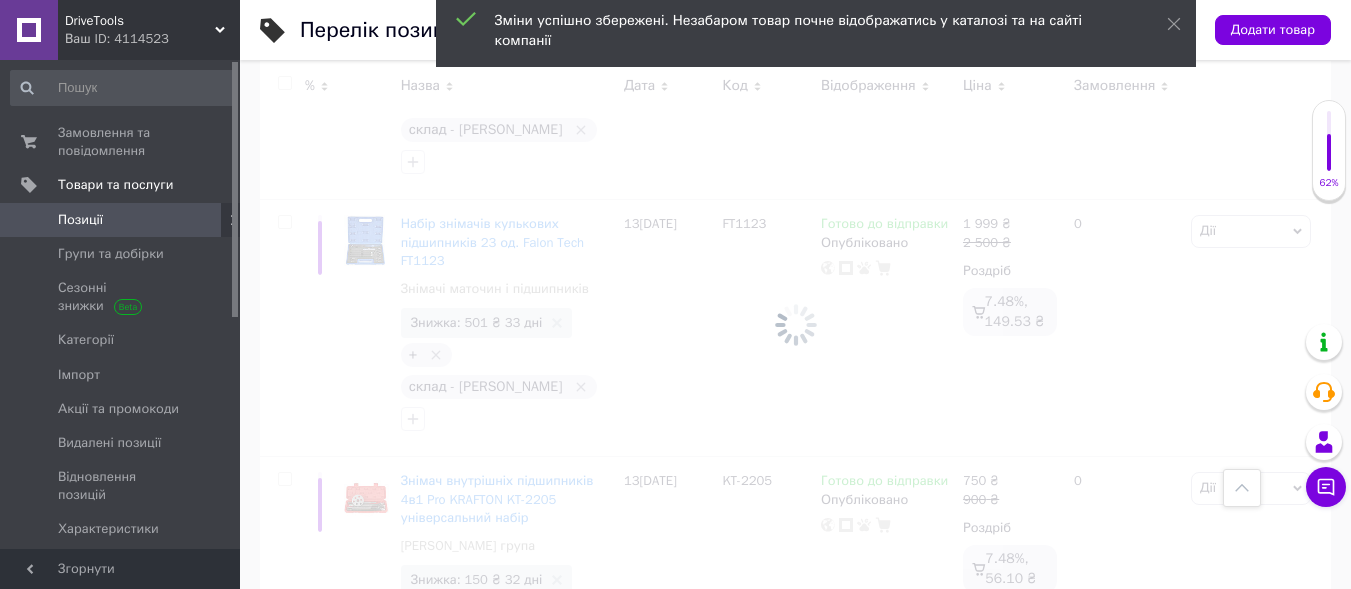 checkbox on "false" 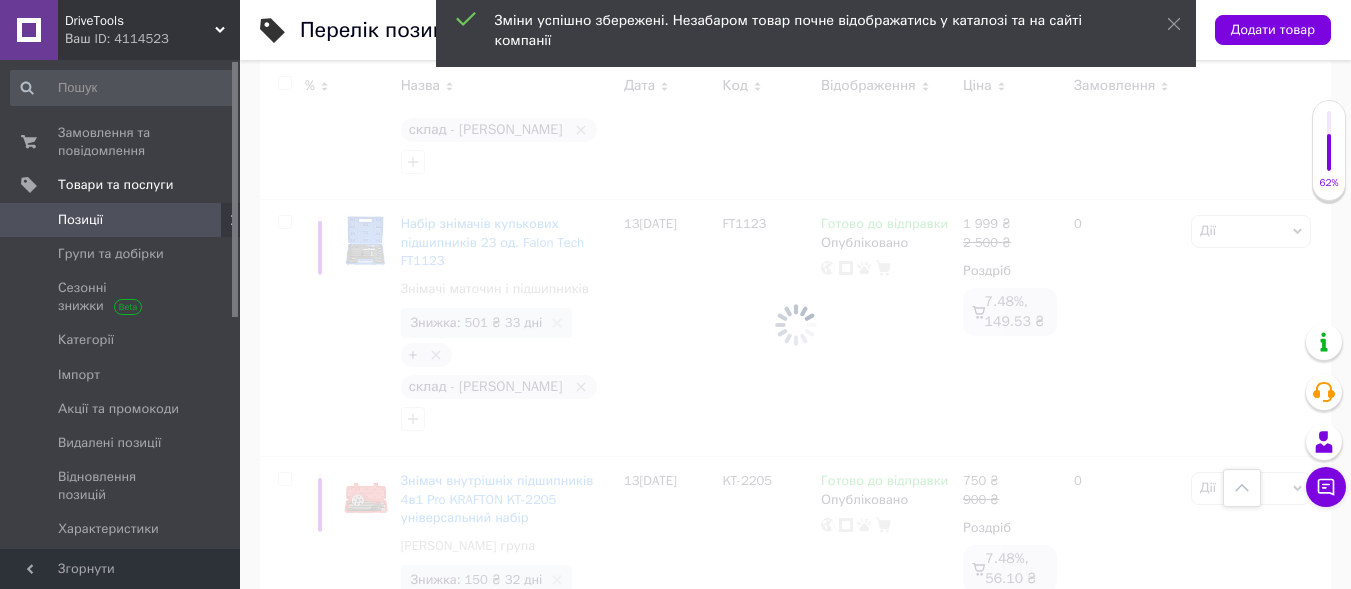 checkbox on "false" 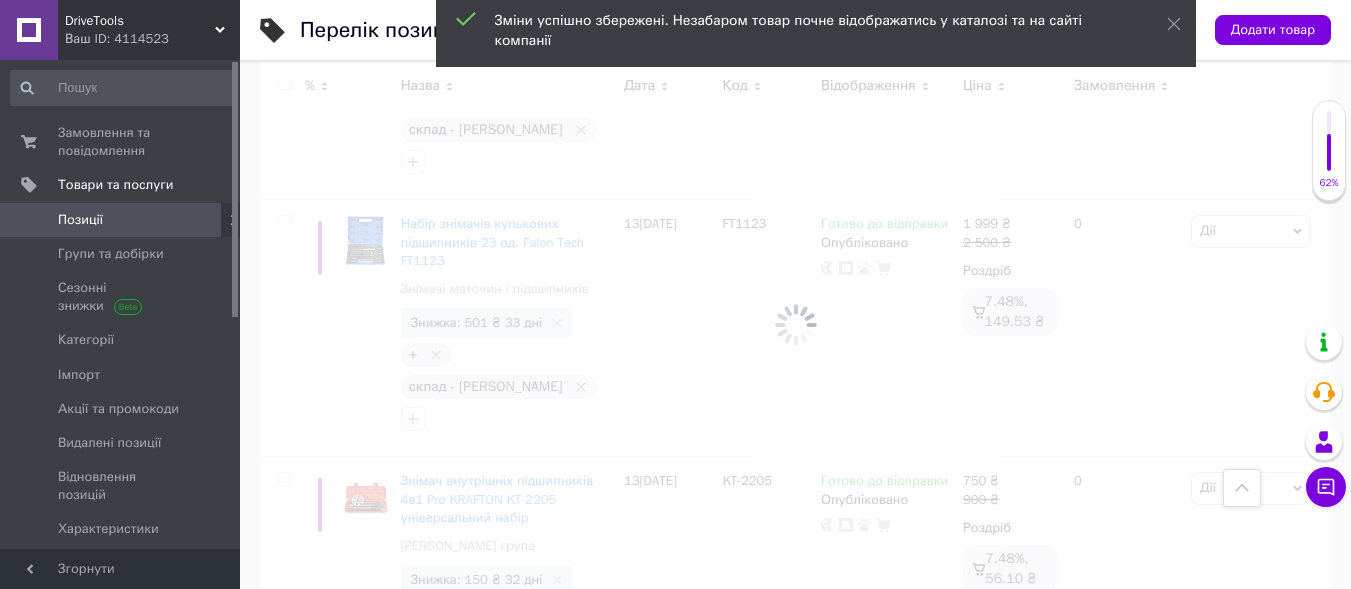 checkbox on "false" 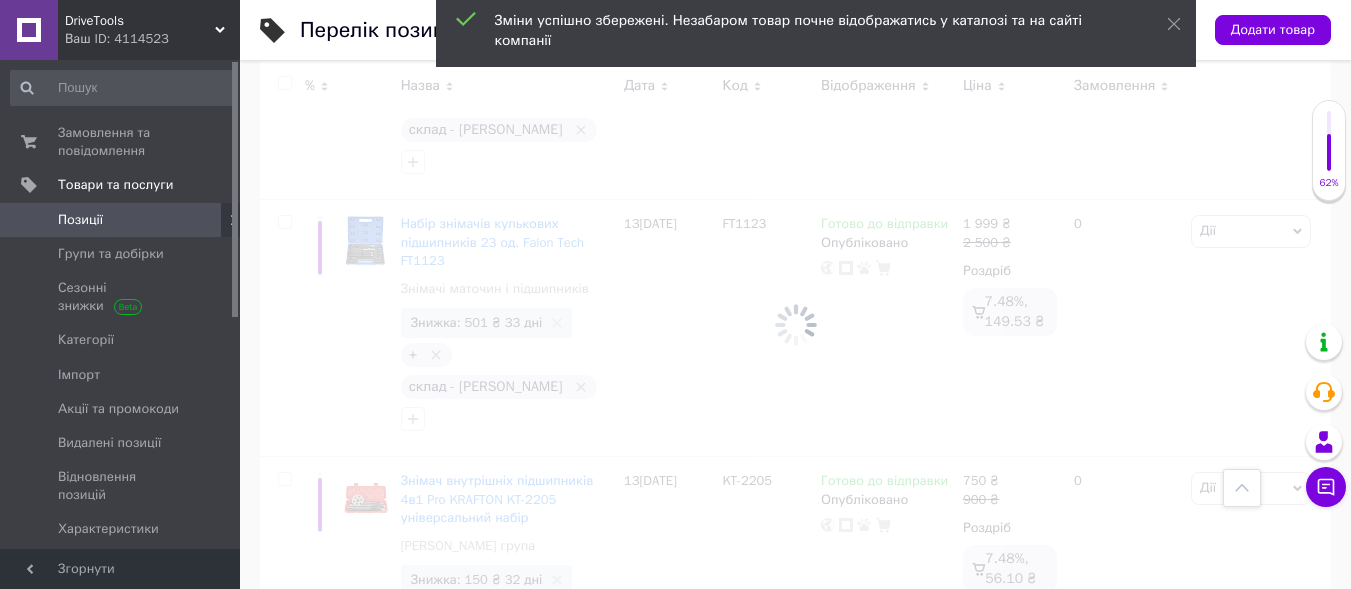 checkbox on "false" 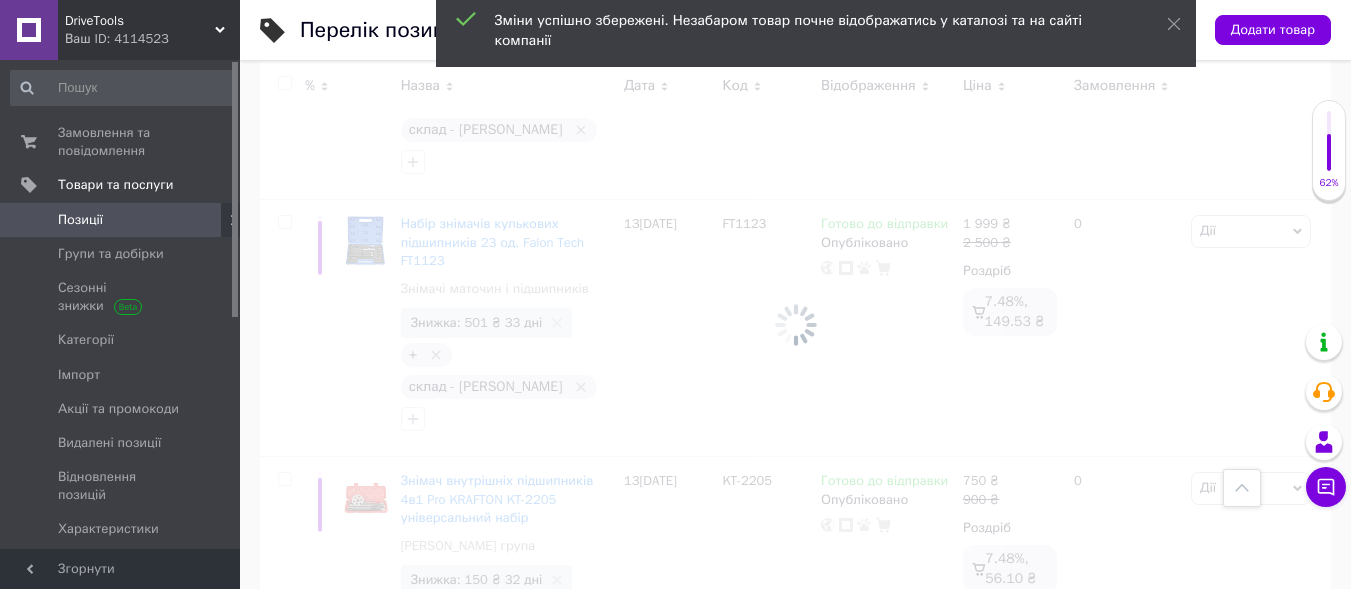 checkbox on "false" 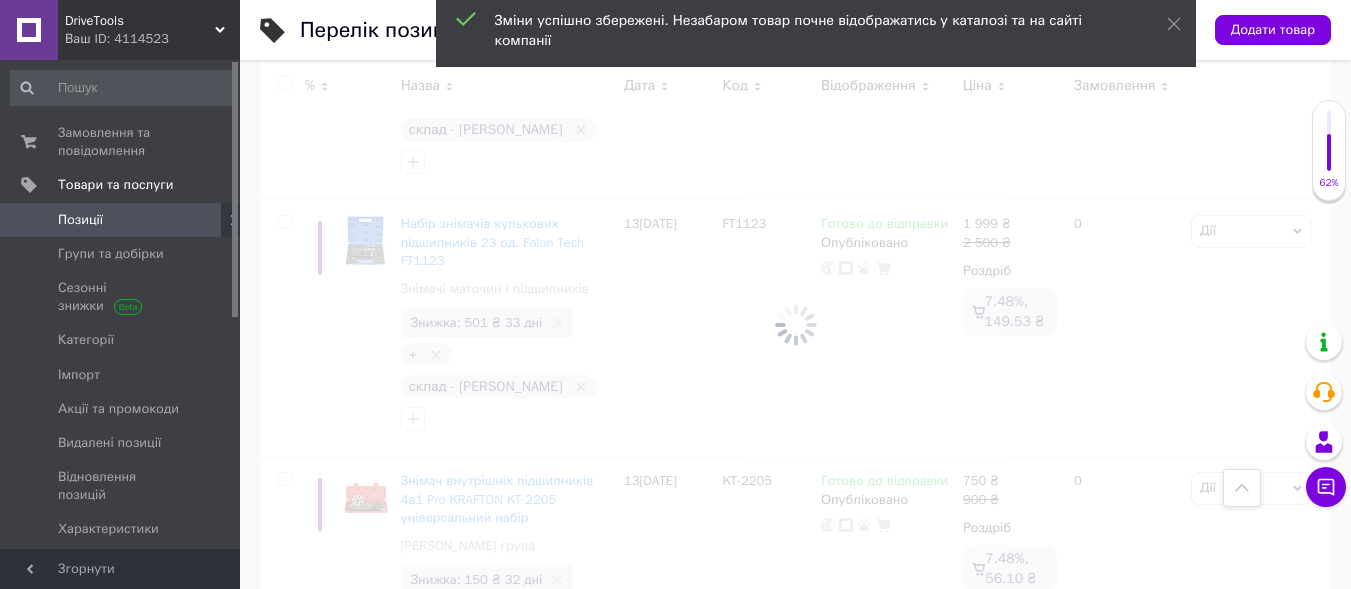 checkbox on "false" 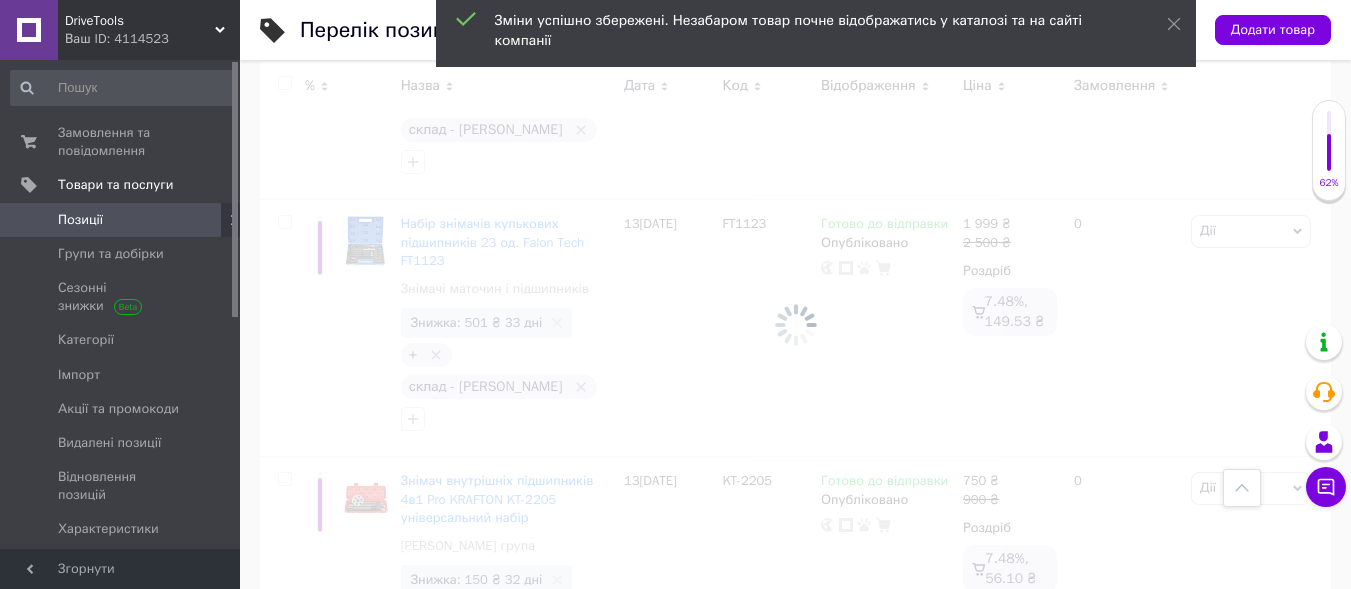 checkbox on "false" 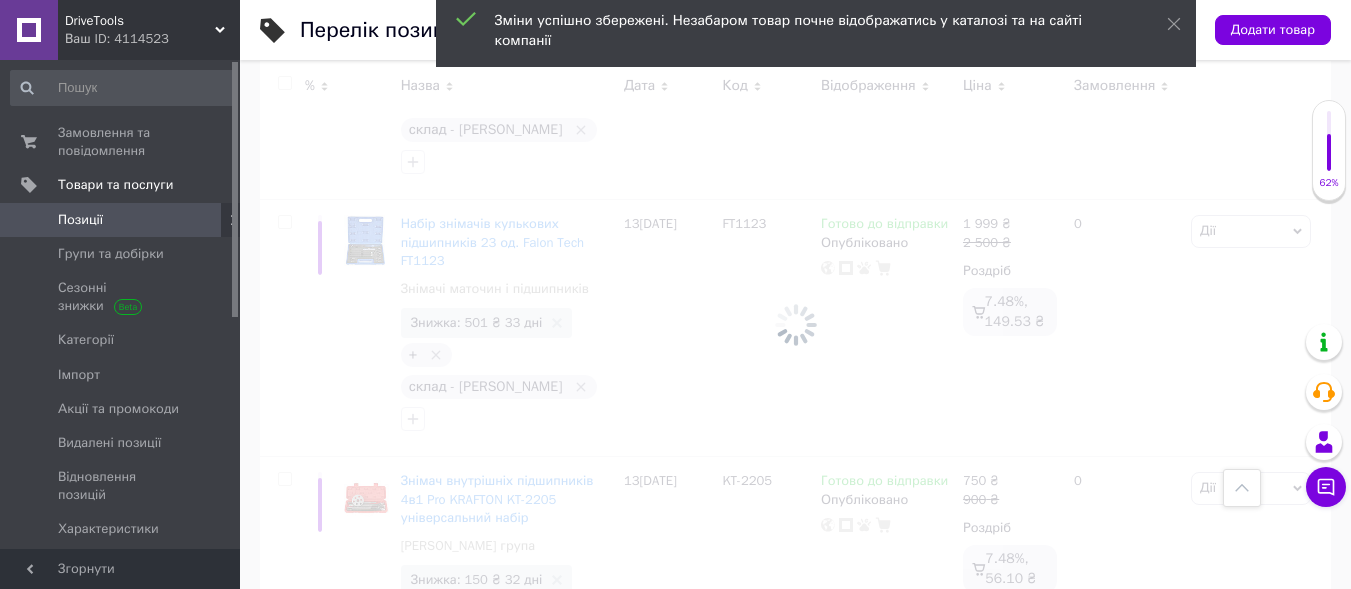 checkbox on "false" 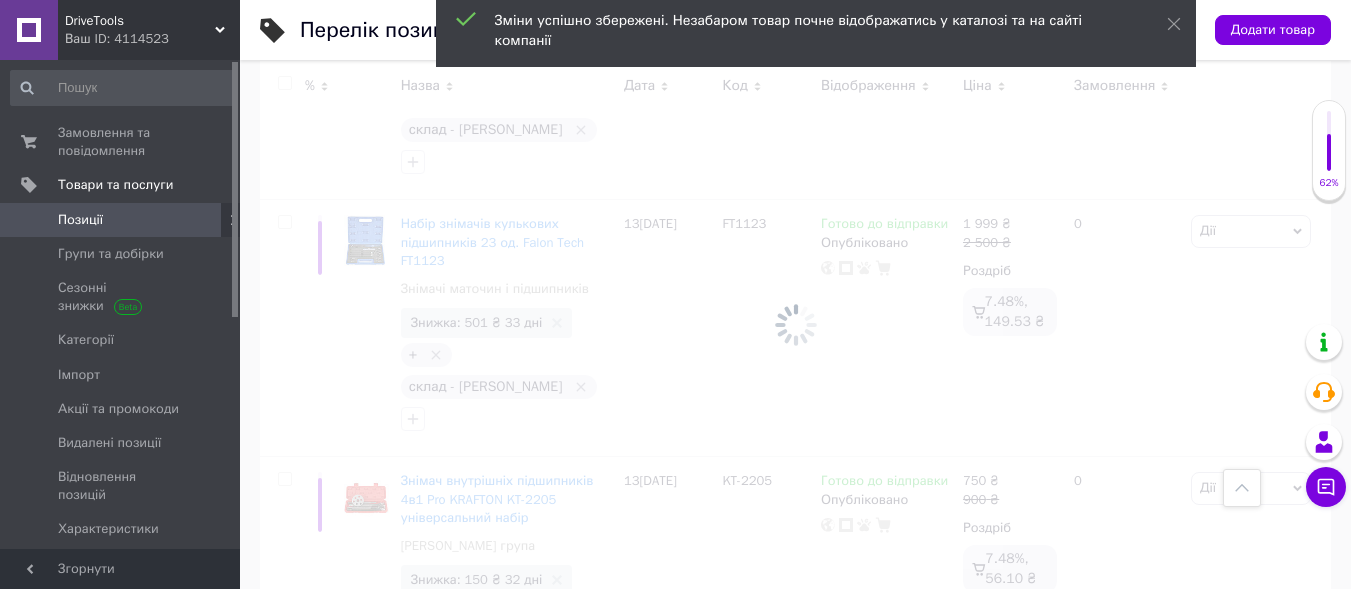 checkbox on "false" 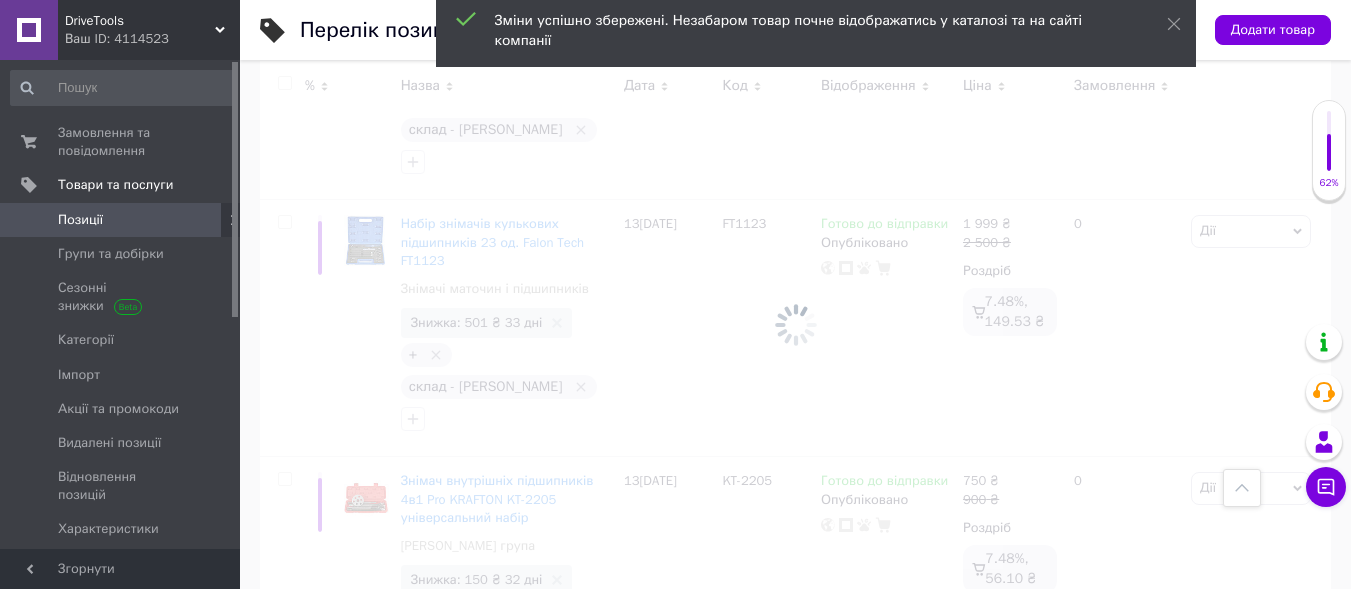 checkbox on "false" 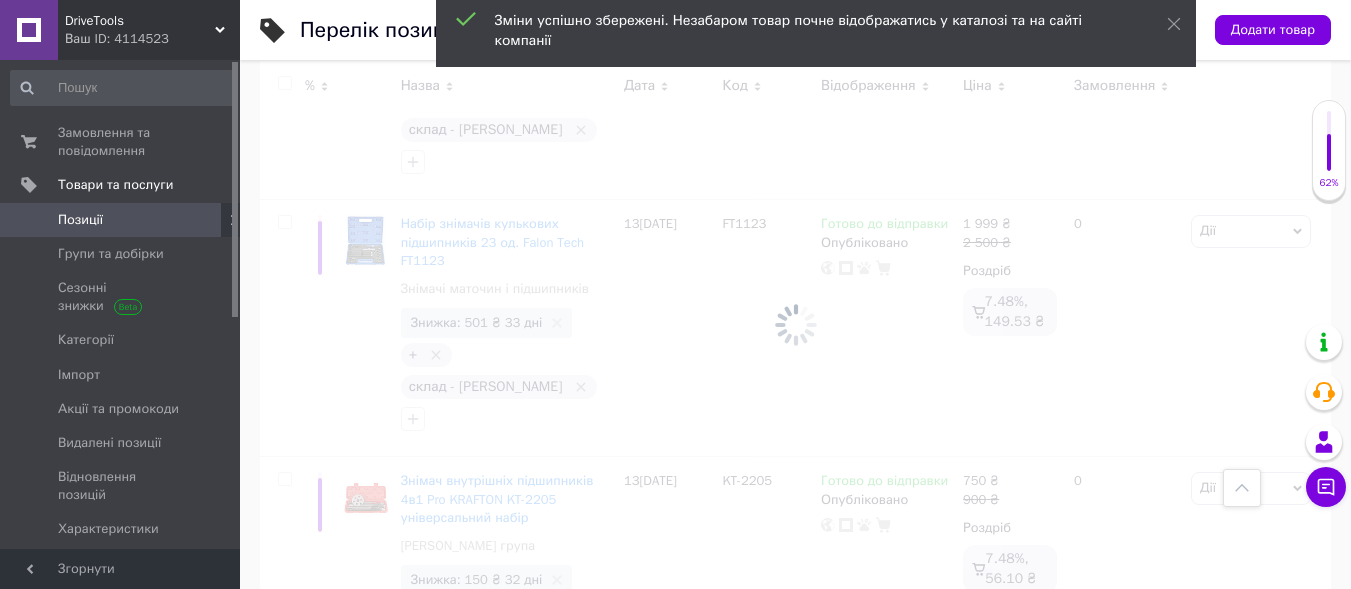 checkbox on "false" 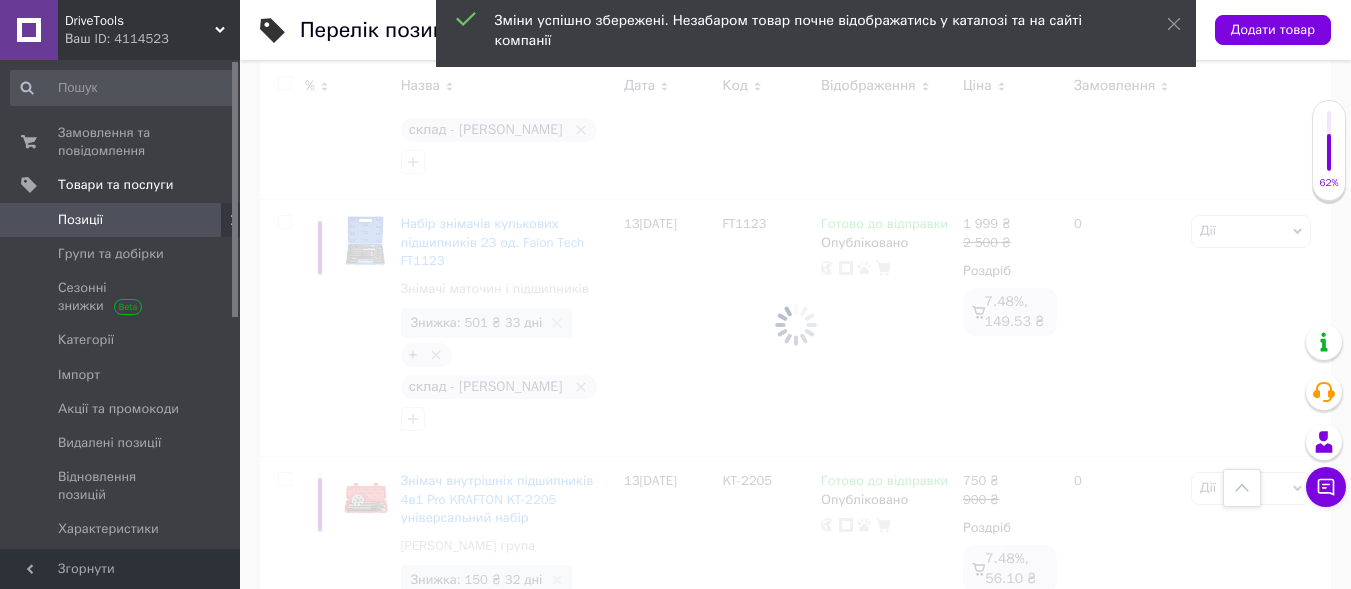checkbox on "false" 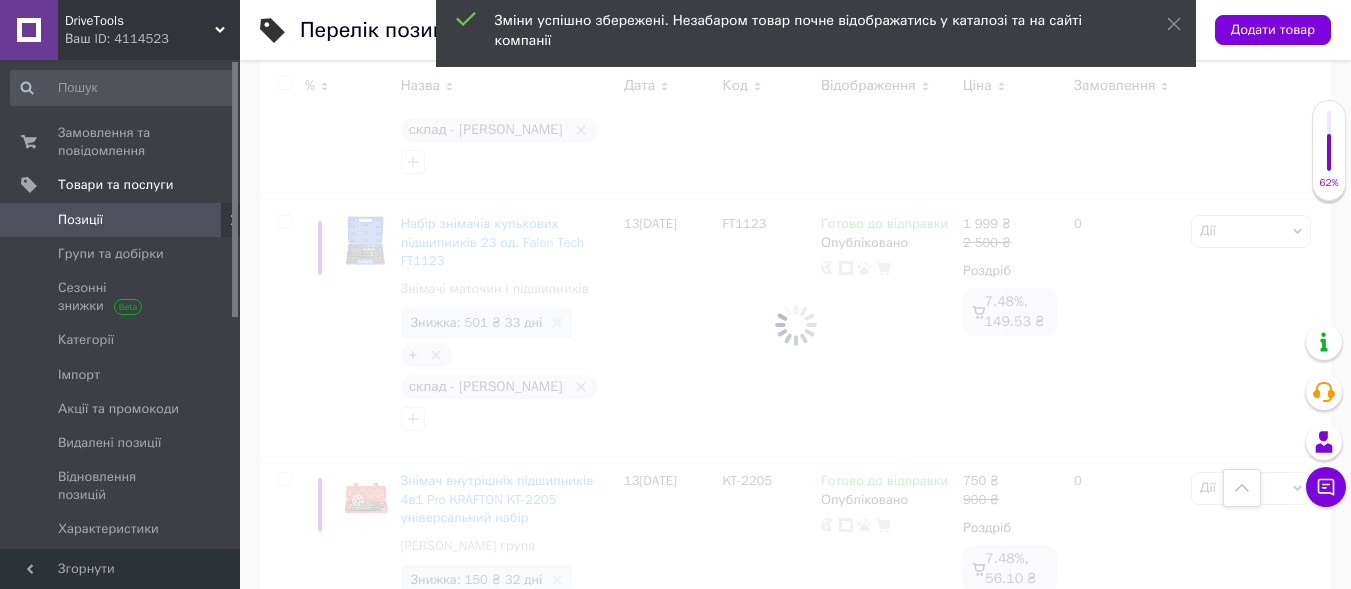 checkbox on "false" 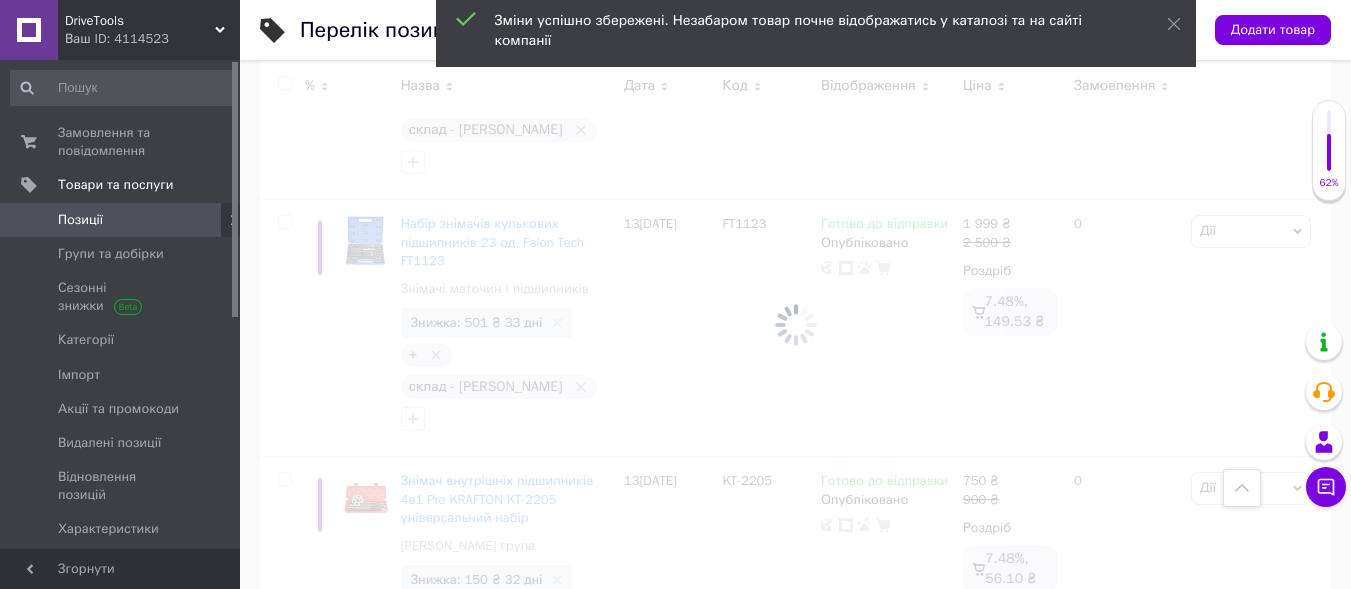 checkbox on "false" 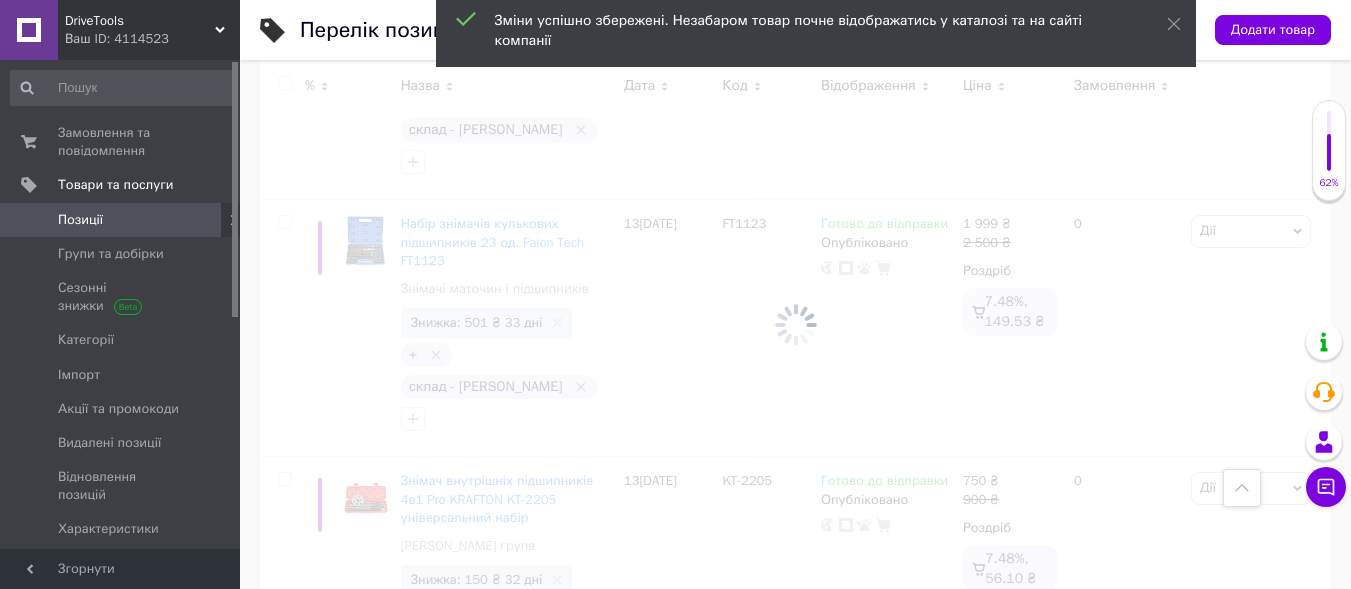 checkbox on "false" 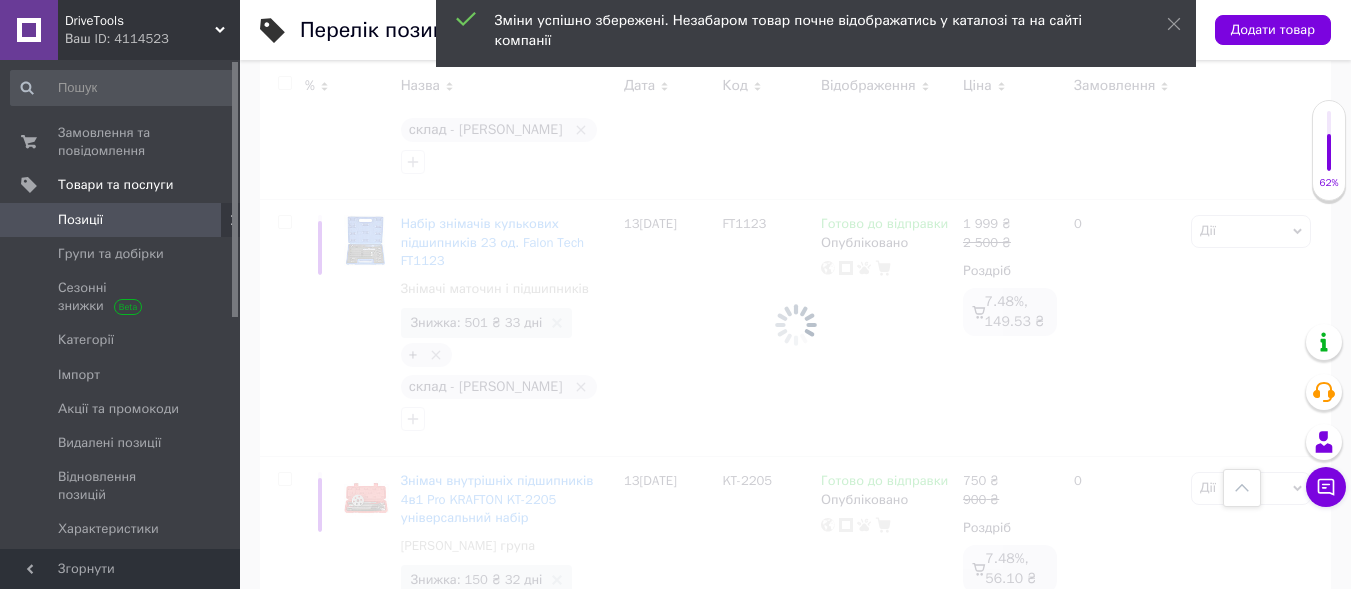 type 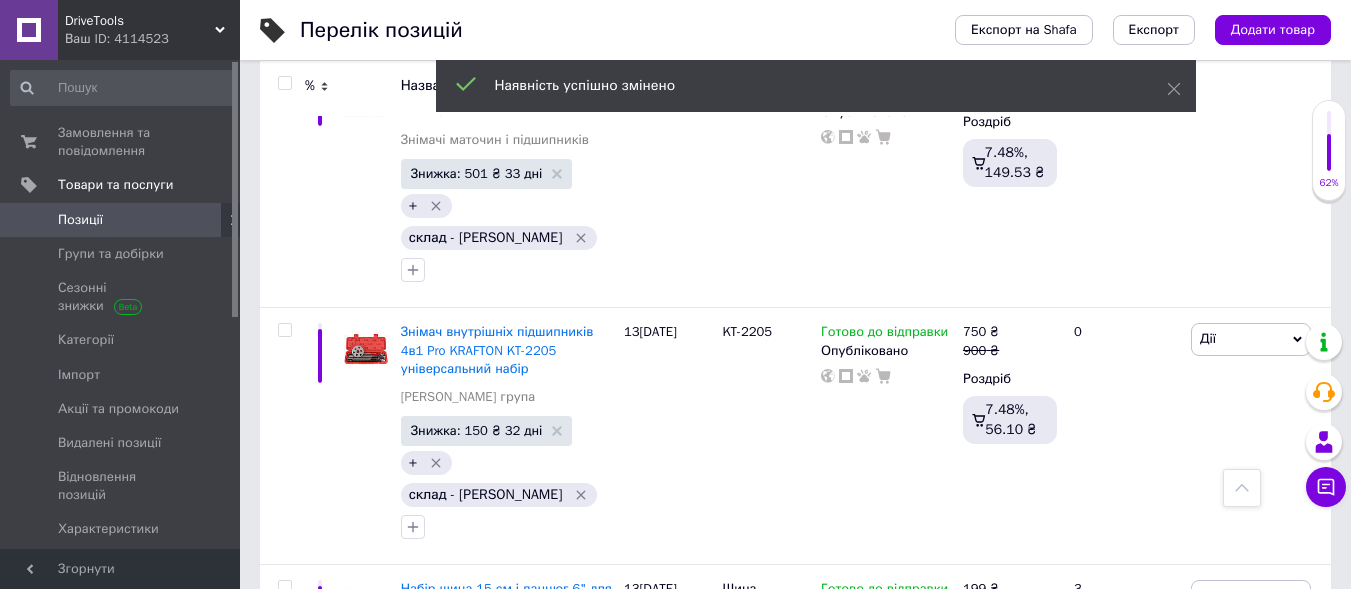 scroll, scrollTop: 3514, scrollLeft: 0, axis: vertical 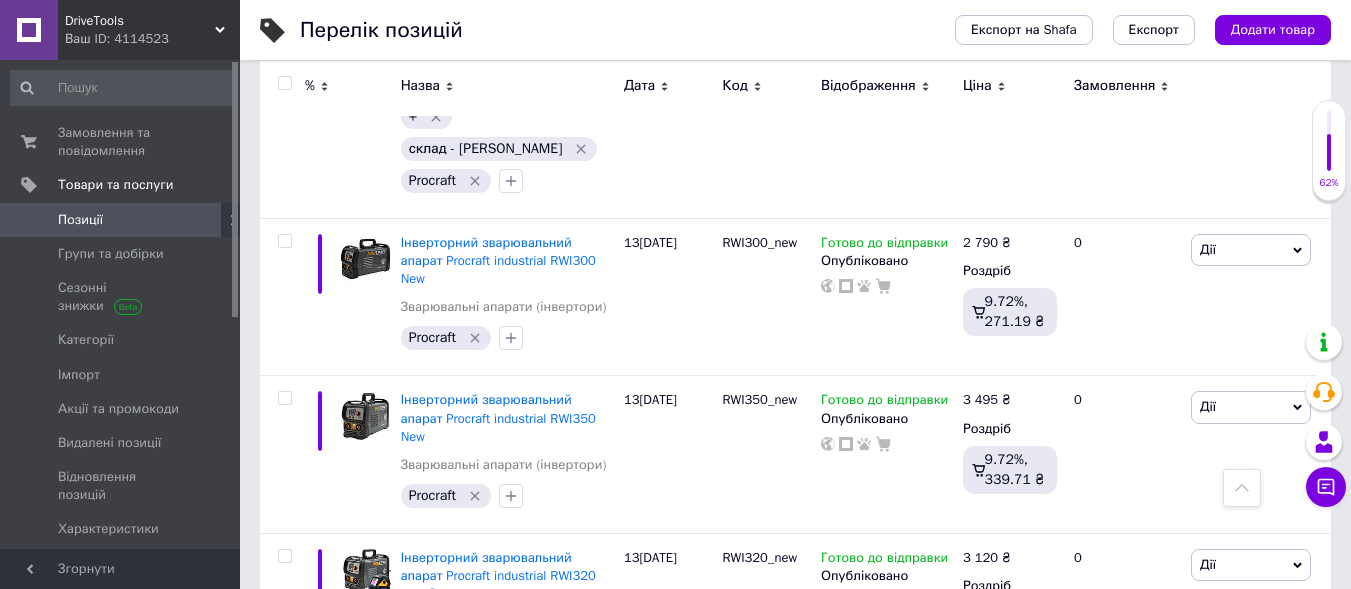click on "2" at bounding box center [327, 2085] 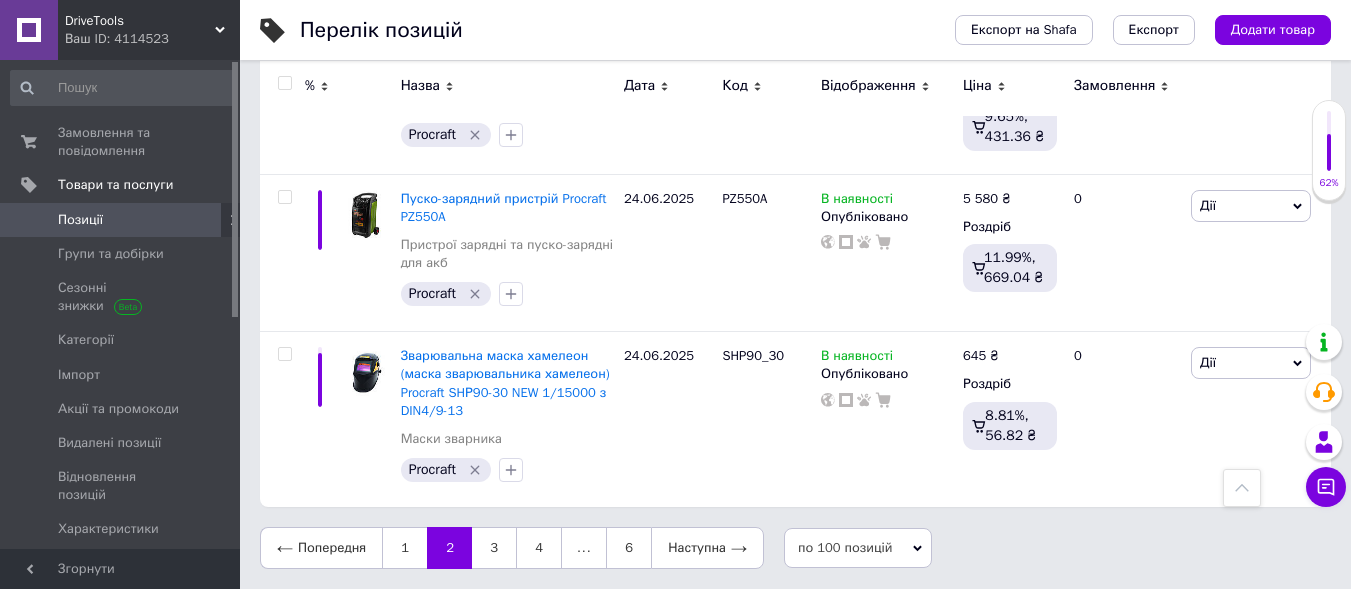 scroll, scrollTop: 15282, scrollLeft: 0, axis: vertical 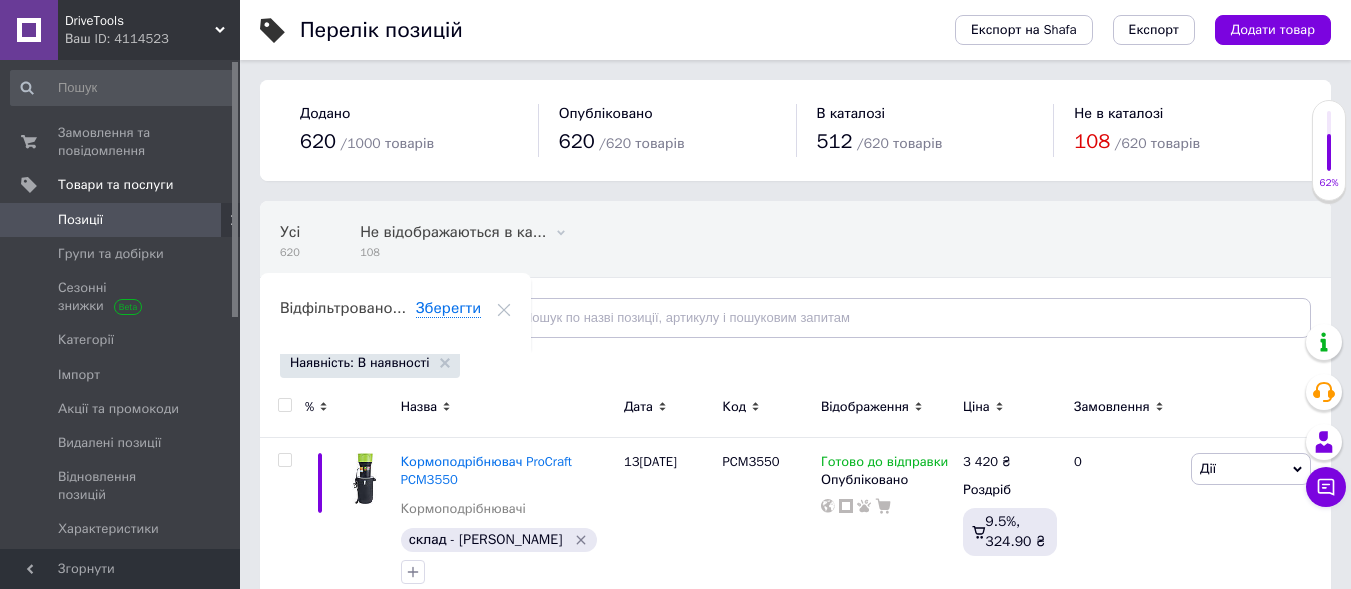 click at bounding box center (284, 405) 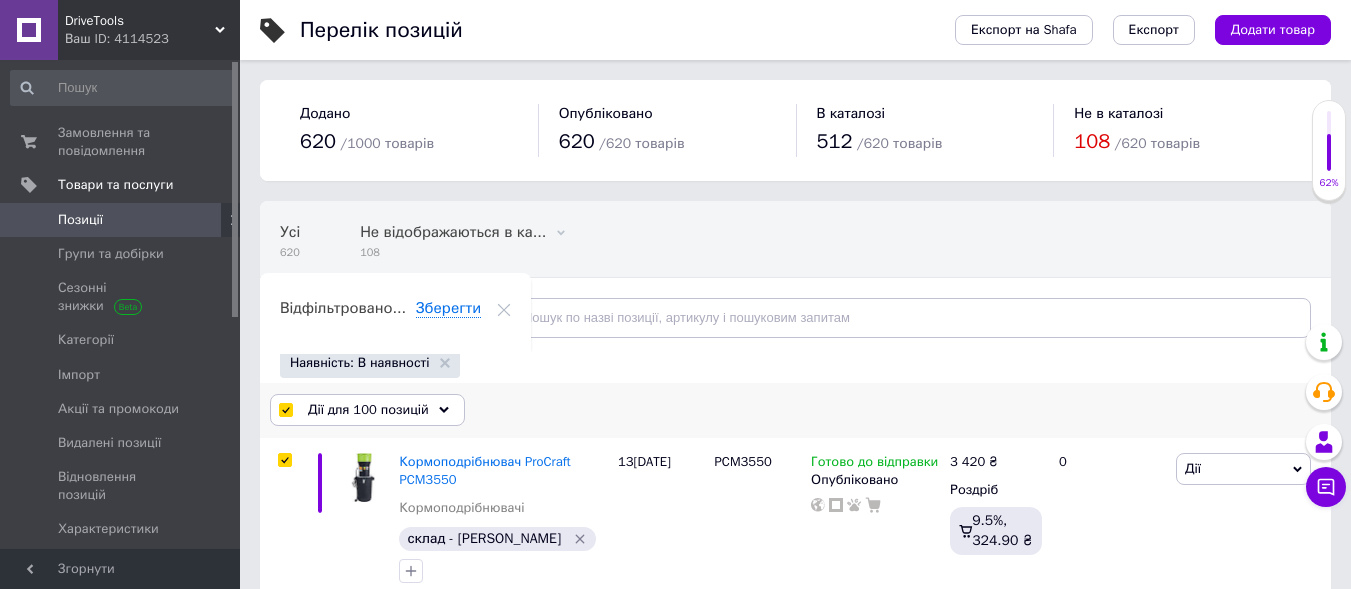 click 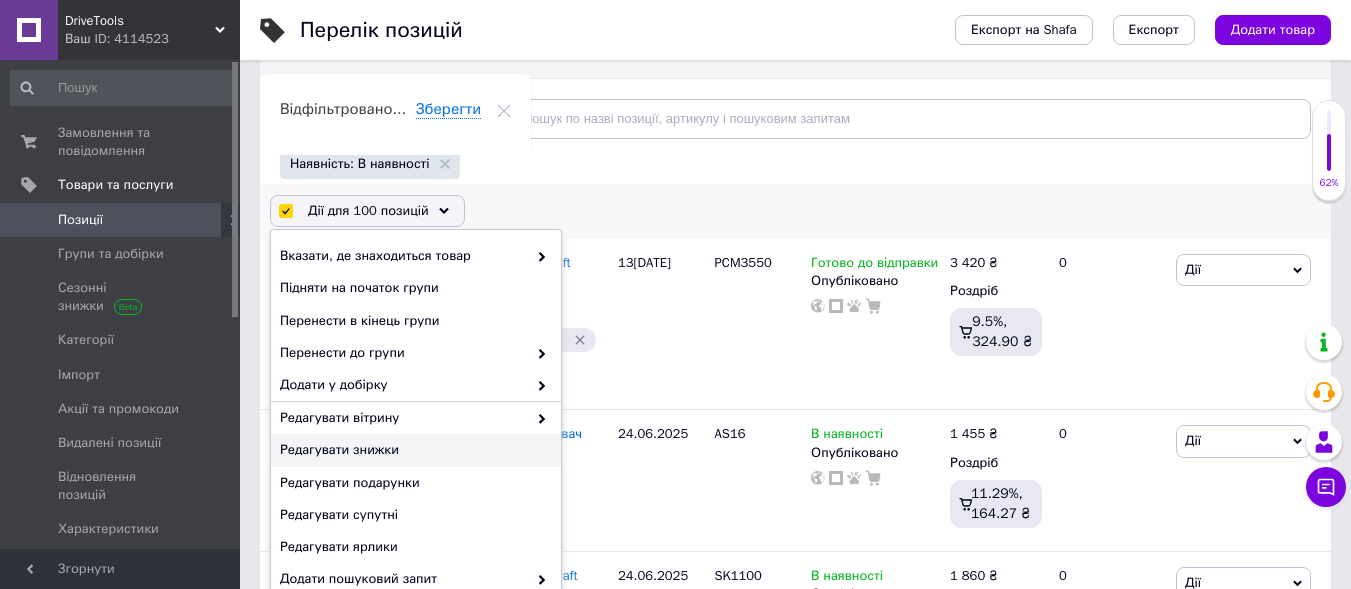 scroll, scrollTop: 200, scrollLeft: 0, axis: vertical 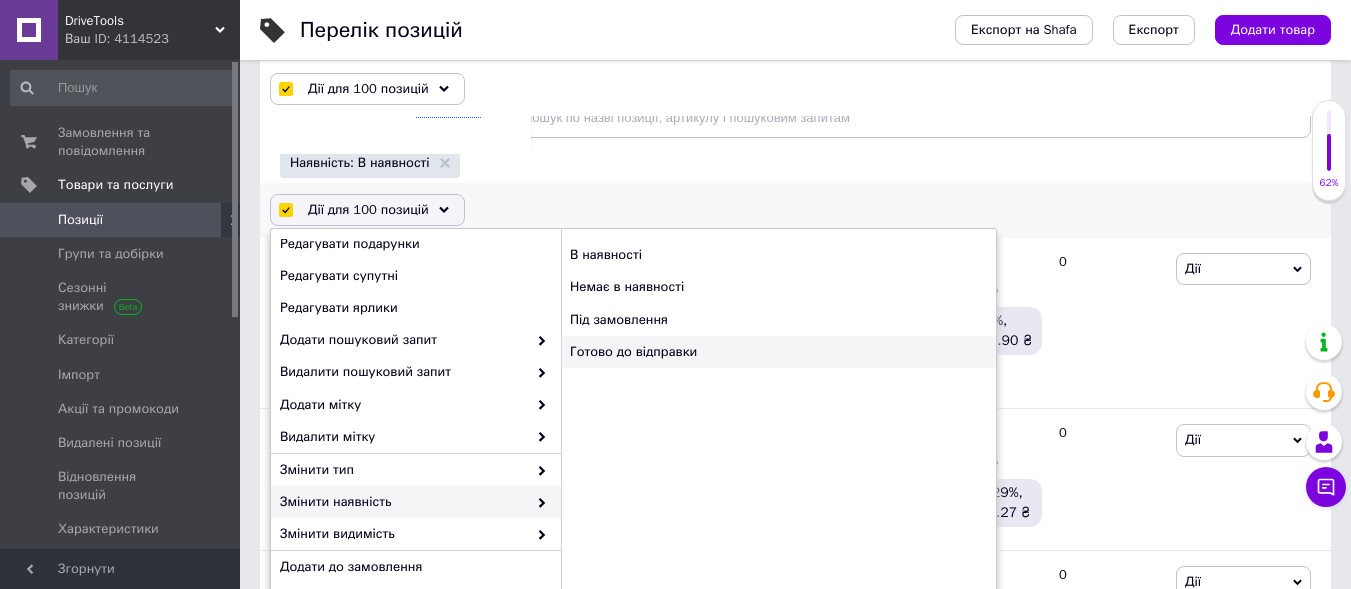 click on "Готово до відправки" at bounding box center [778, 352] 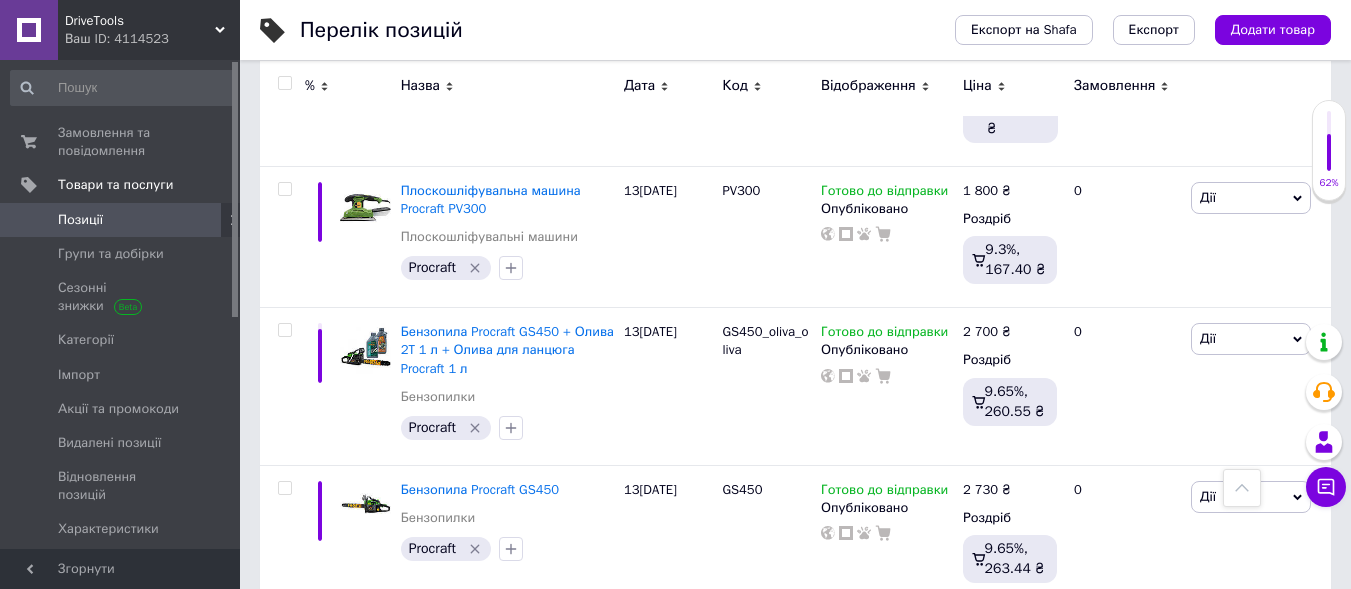 scroll, scrollTop: 15282, scrollLeft: 0, axis: vertical 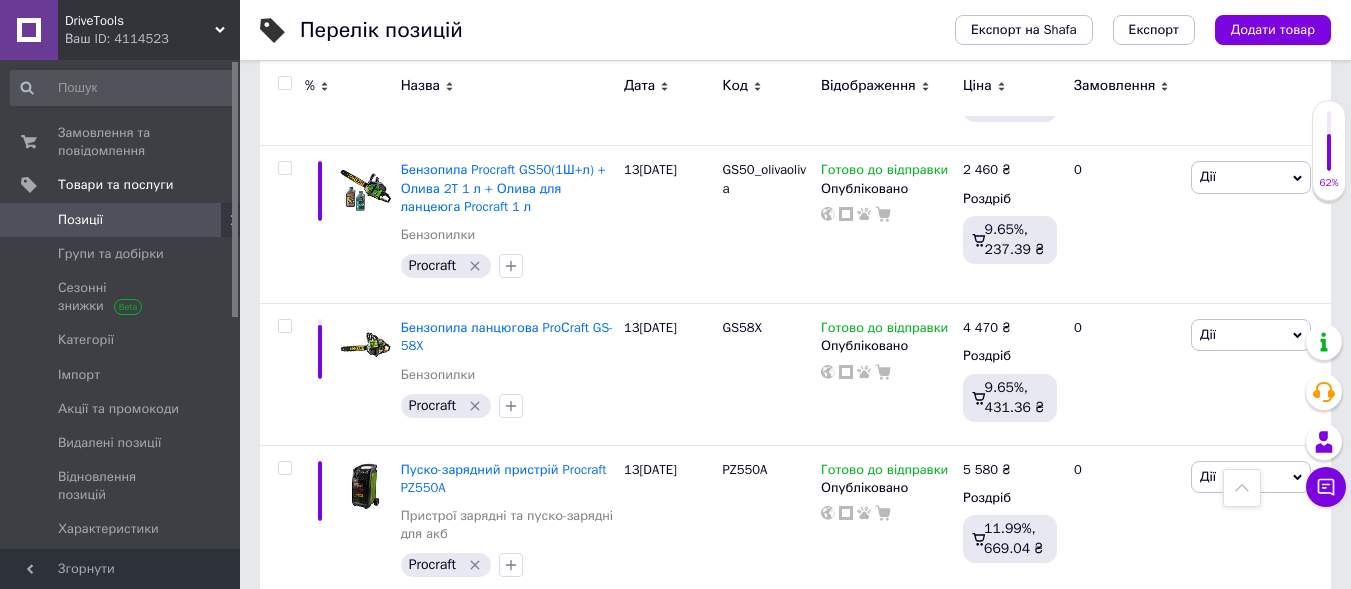 click on "3" at bounding box center [494, 819] 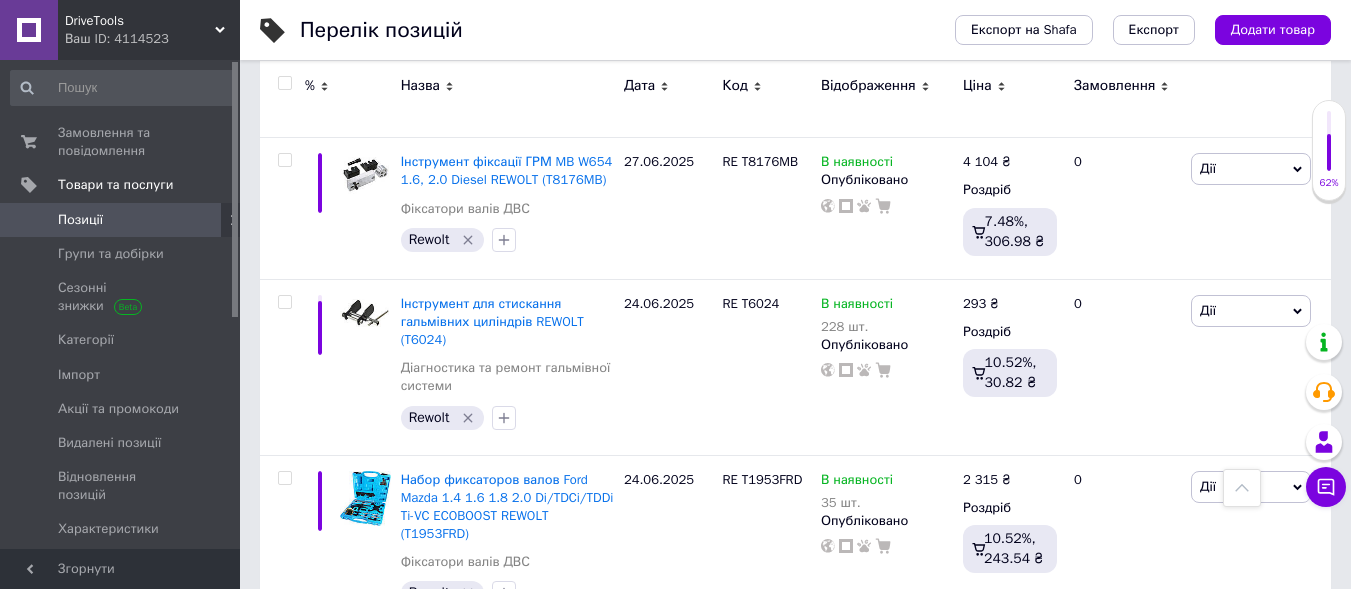 click at bounding box center (284, 83) 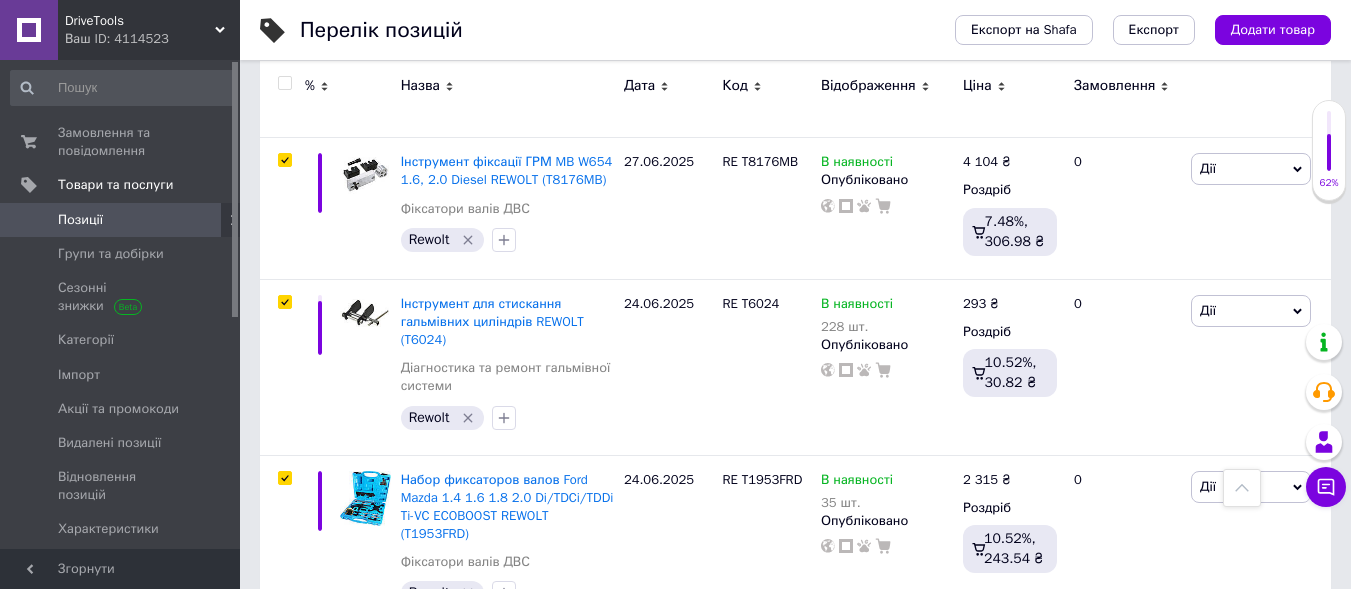 scroll, scrollTop: 15515, scrollLeft: 0, axis: vertical 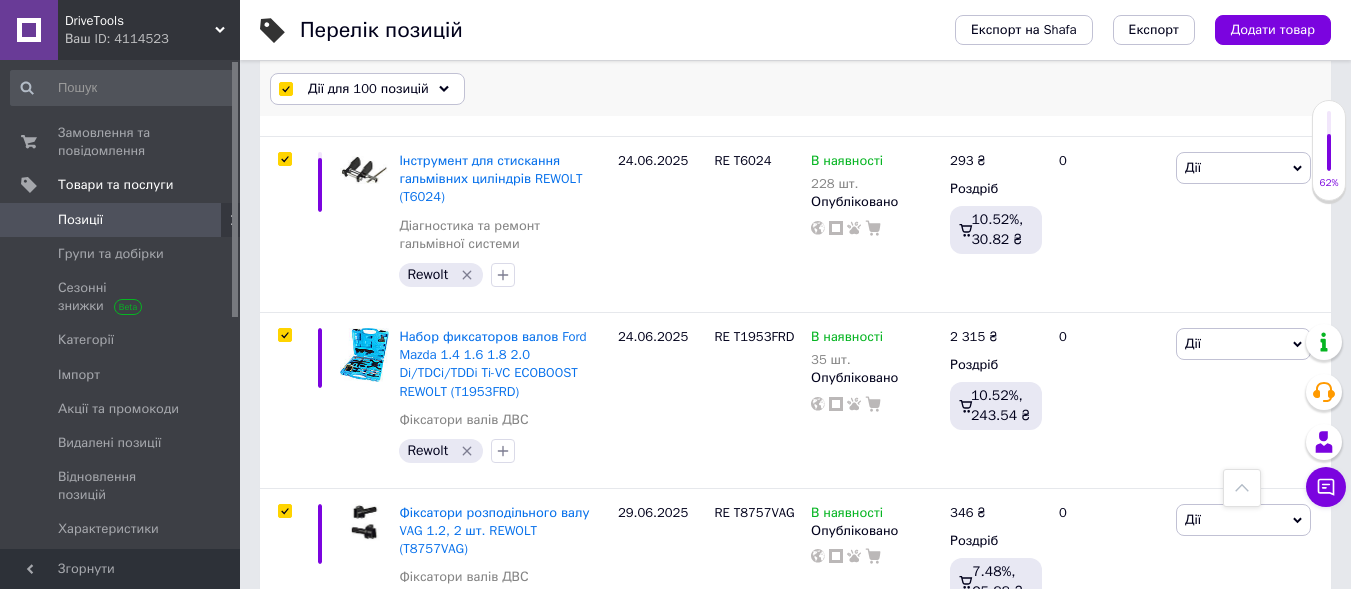 click 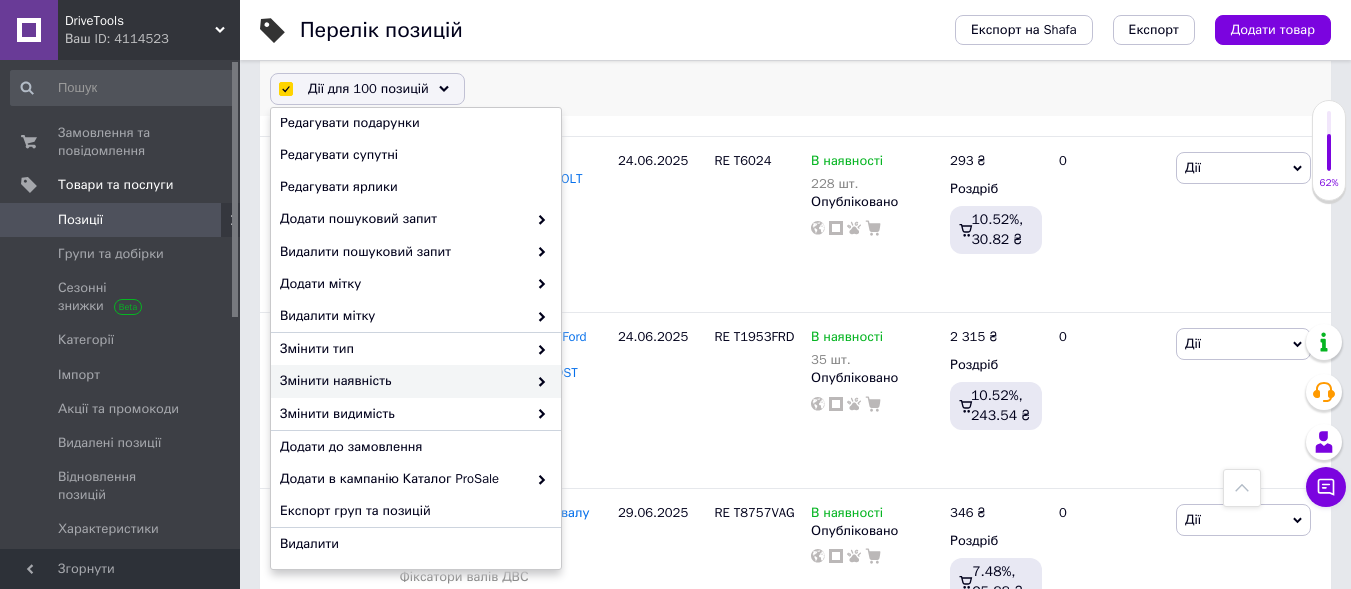 scroll, scrollTop: 238, scrollLeft: 0, axis: vertical 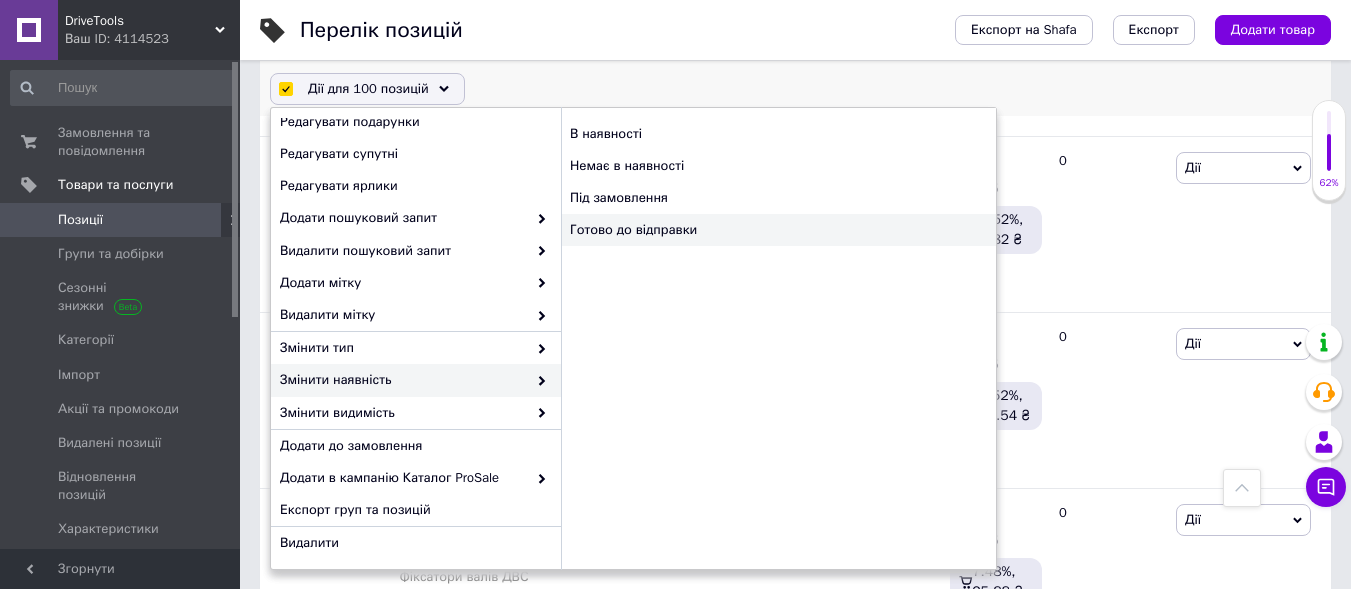 click on "Готово до відправки" at bounding box center [778, 230] 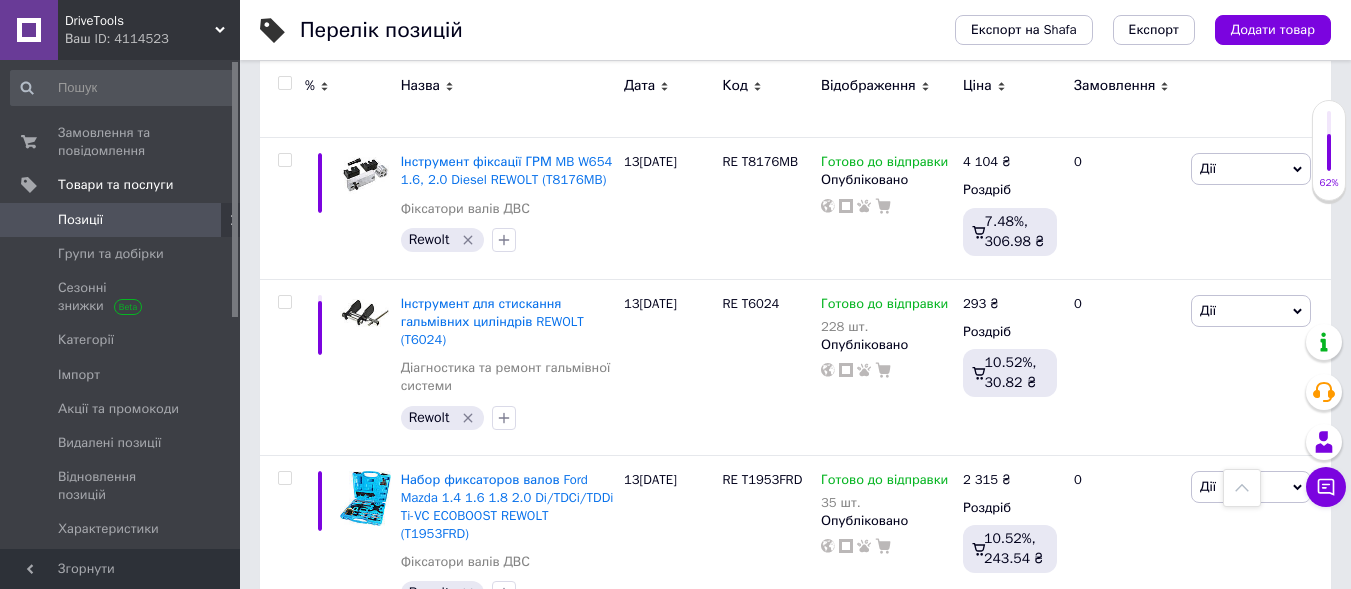 scroll, scrollTop: 15380, scrollLeft: 0, axis: vertical 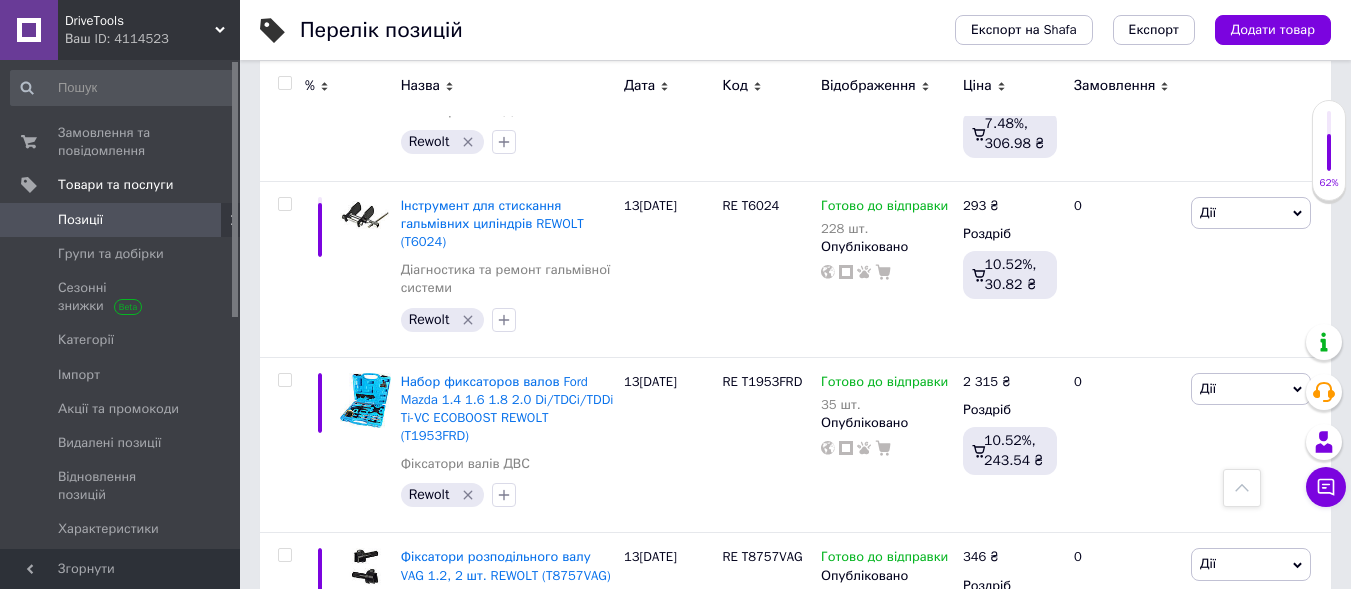 click on "4" at bounding box center [539, 1155] 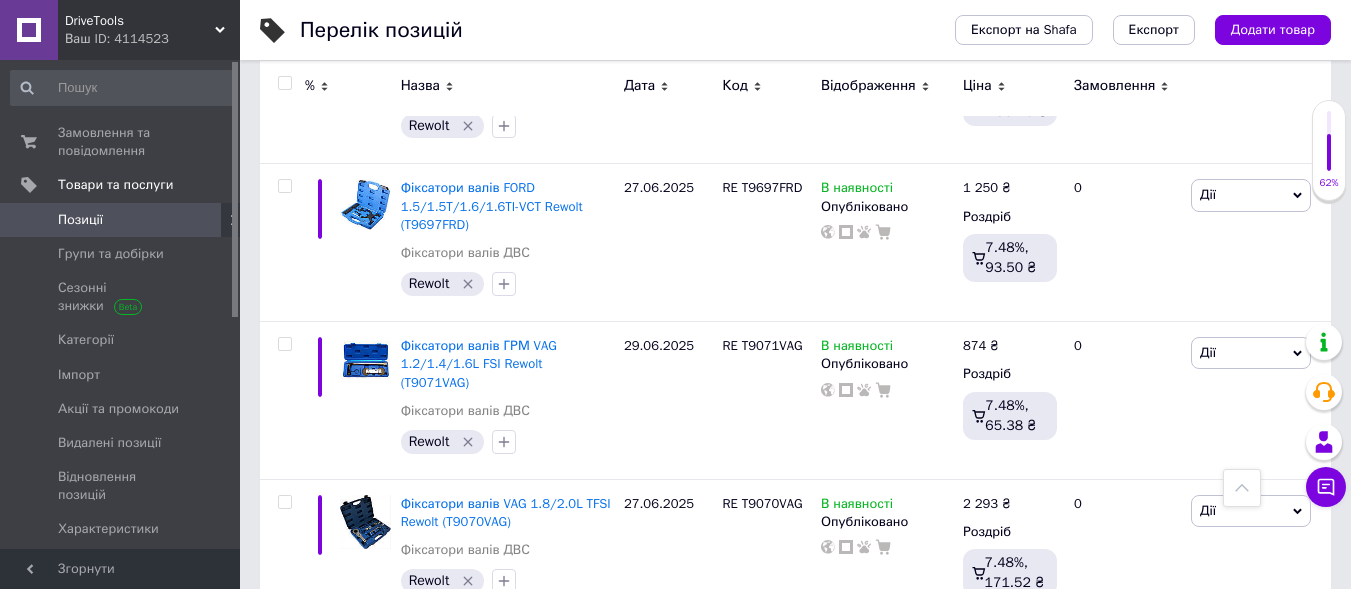click at bounding box center (284, 83) 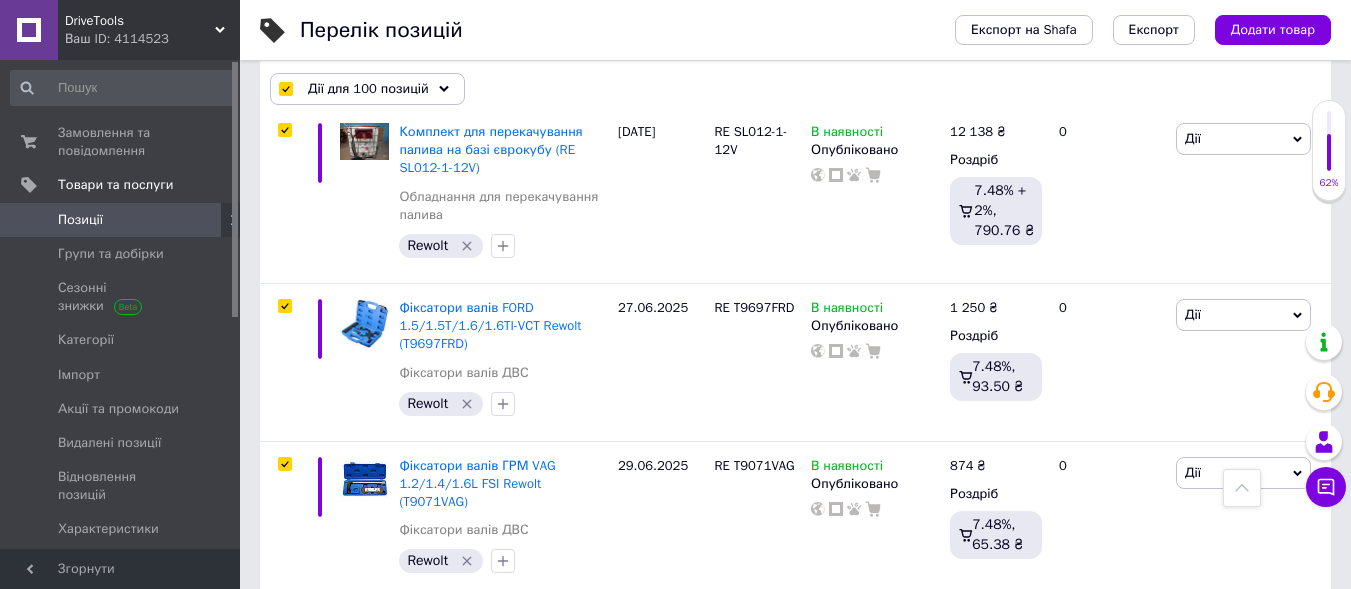 scroll, scrollTop: 15414, scrollLeft: 0, axis: vertical 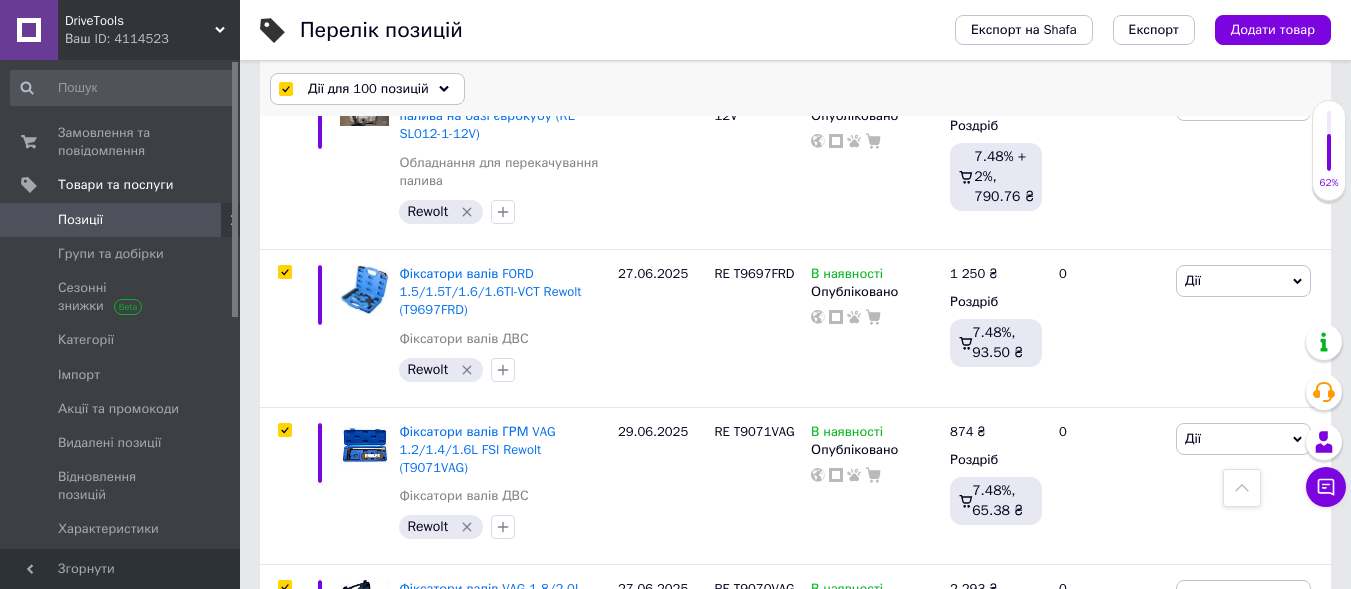 click 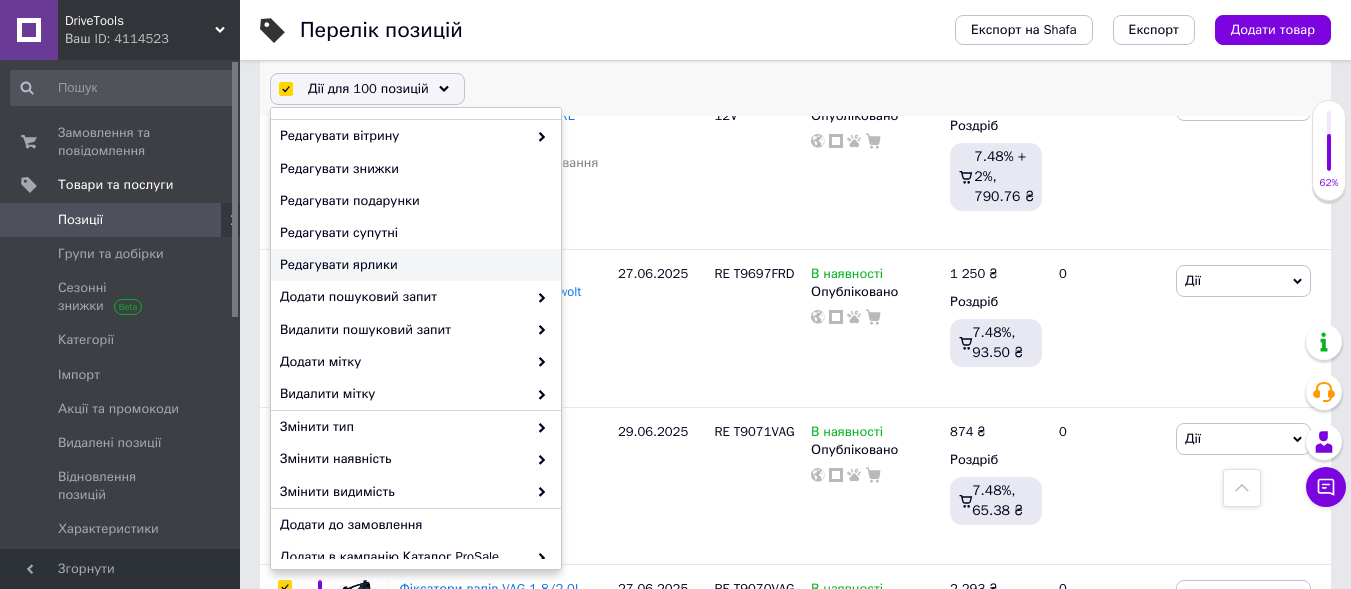 scroll, scrollTop: 200, scrollLeft: 0, axis: vertical 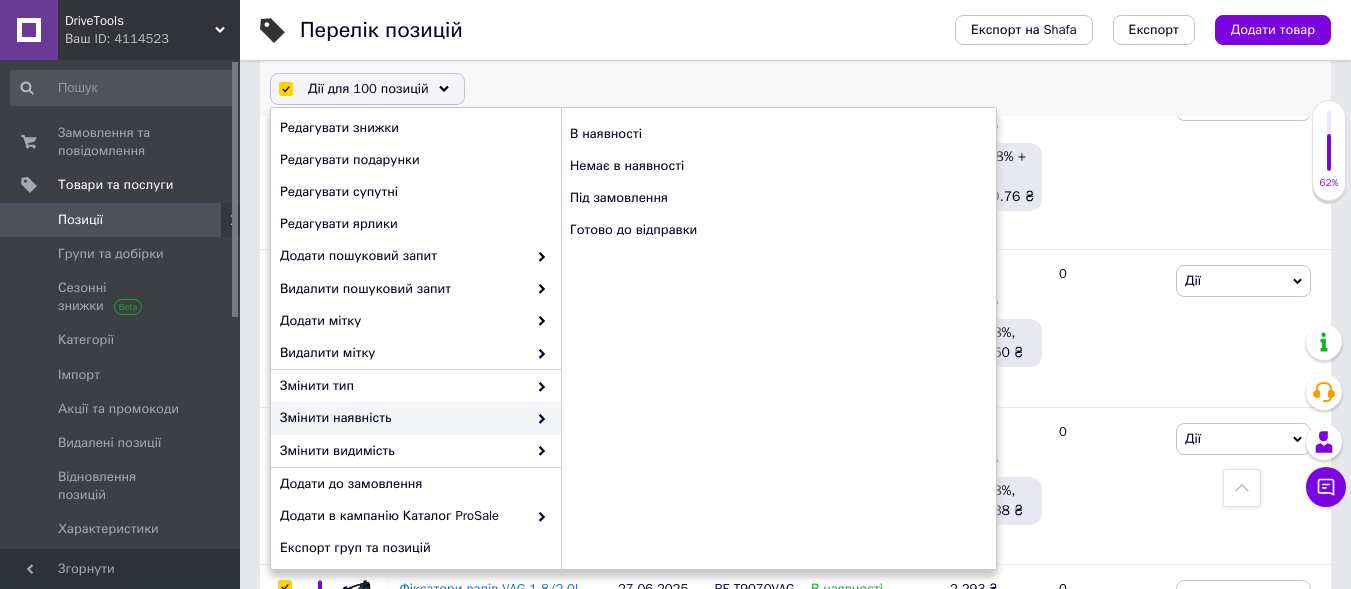 click on "Змінити наявність" at bounding box center (403, 418) 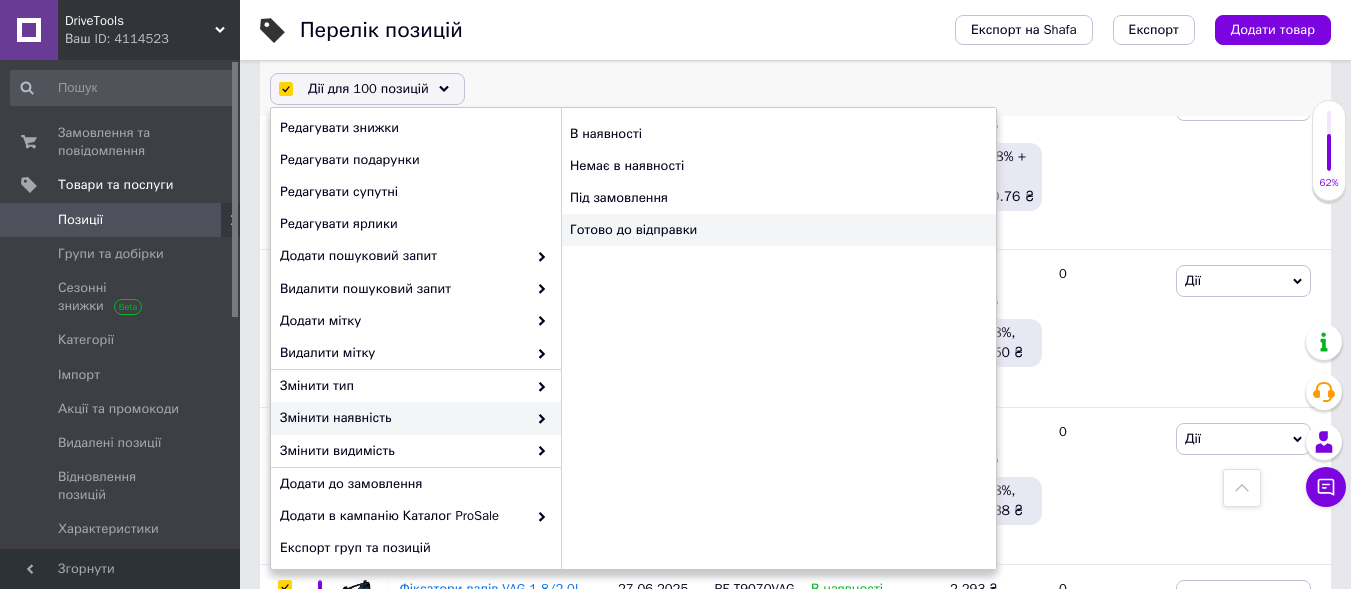 click on "Готово до відправки" at bounding box center (778, 230) 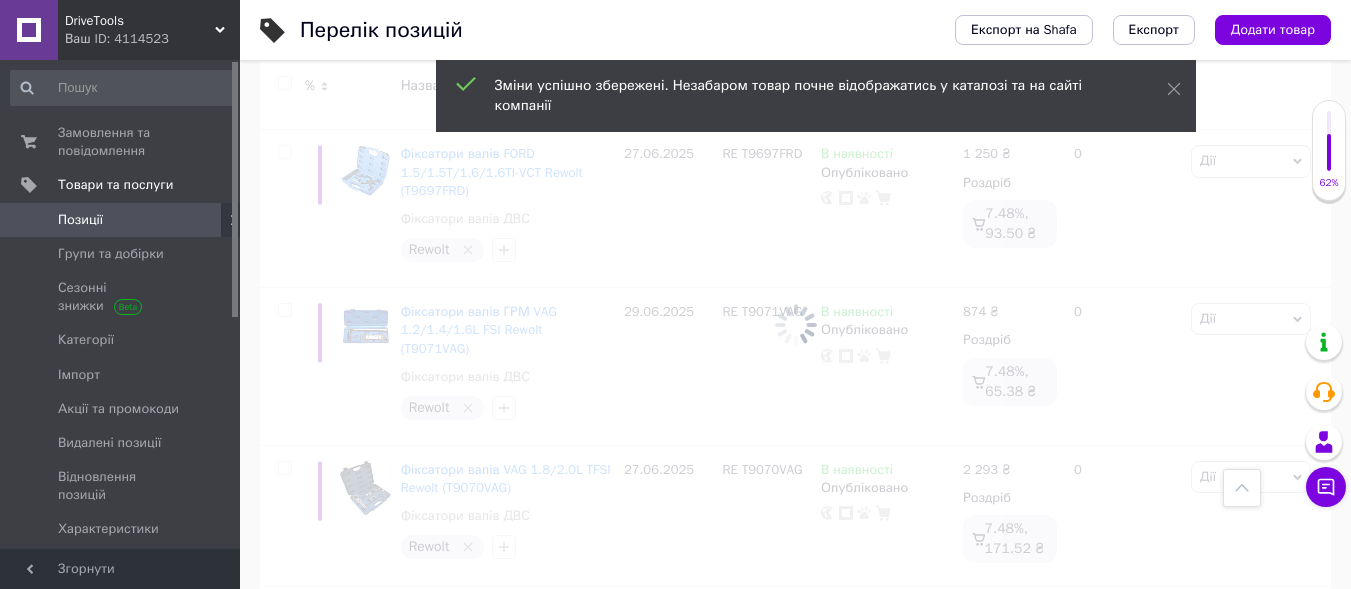 scroll, scrollTop: 15380, scrollLeft: 0, axis: vertical 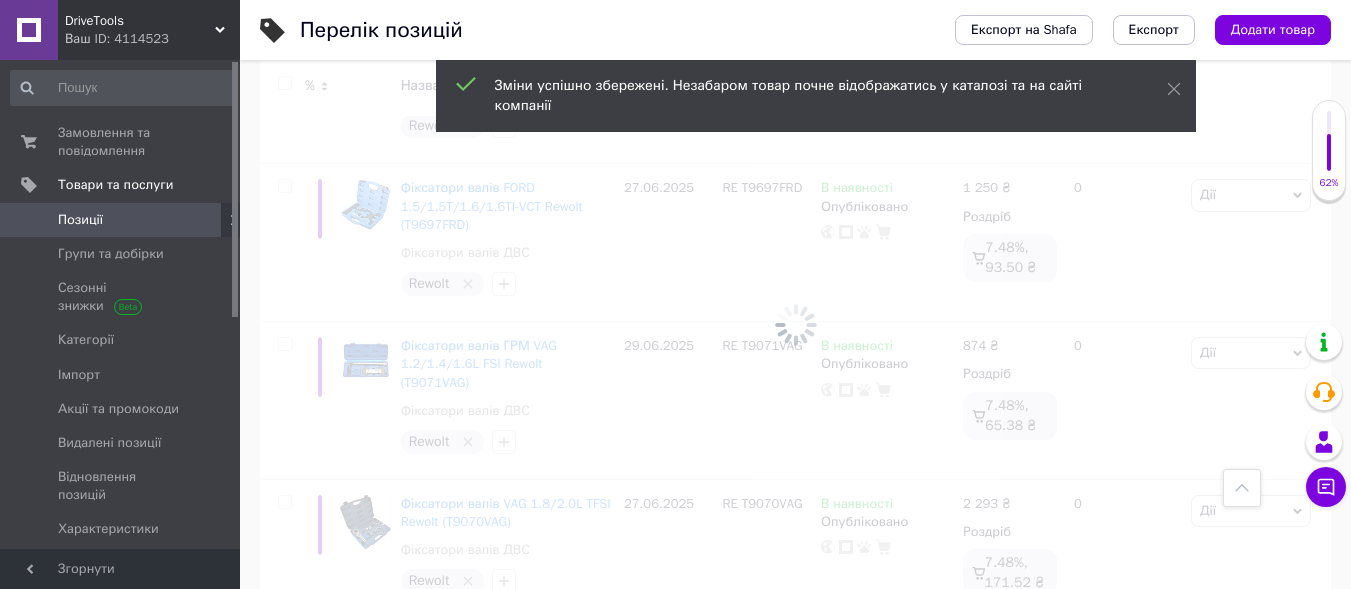 click at bounding box center [795, 324] 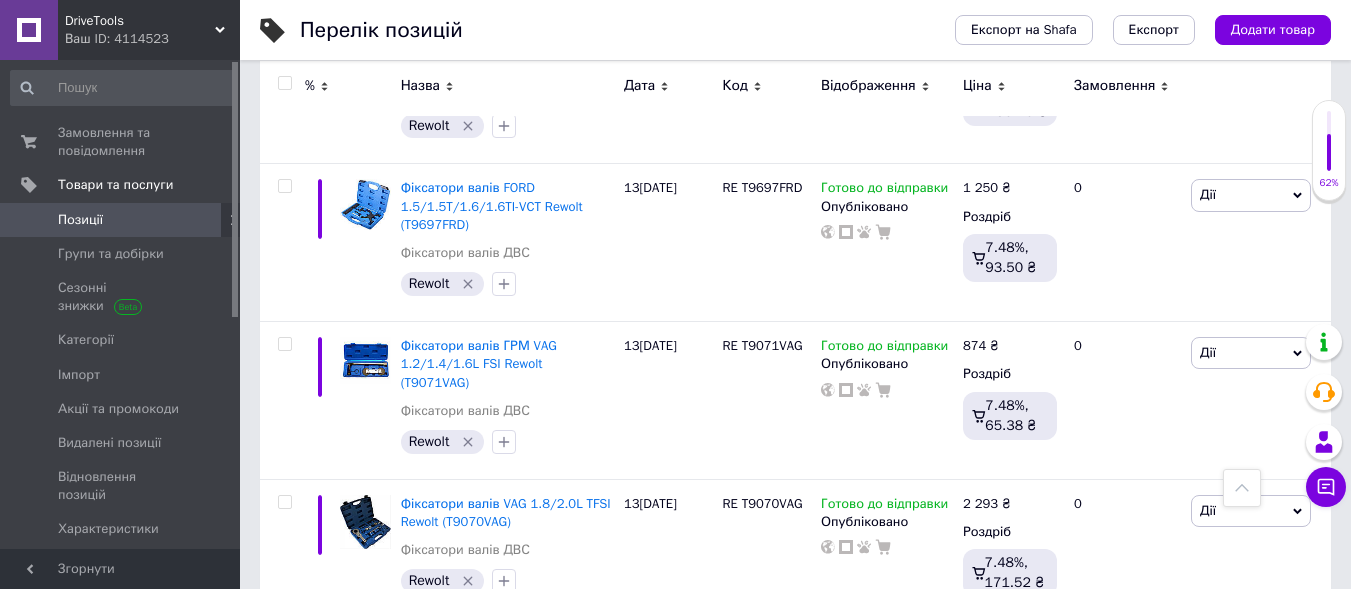scroll, scrollTop: 15620, scrollLeft: 0, axis: vertical 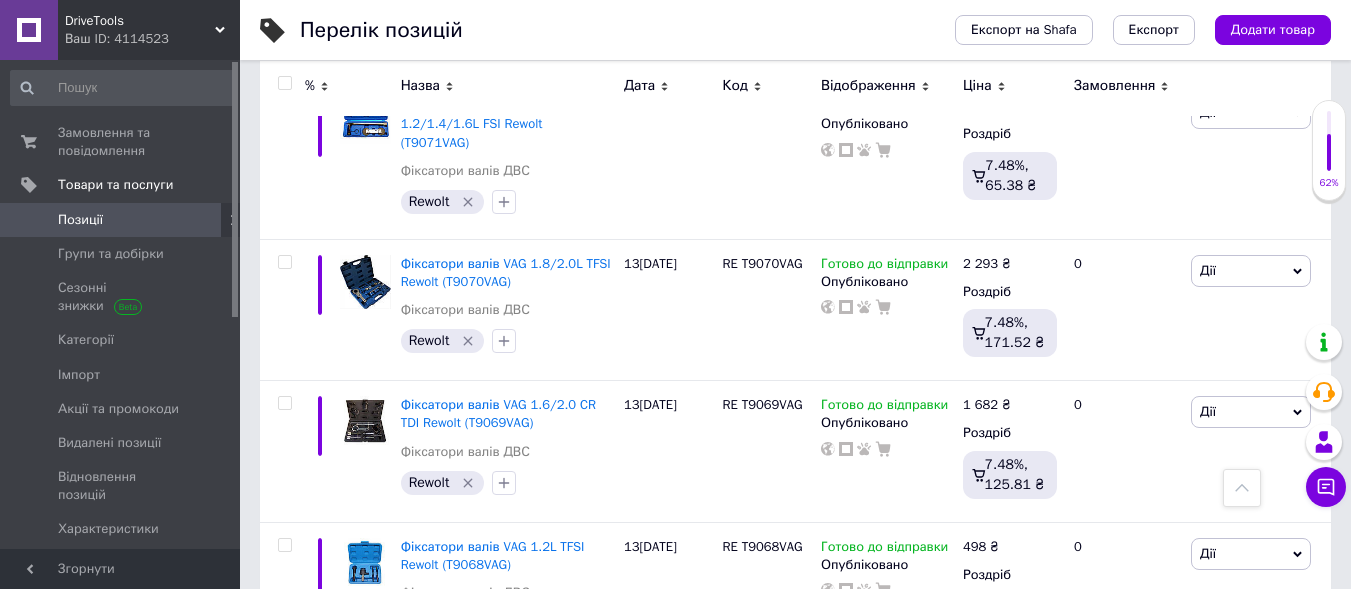 click on "5" at bounding box center [584, 704] 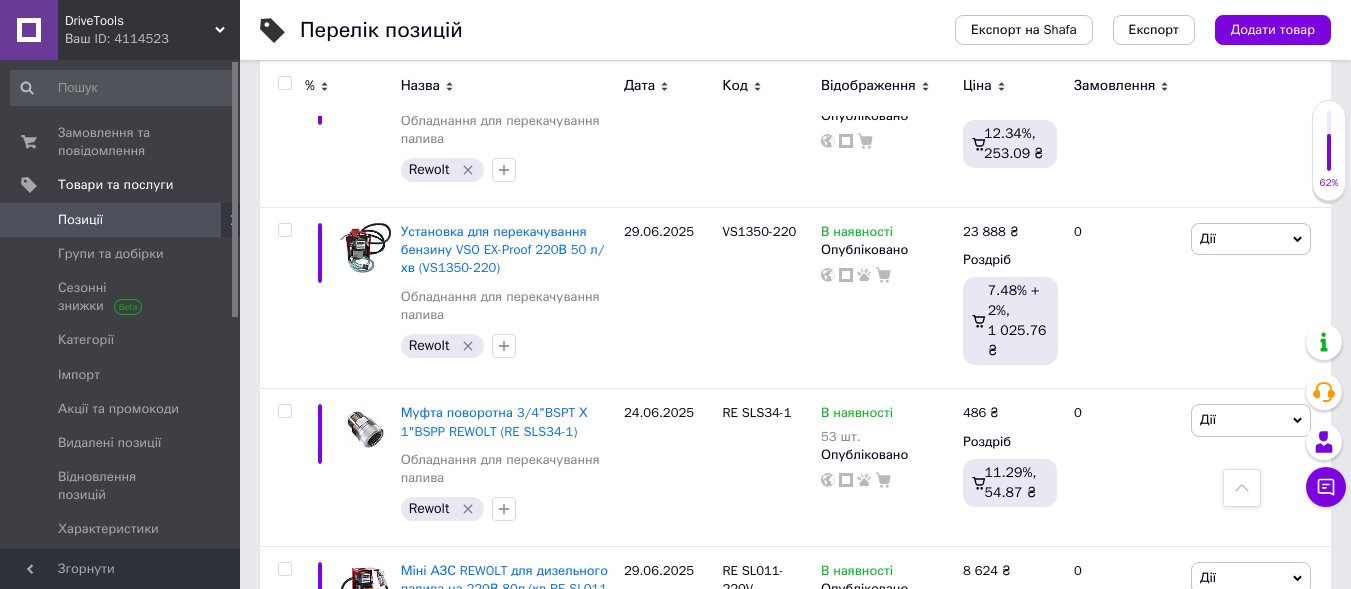 click at bounding box center [284, 83] 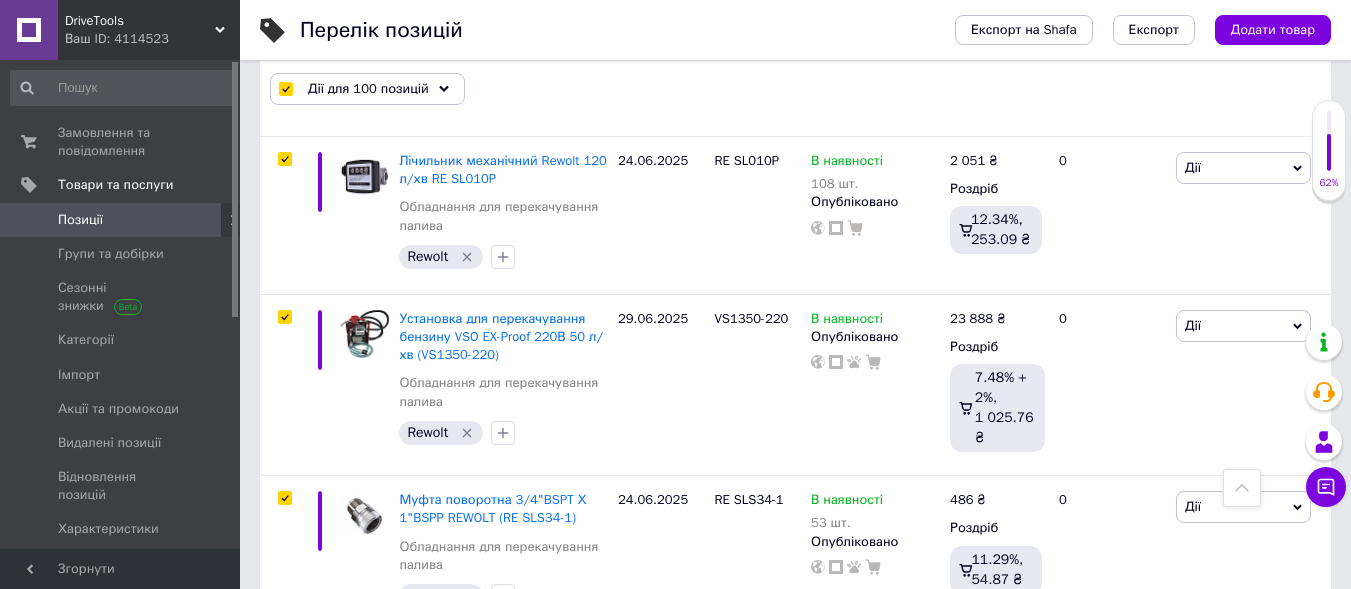 scroll, scrollTop: 15641, scrollLeft: 0, axis: vertical 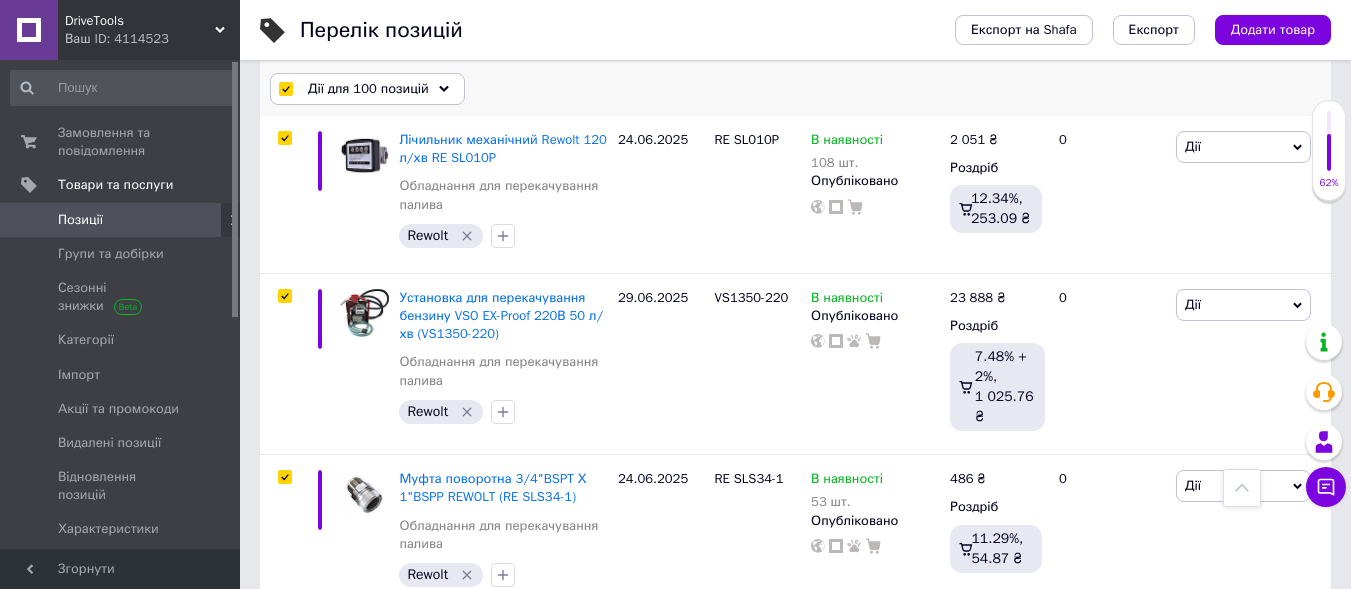 click 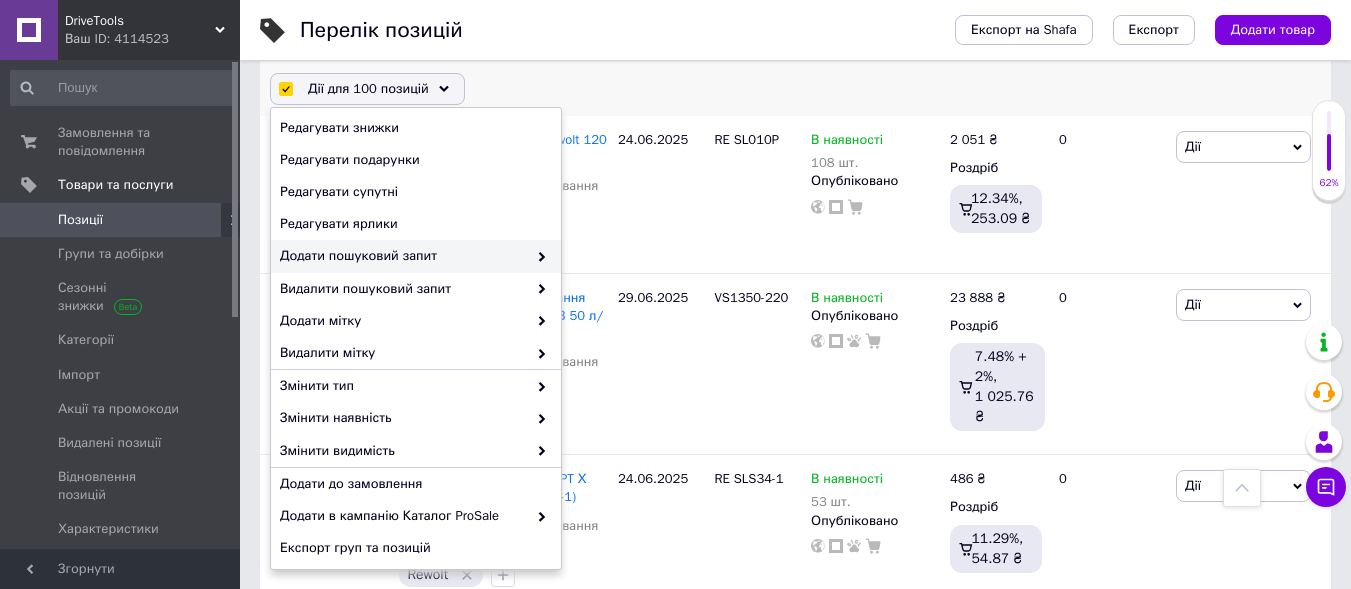 scroll, scrollTop: 238, scrollLeft: 0, axis: vertical 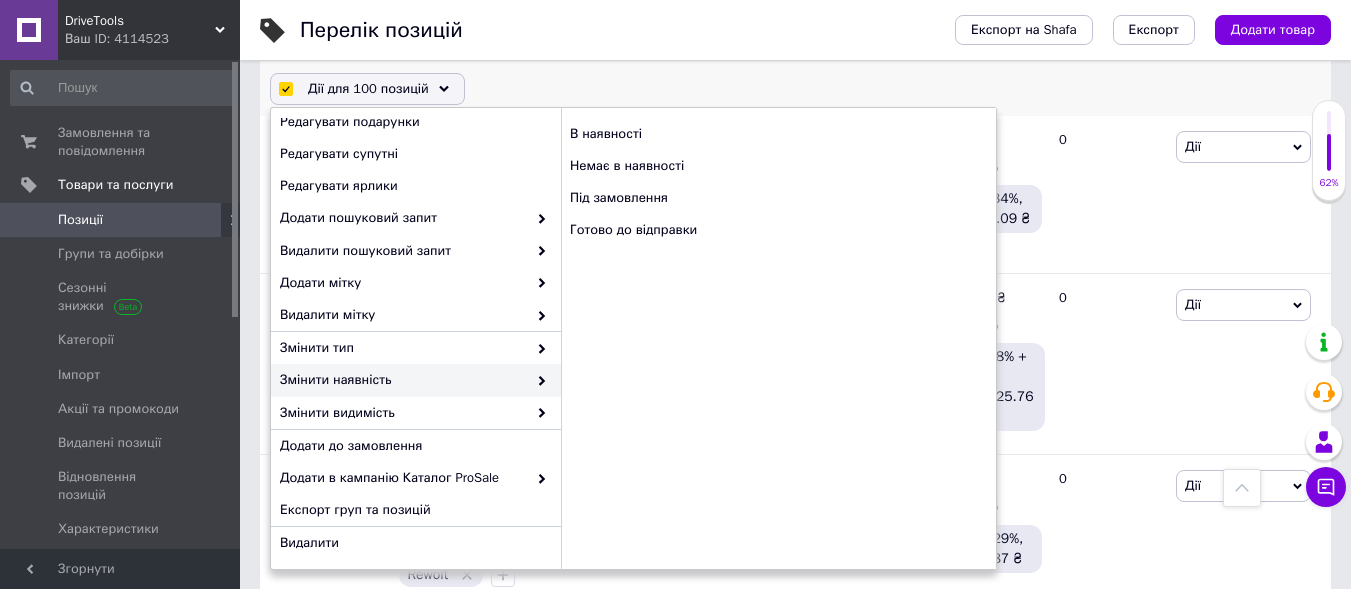 click on "Змінити наявність" at bounding box center [403, 380] 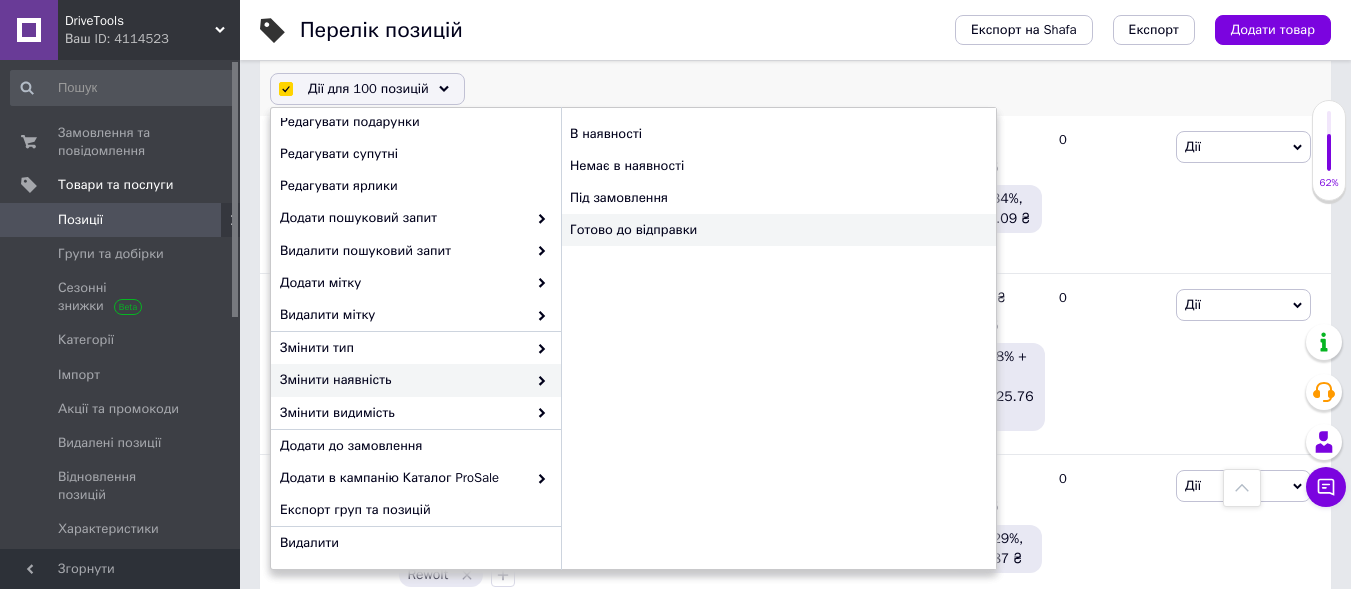 click on "Готово до відправки" at bounding box center [778, 230] 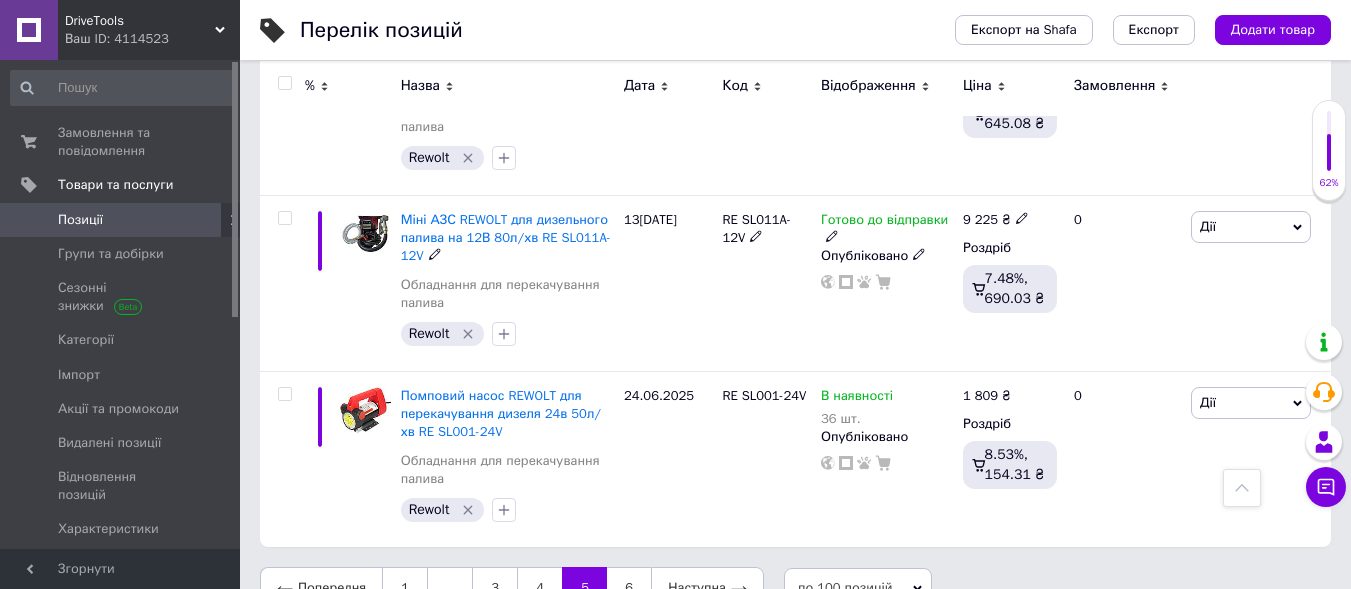 scroll, scrollTop: 16166, scrollLeft: 0, axis: vertical 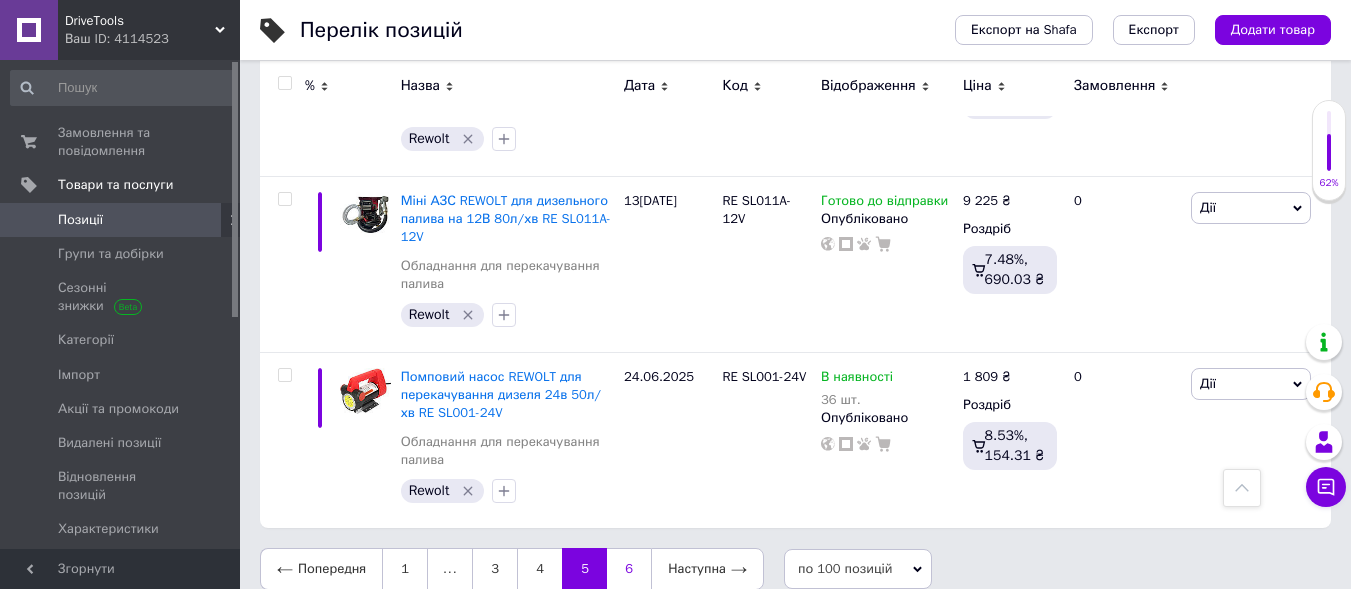 click on "6" at bounding box center (629, 569) 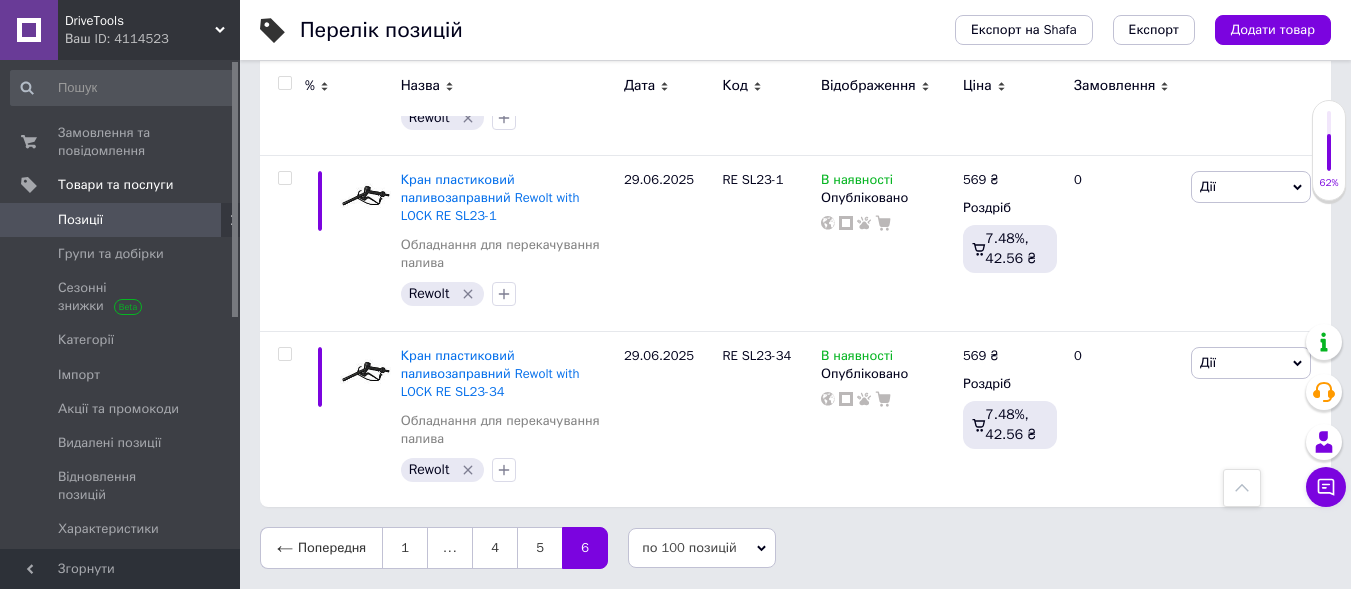 scroll, scrollTop: 2164, scrollLeft: 0, axis: vertical 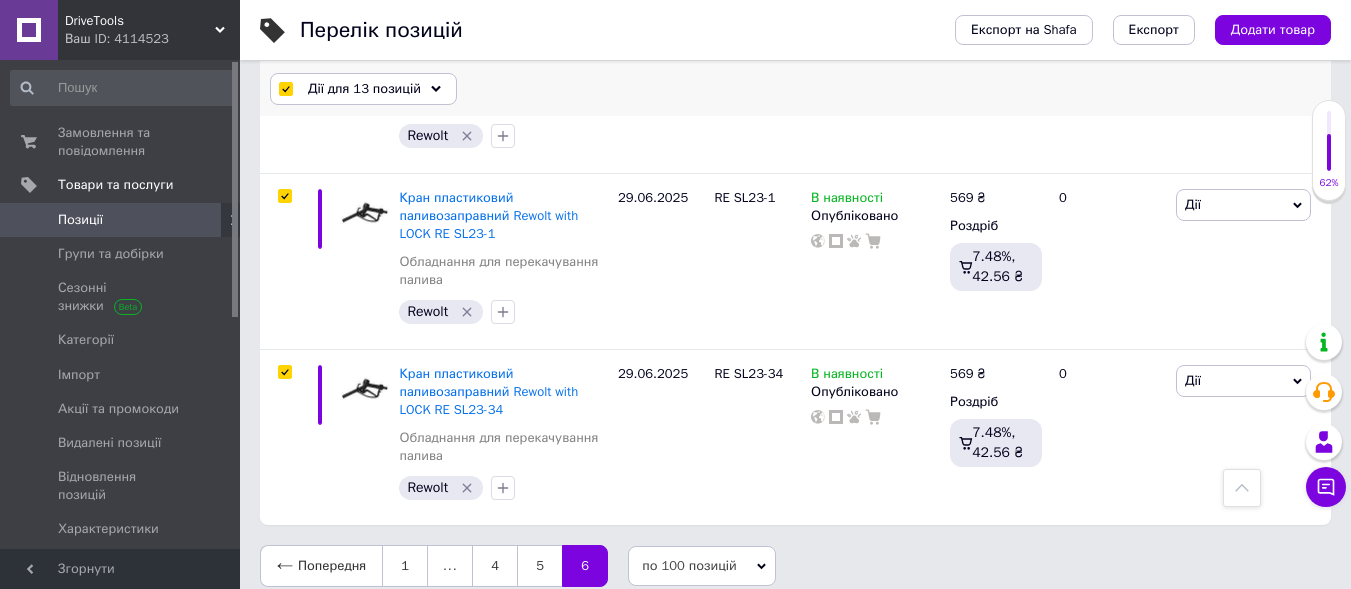 click 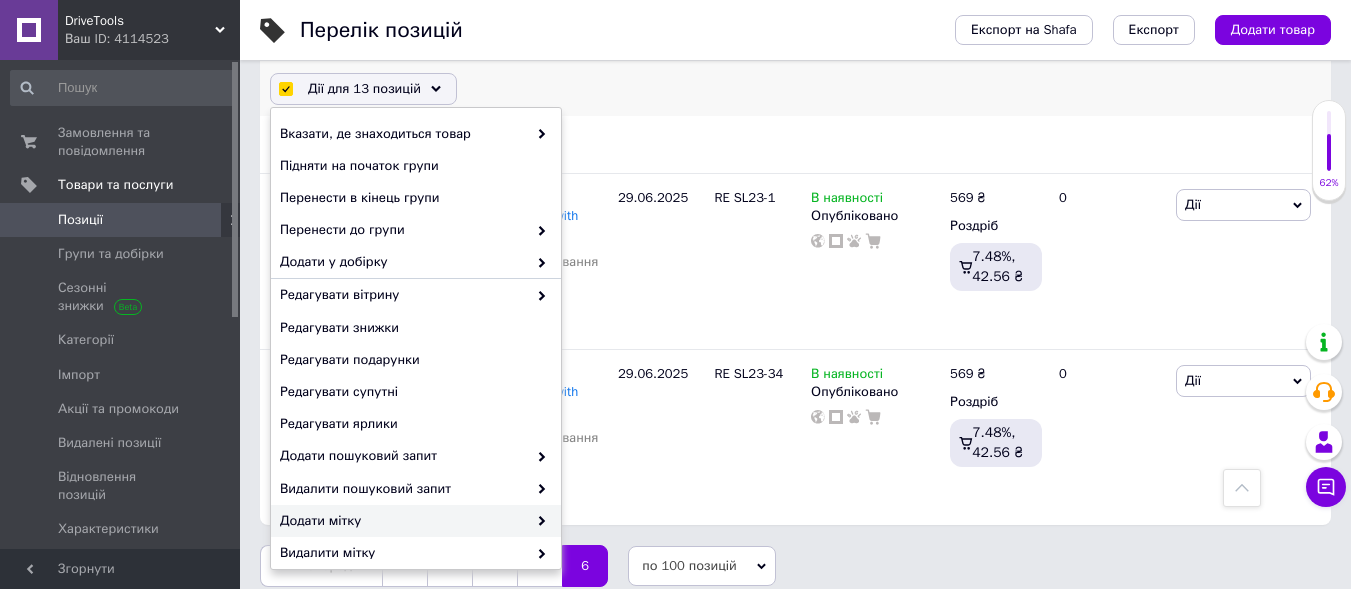 scroll, scrollTop: 200, scrollLeft: 0, axis: vertical 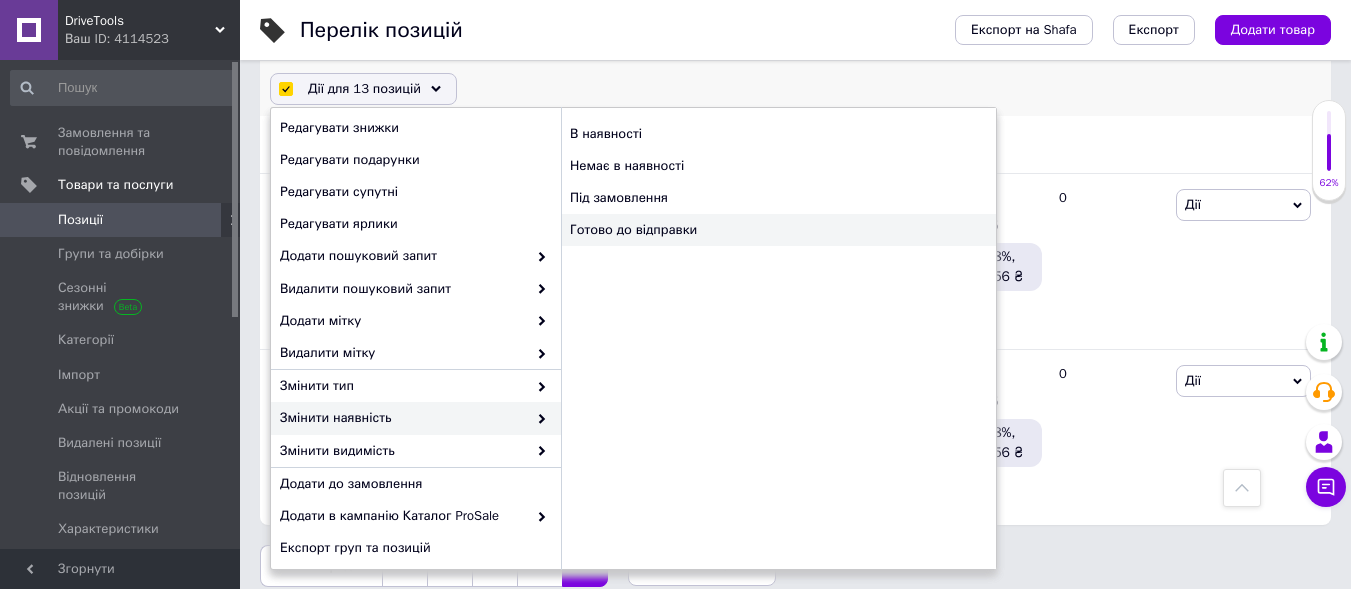 click on "Готово до відправки" at bounding box center [778, 230] 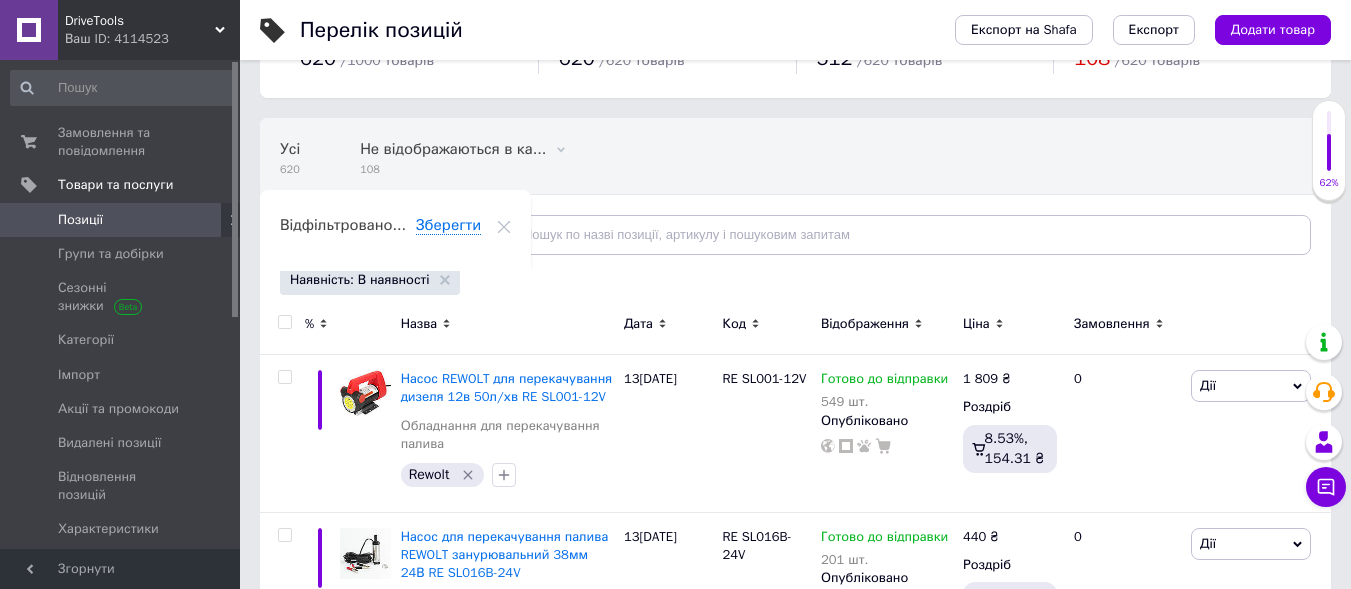 scroll, scrollTop: 0, scrollLeft: 0, axis: both 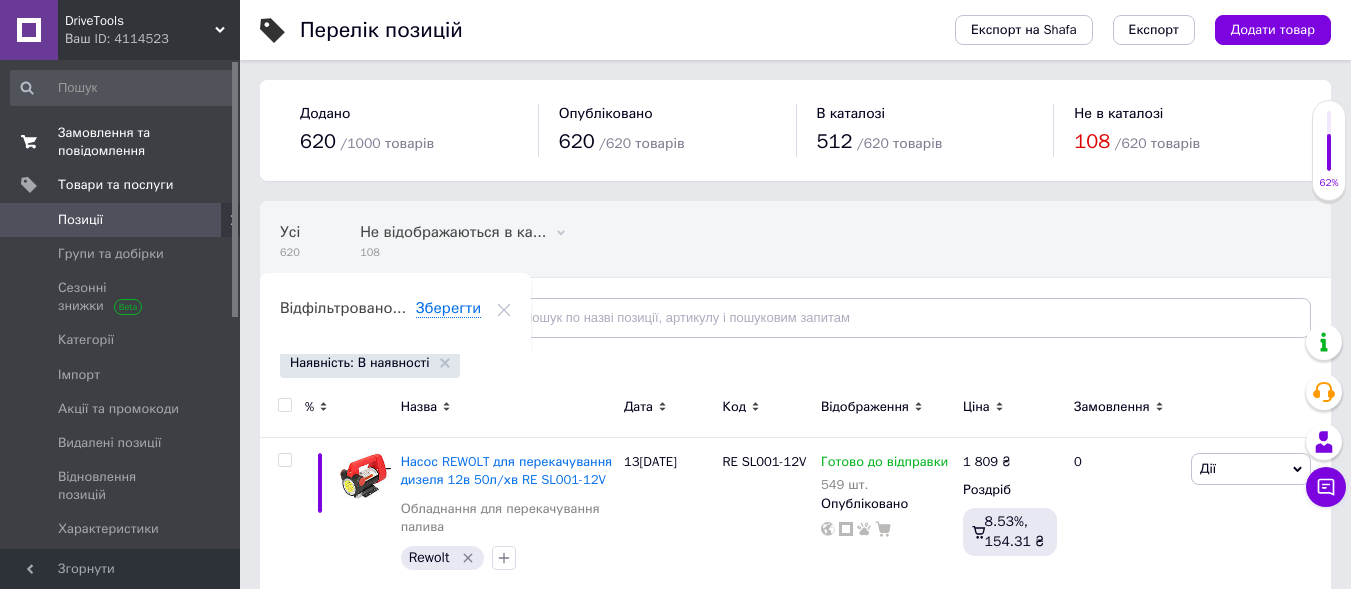 click on "Замовлення та повідомлення" at bounding box center (121, 142) 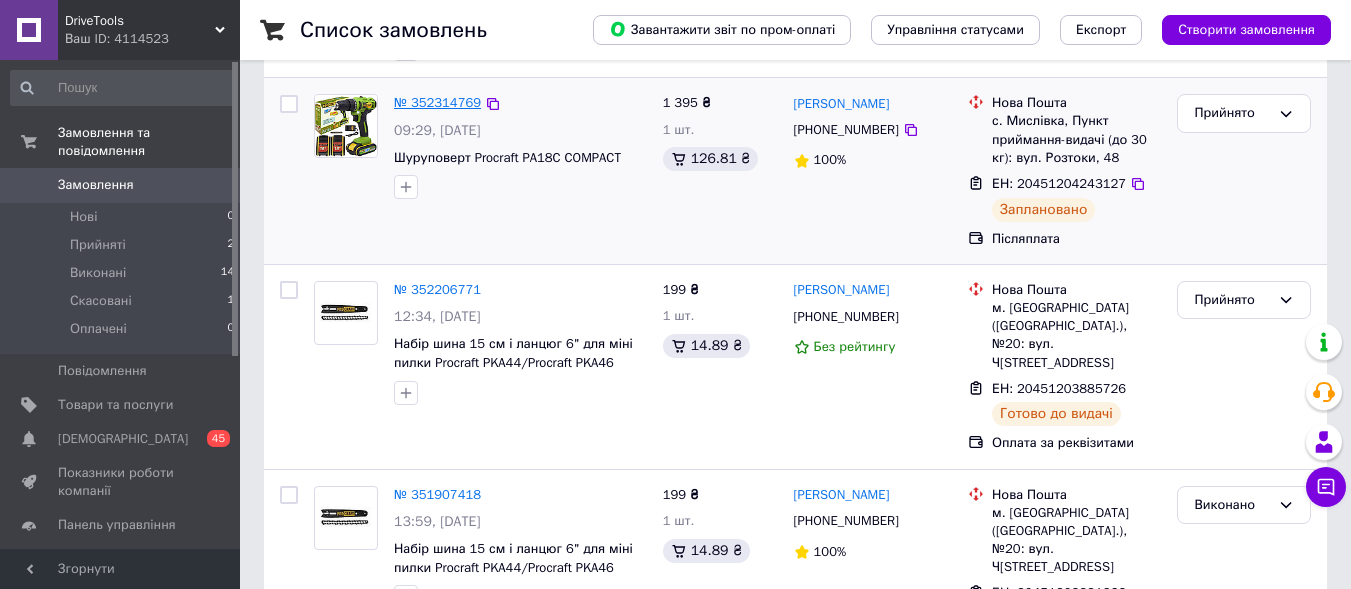 scroll, scrollTop: 400, scrollLeft: 0, axis: vertical 